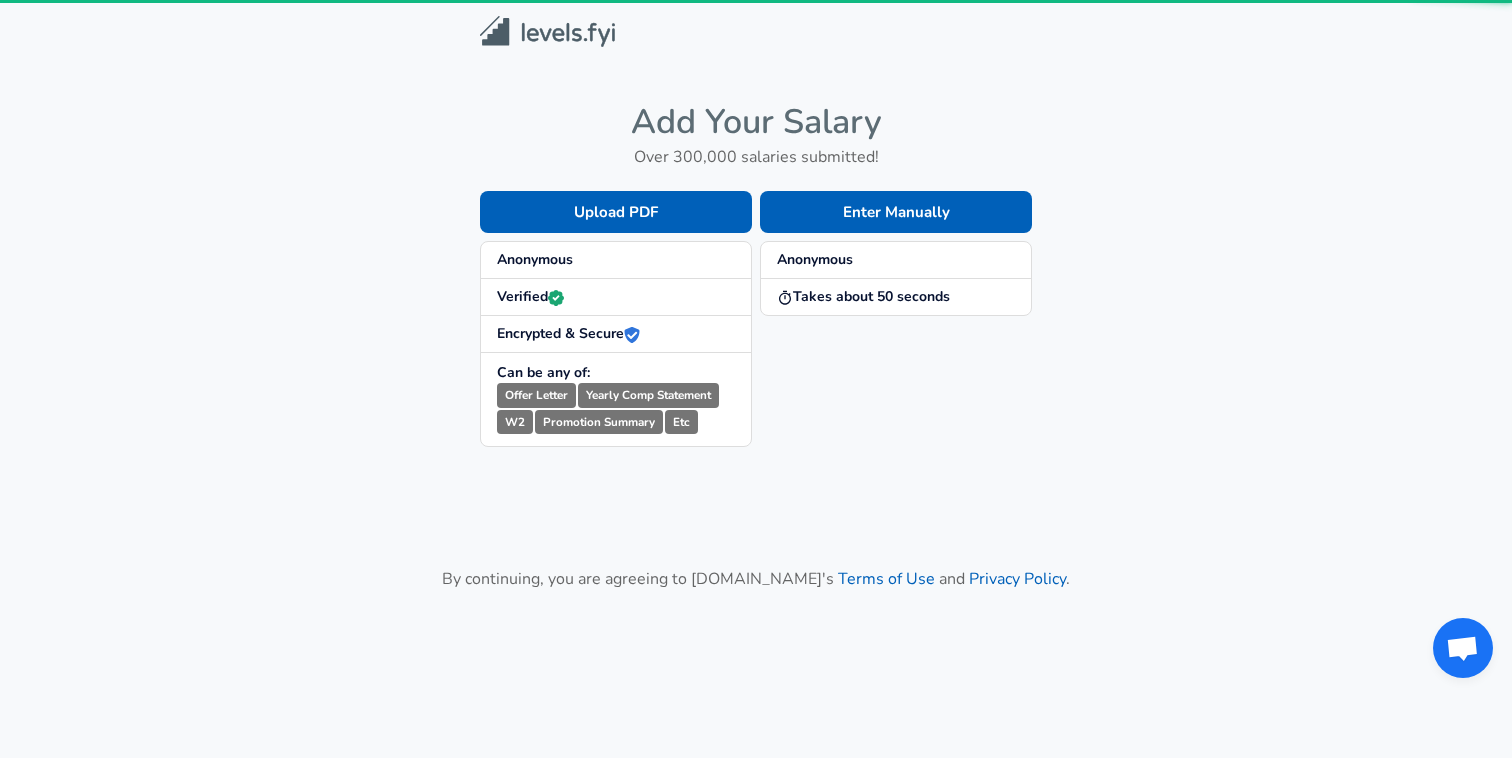scroll, scrollTop: 0, scrollLeft: 0, axis: both 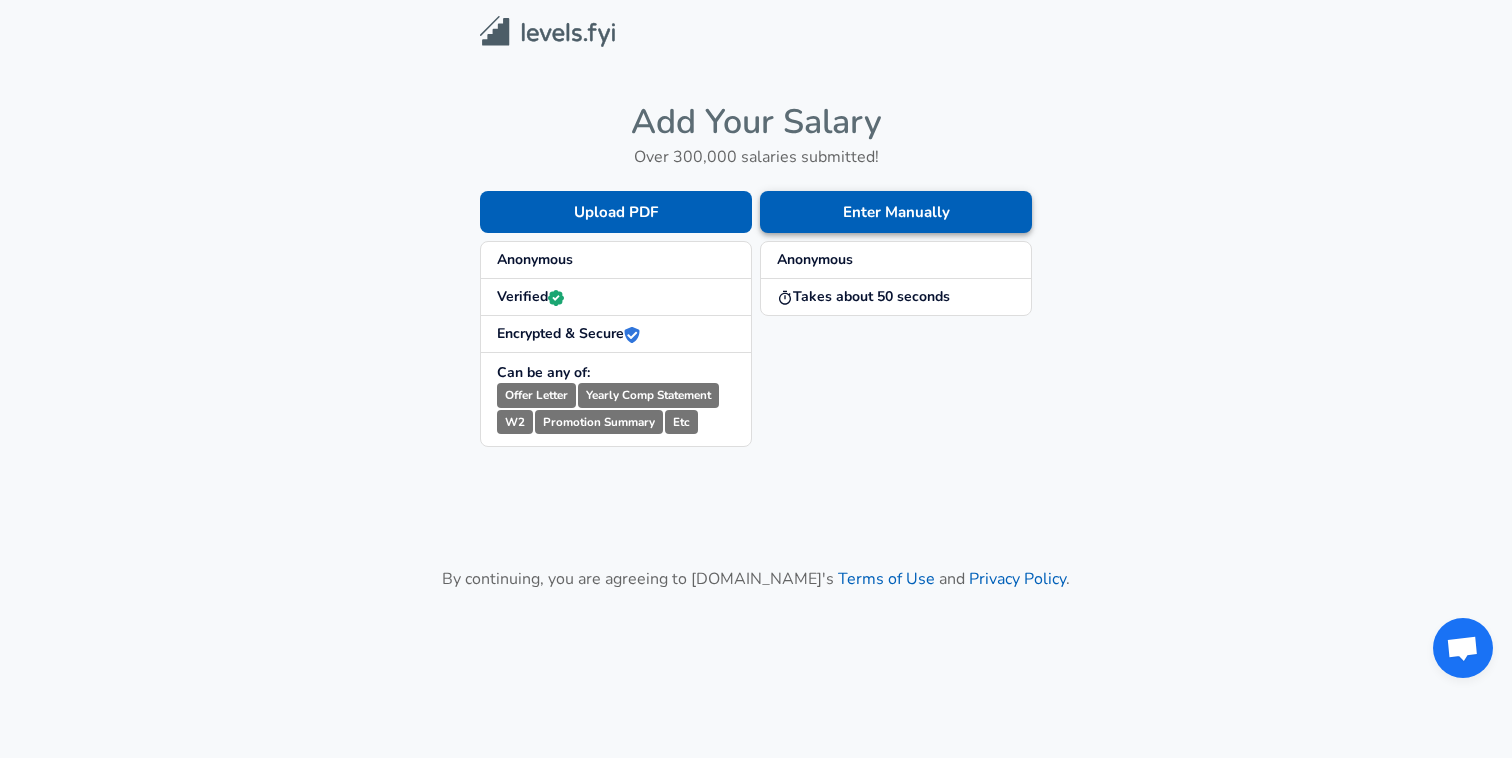 click on "Enter Manually" at bounding box center (896, 212) 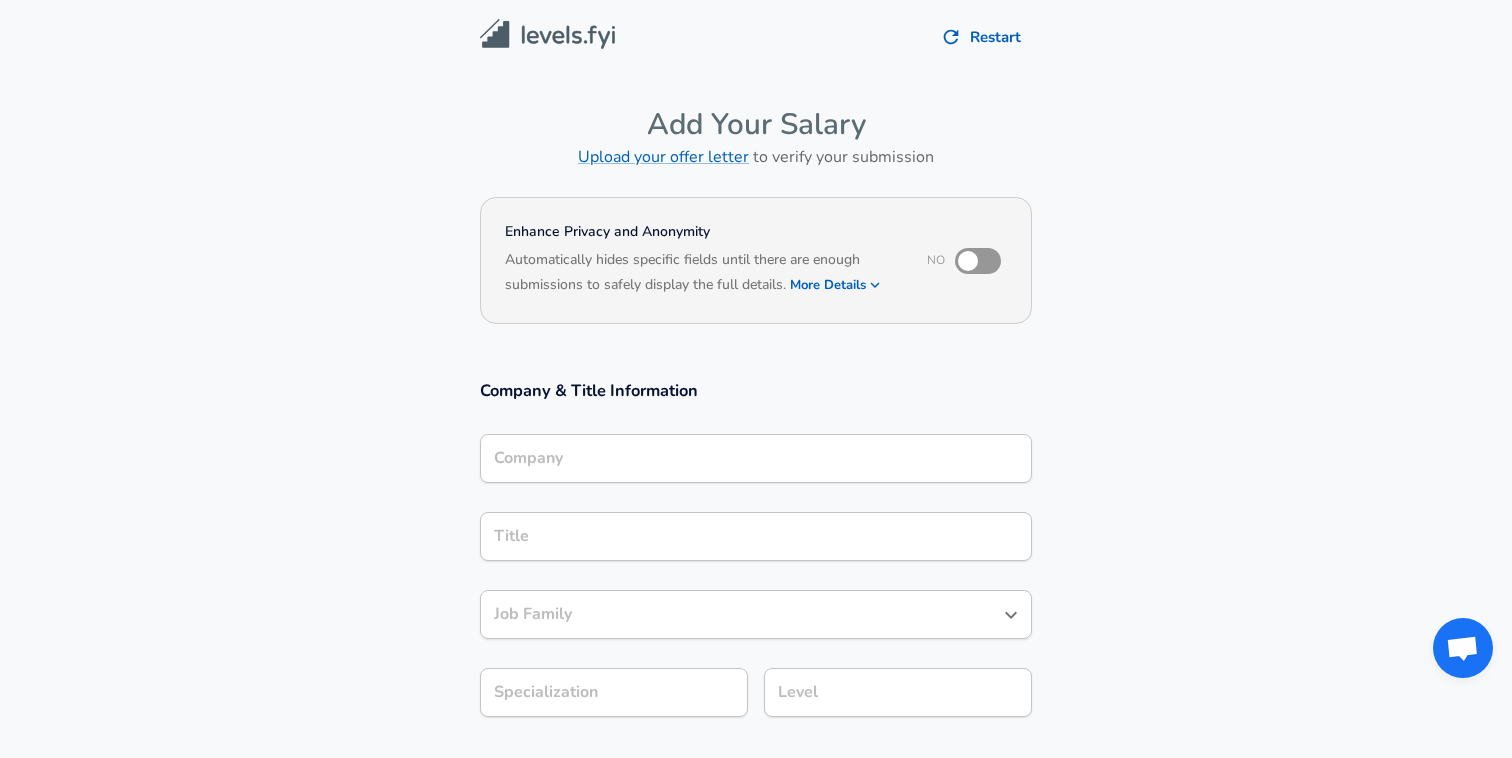 scroll, scrollTop: 20, scrollLeft: 0, axis: vertical 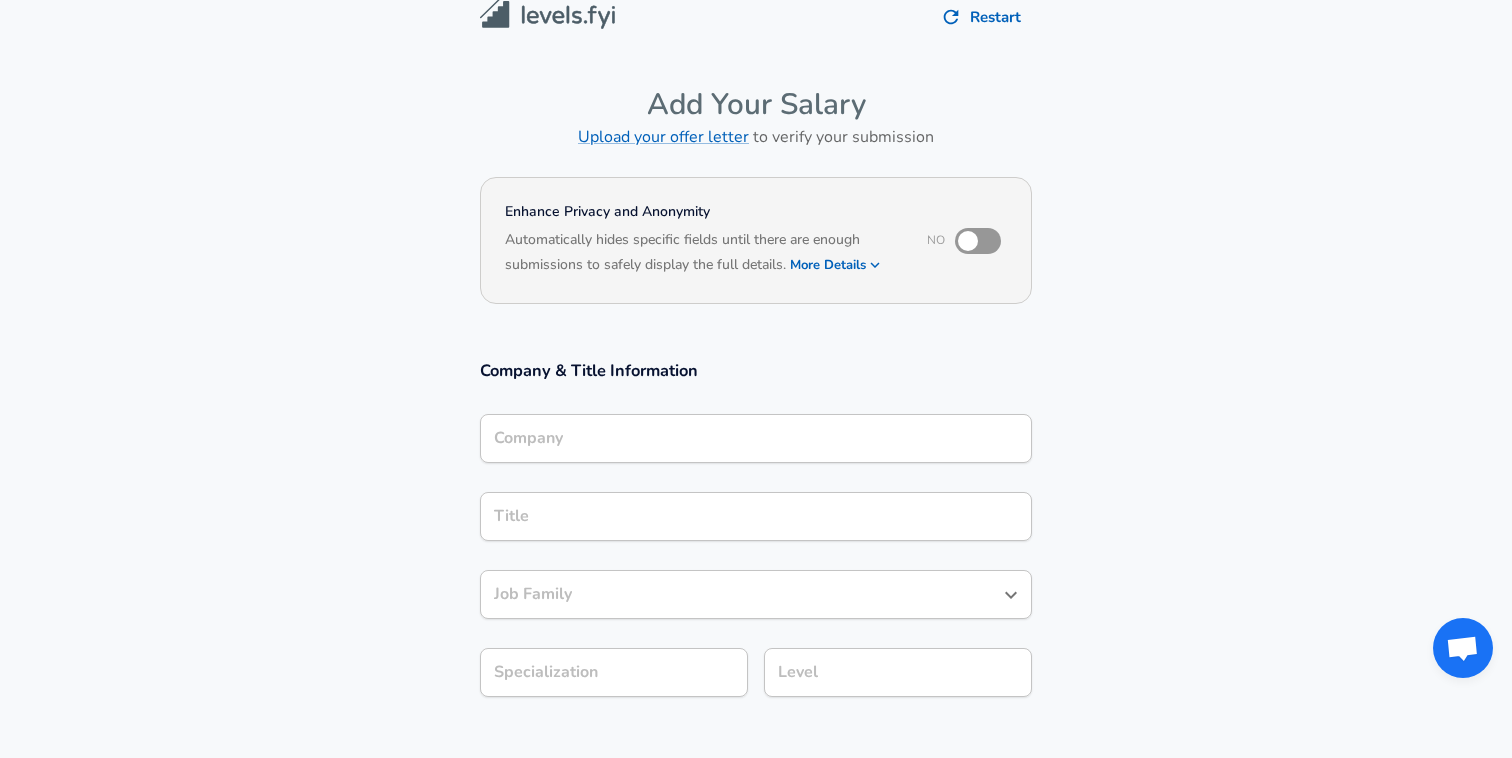 click on "Company" at bounding box center [756, 438] 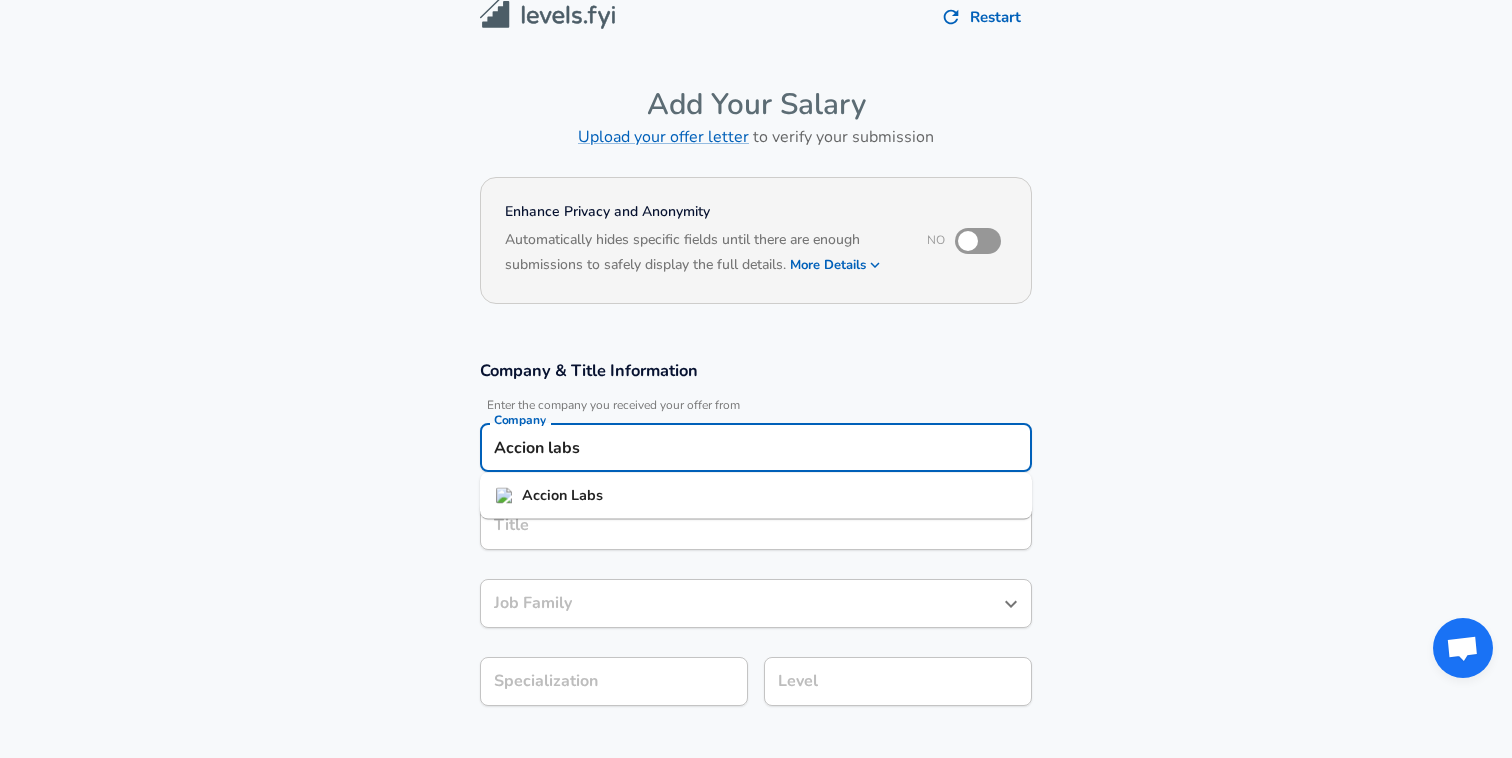 click on "Accion" at bounding box center [546, 495] 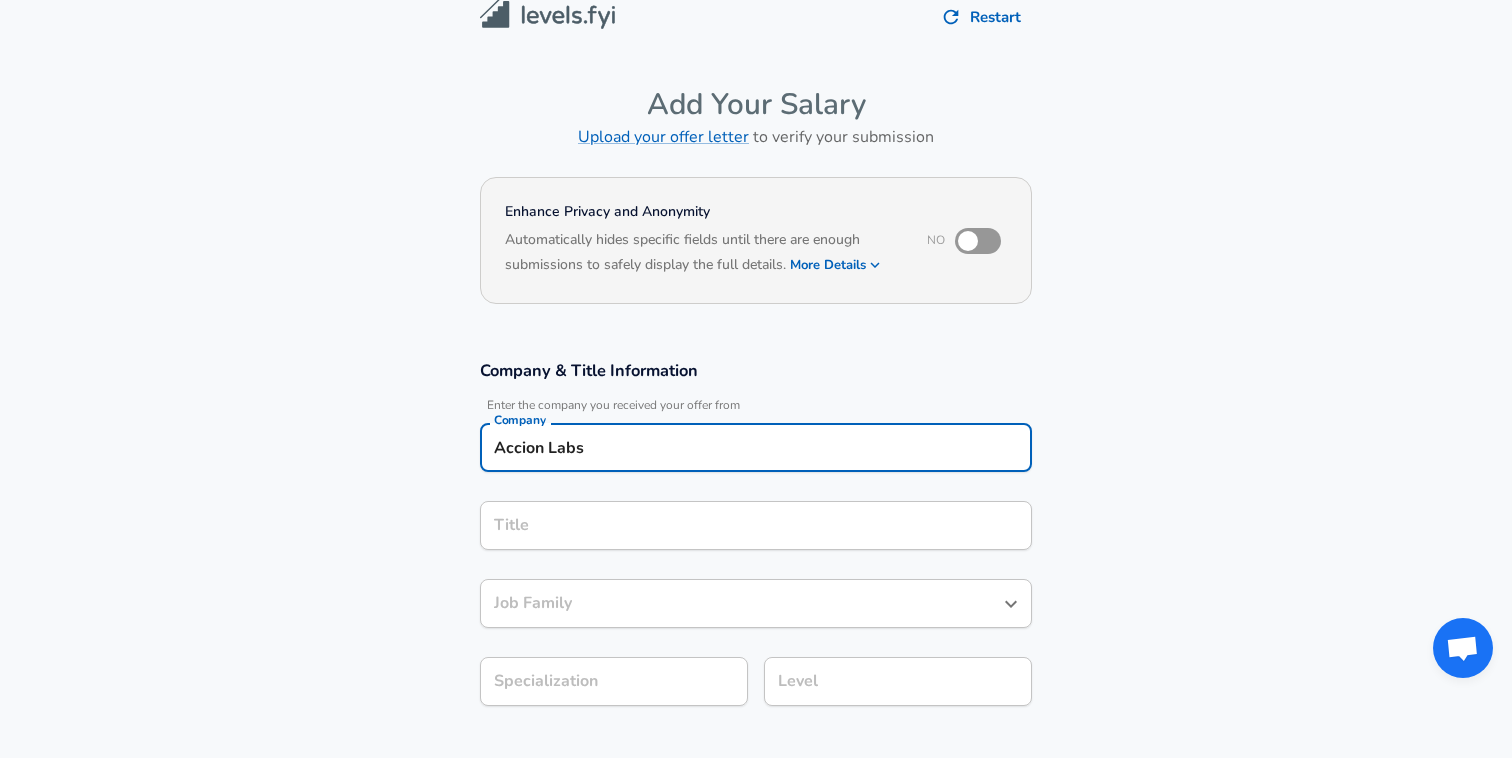type on "Accion Labs" 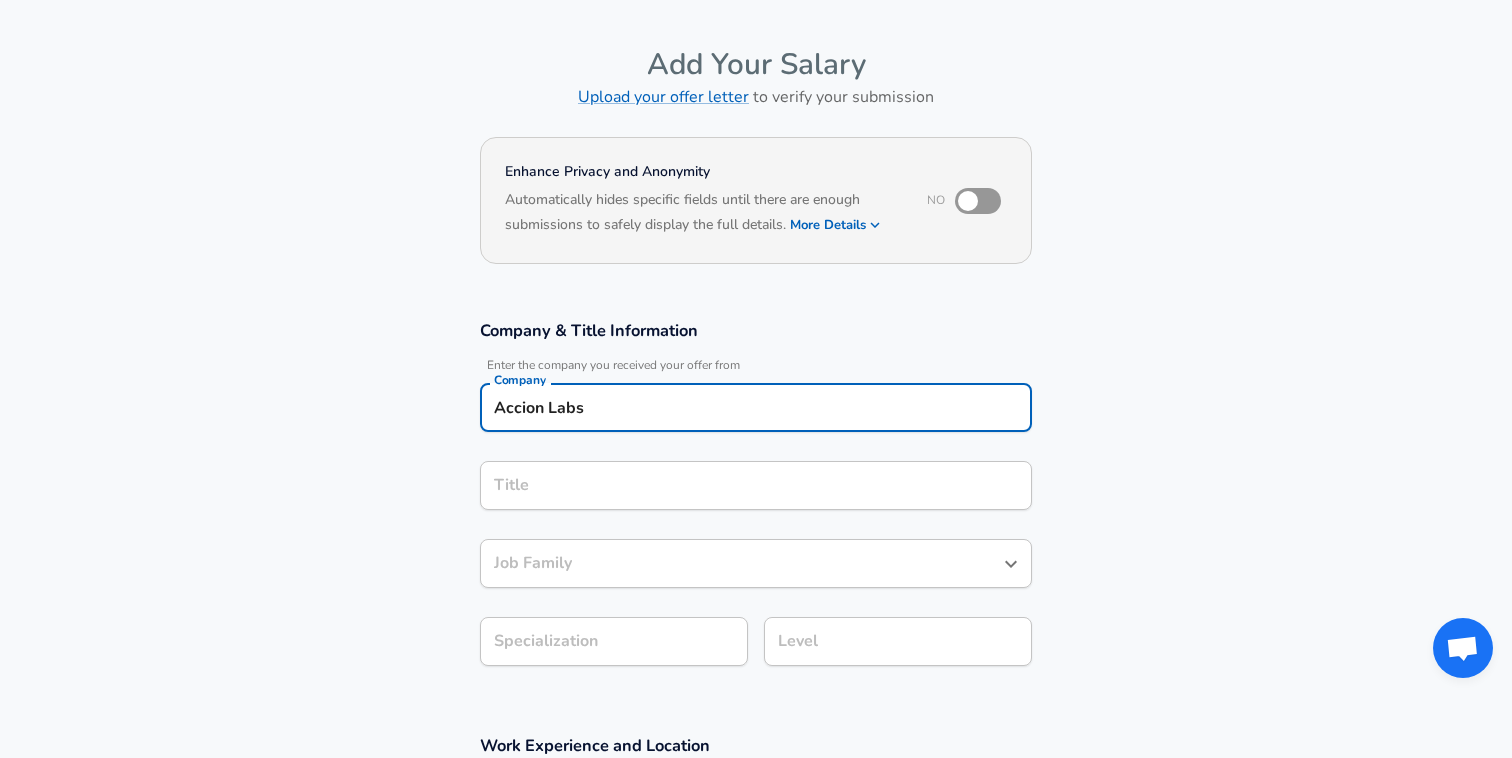 click on "Title" at bounding box center [756, 485] 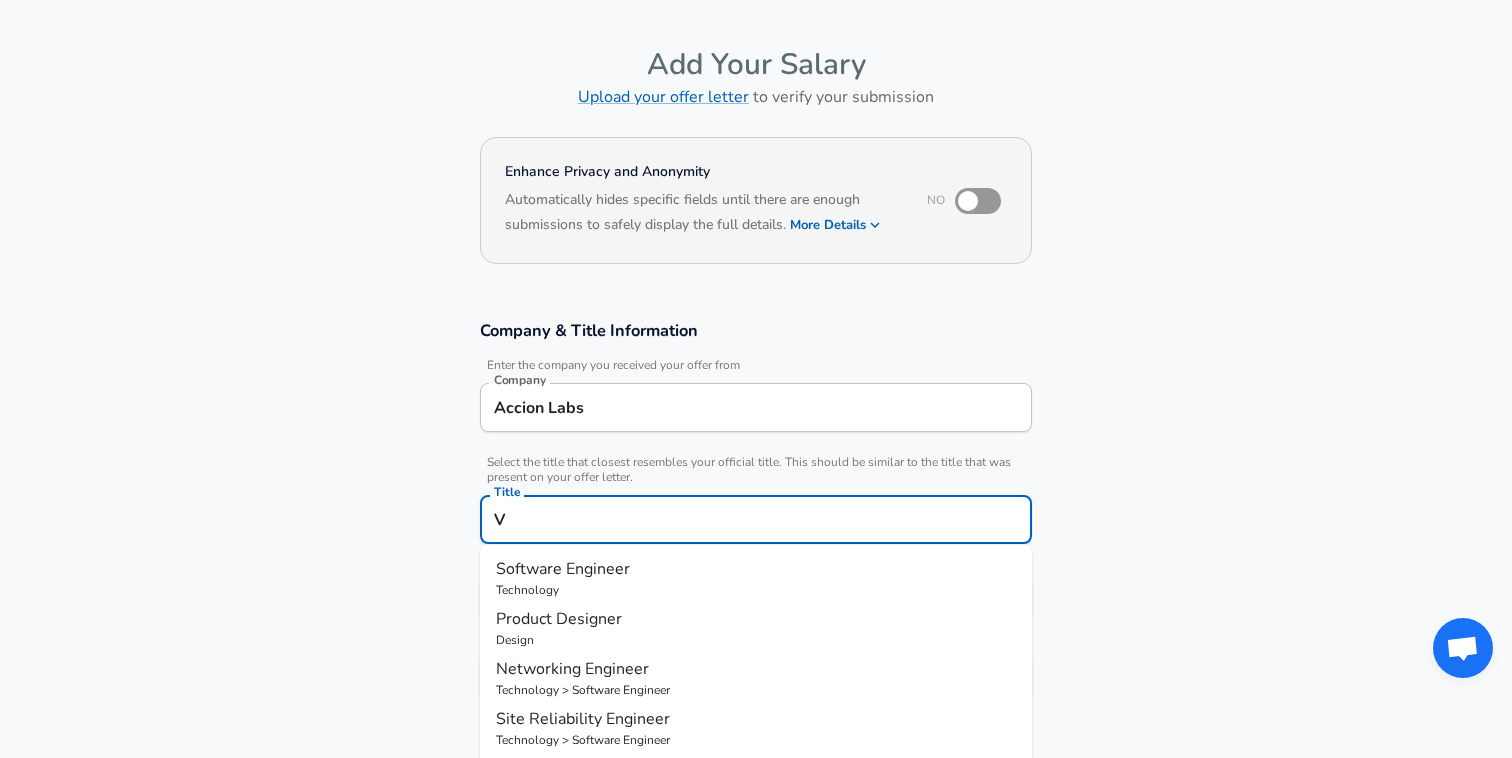 type on "VP" 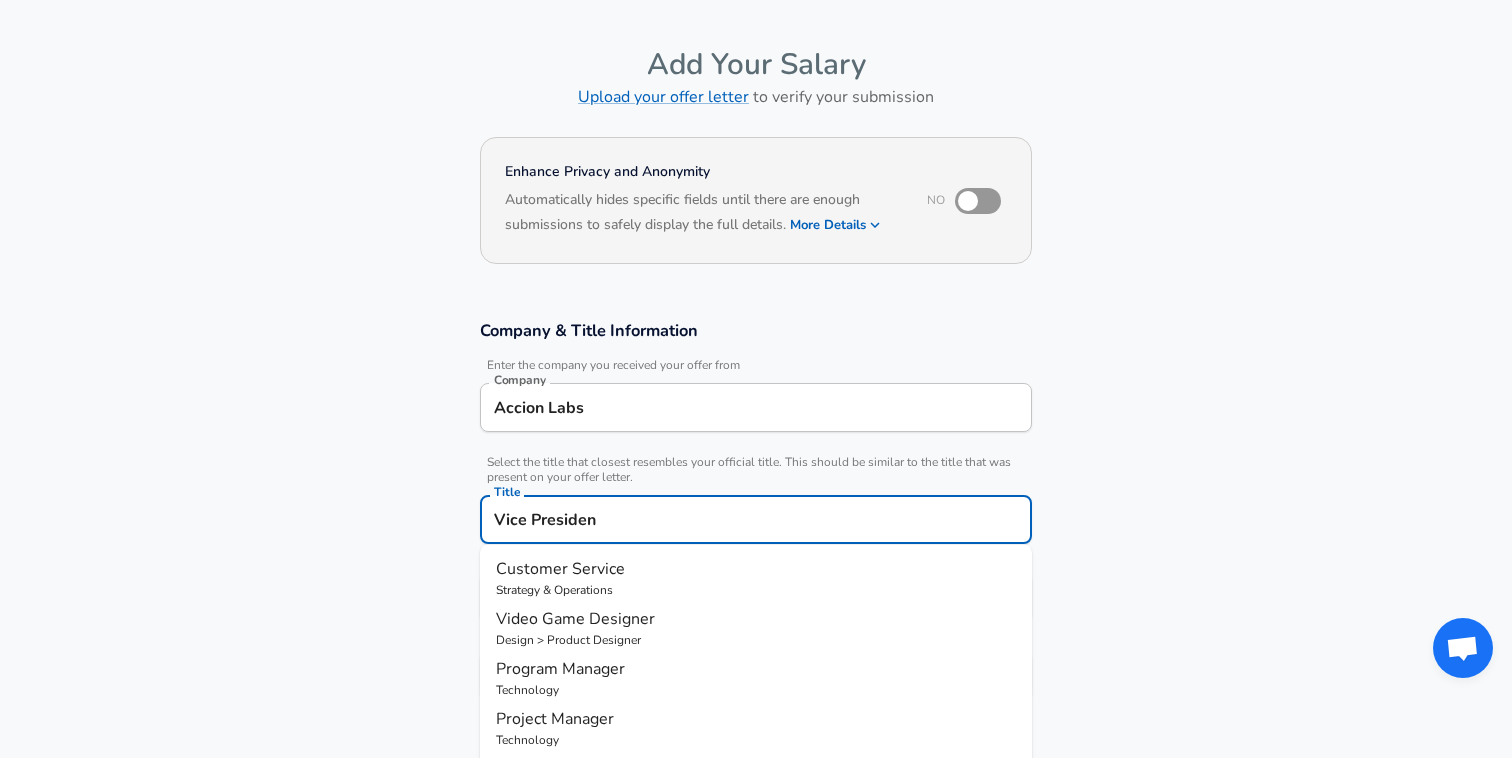 type on "Vice President" 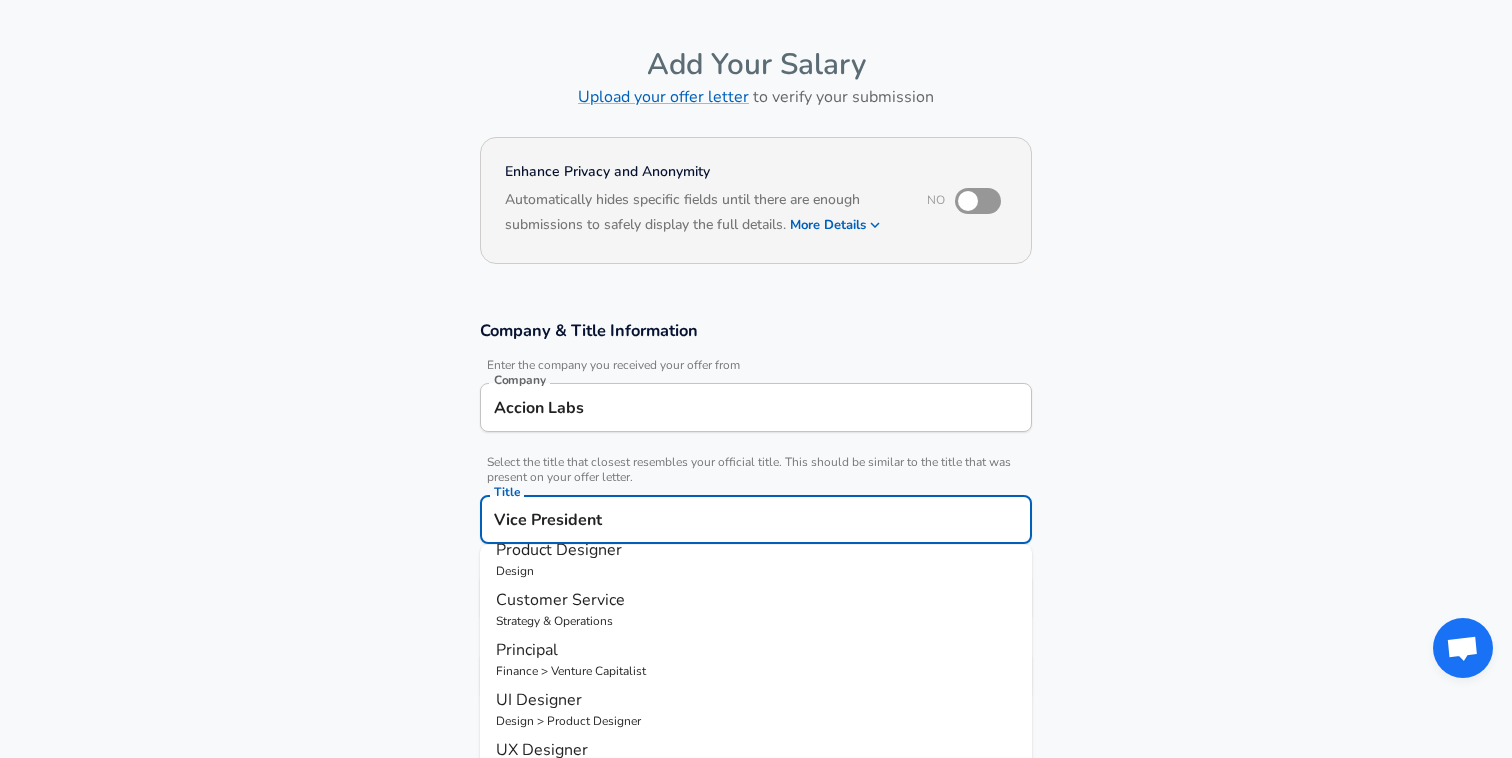 scroll, scrollTop: 123, scrollLeft: 0, axis: vertical 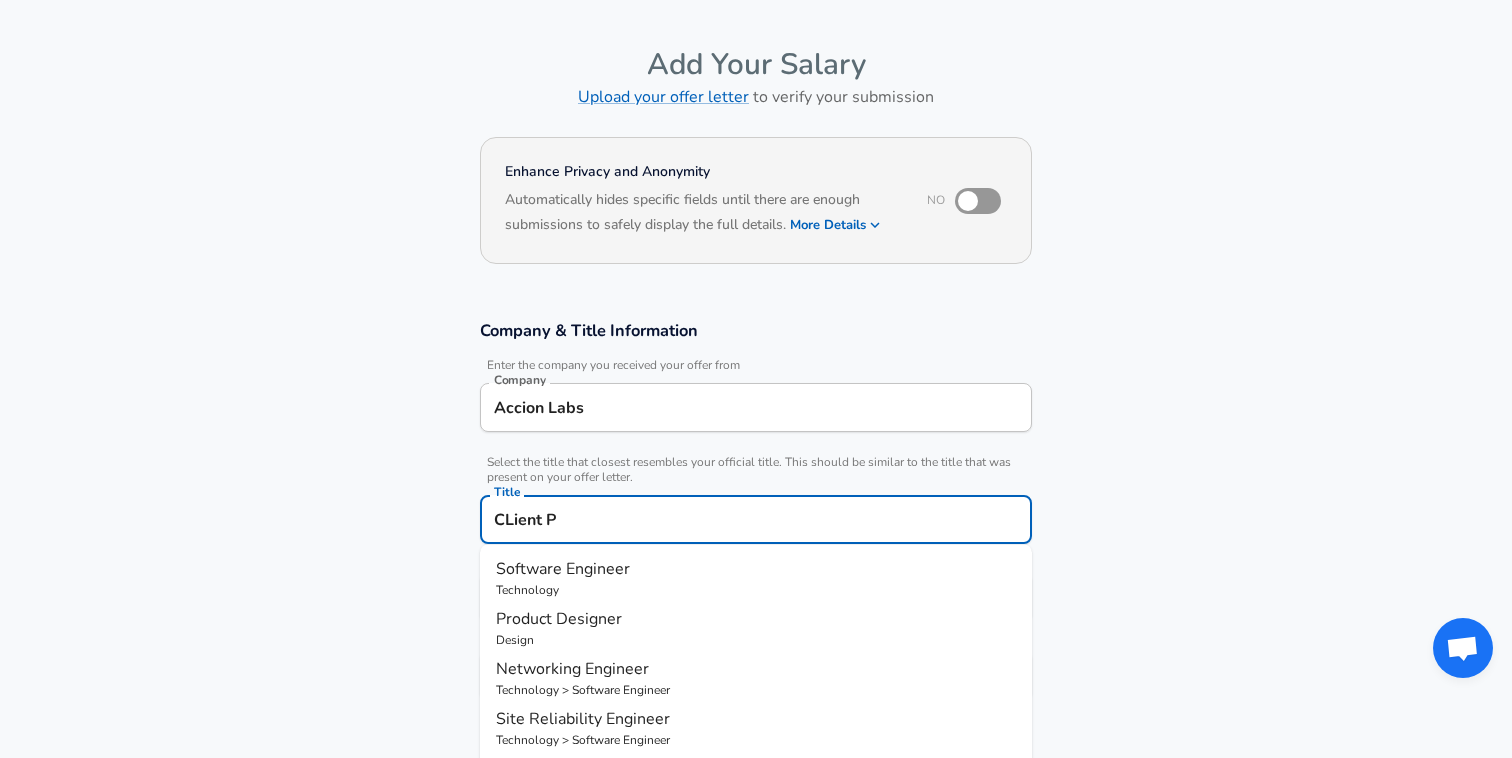 type on "CLient Pa" 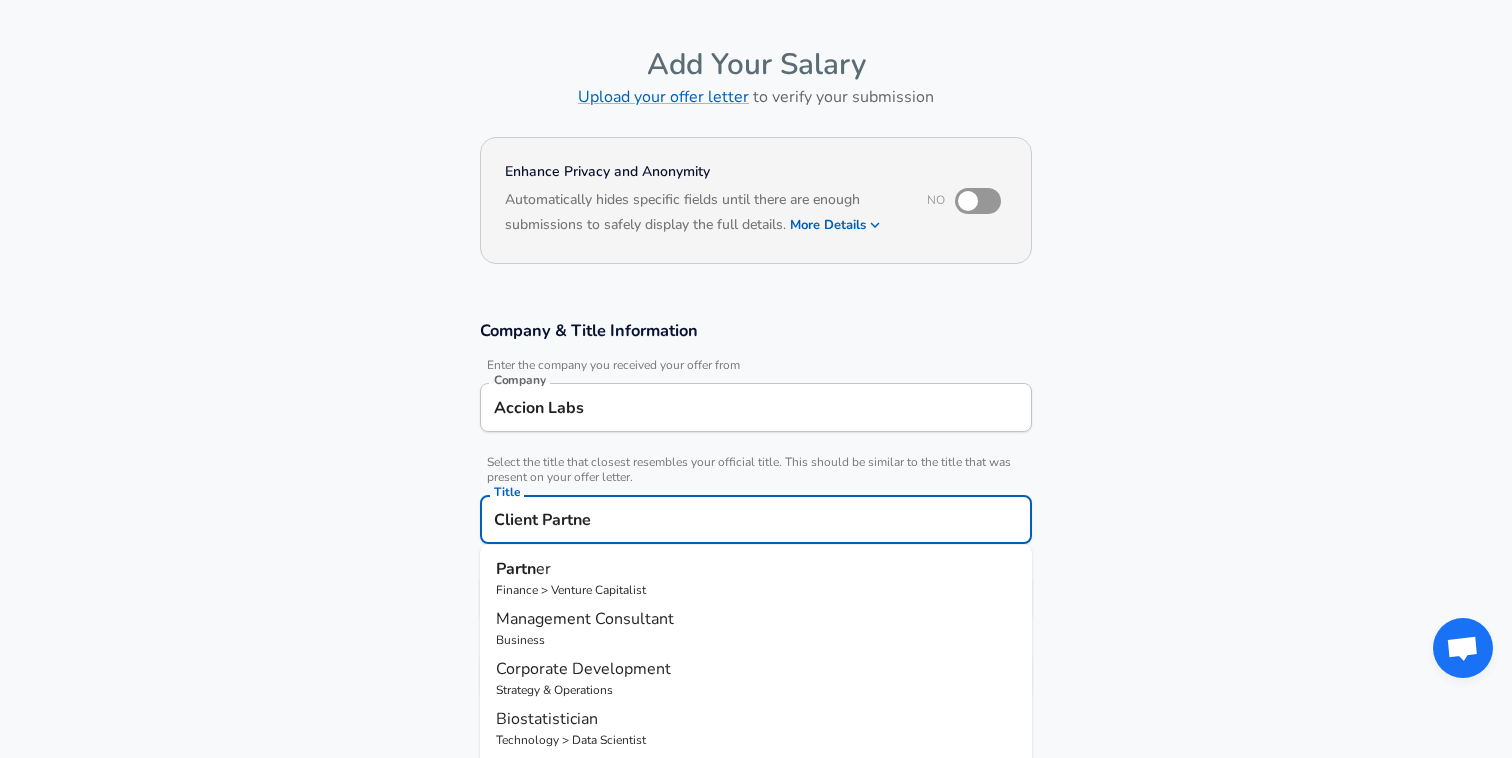 type on "Client Partner" 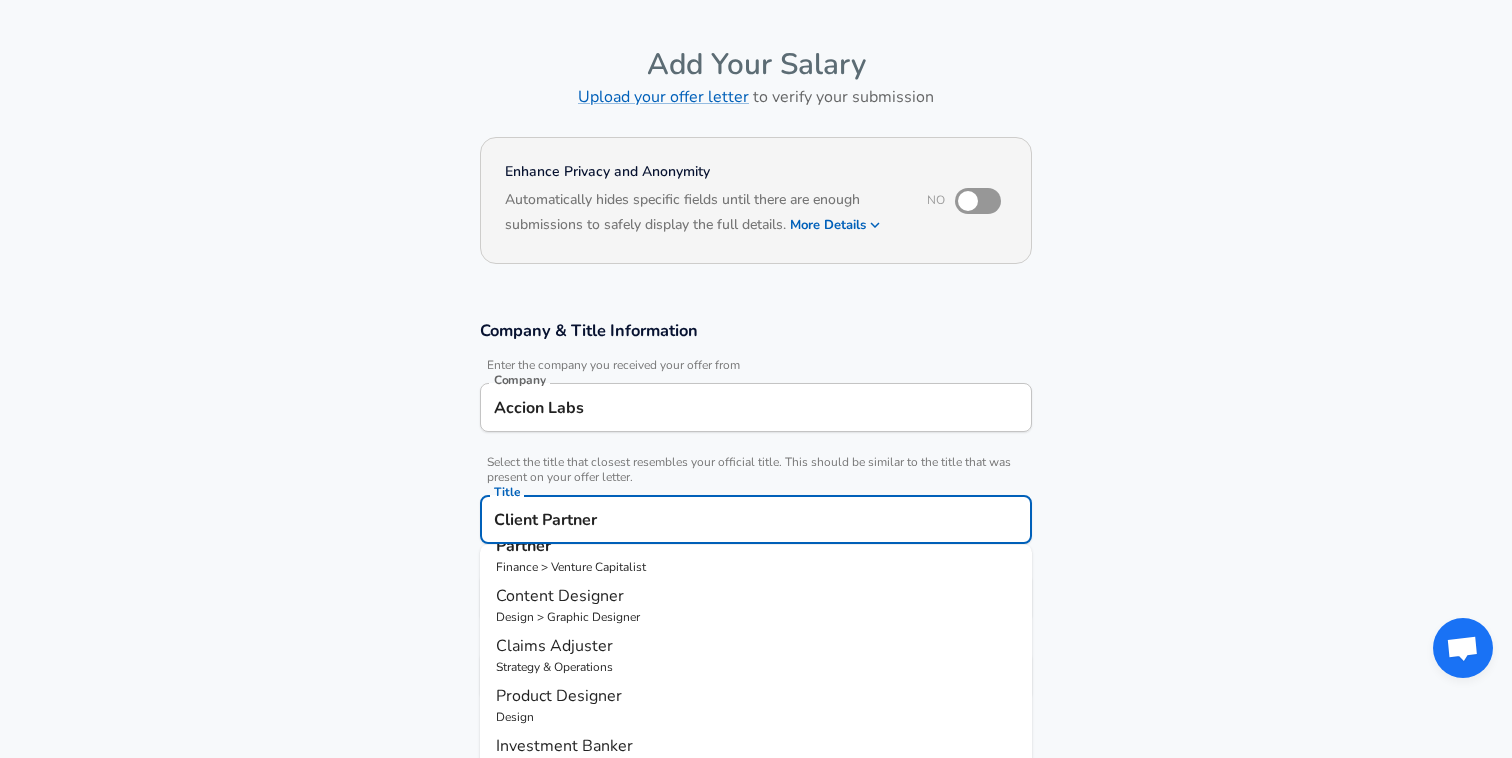 scroll, scrollTop: 0, scrollLeft: 0, axis: both 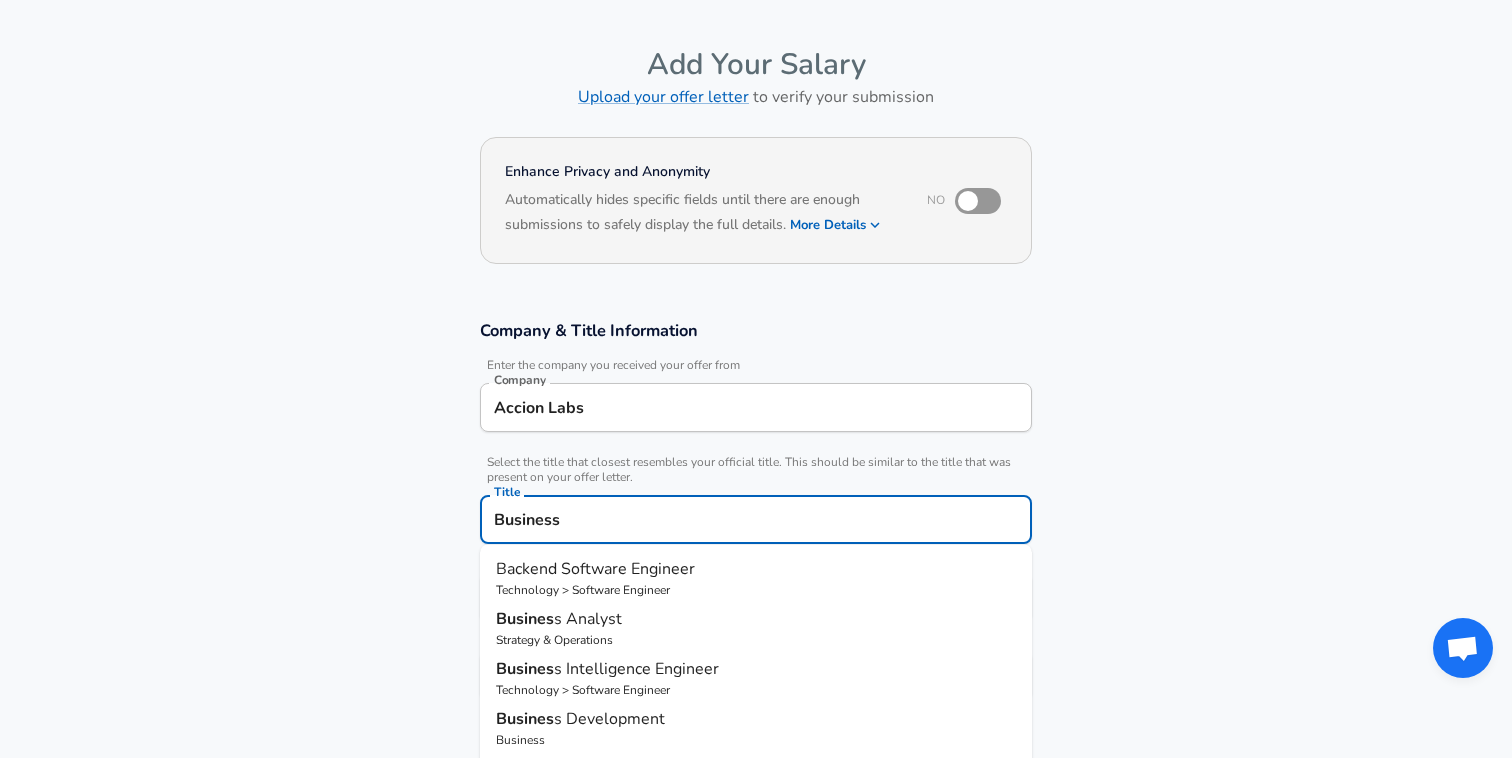 type on "Business" 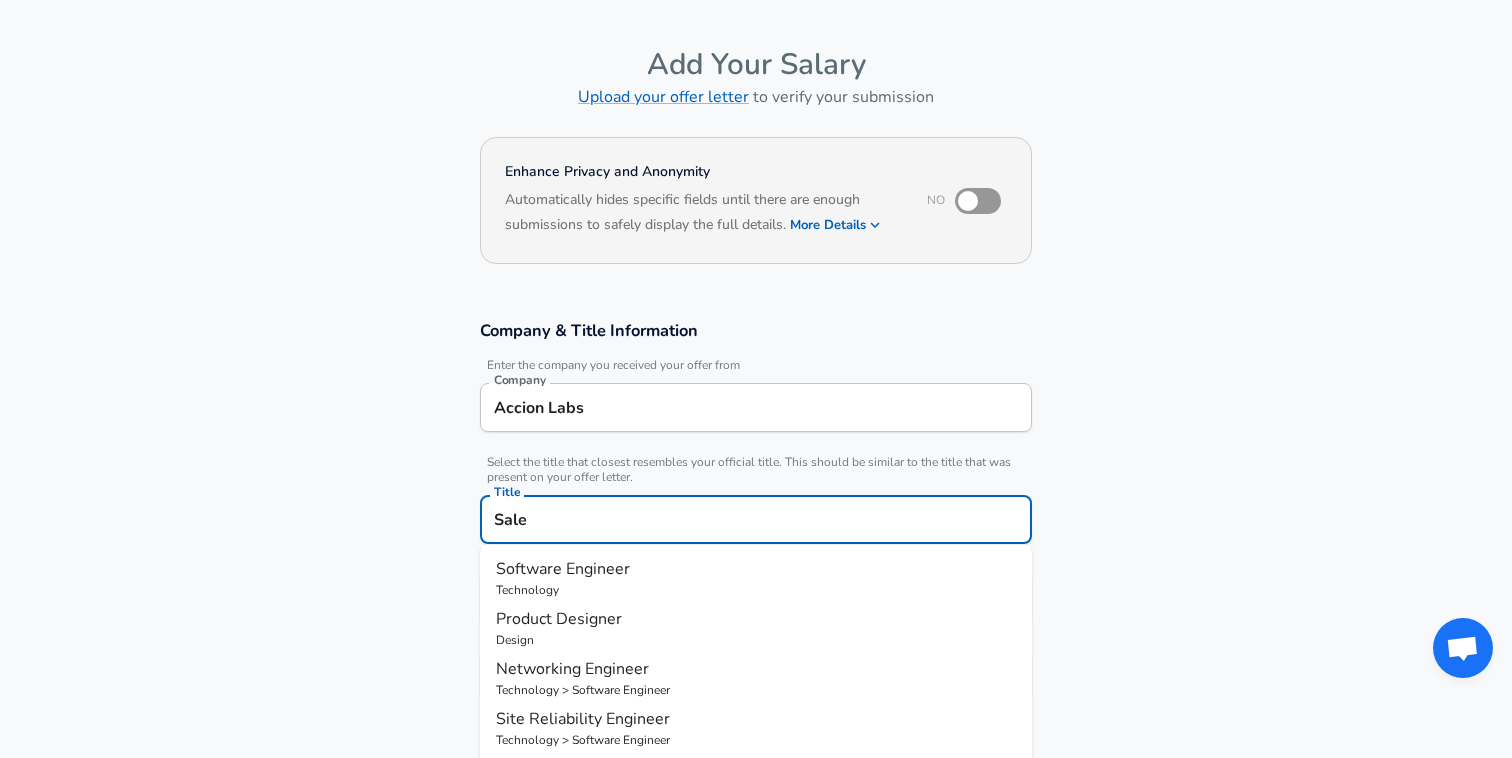 type on "Sales" 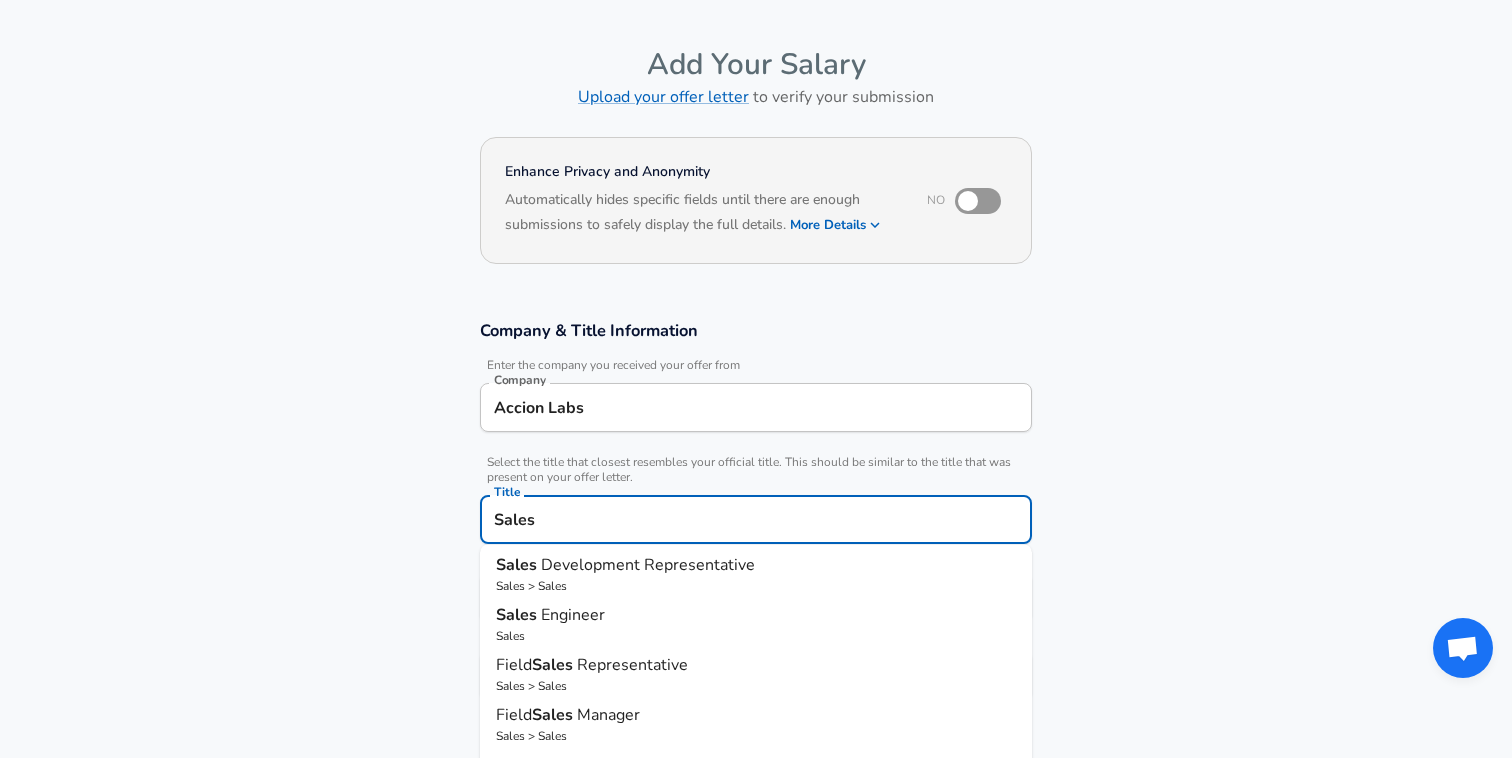 scroll, scrollTop: 79, scrollLeft: 0, axis: vertical 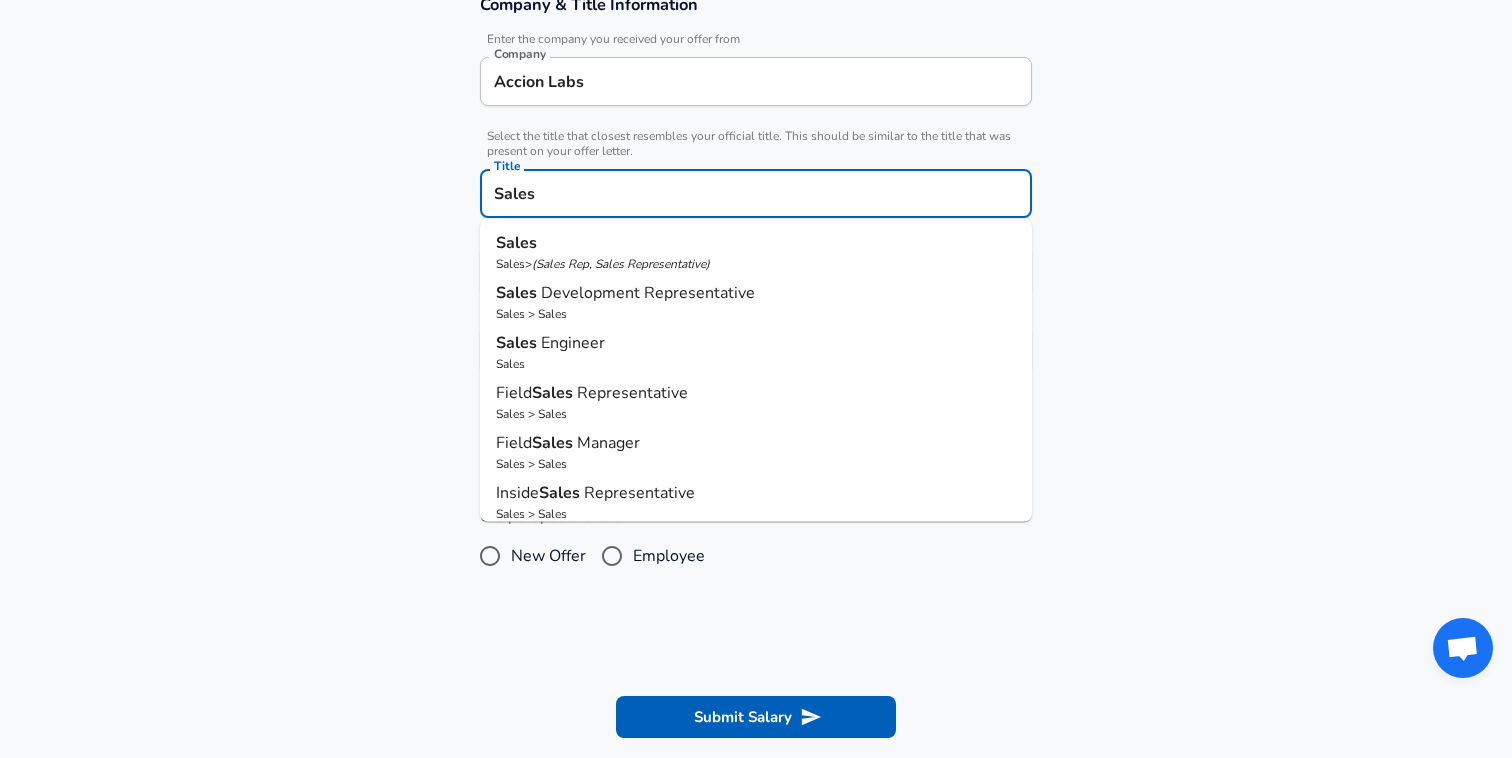 click on "Sales" at bounding box center (756, 243) 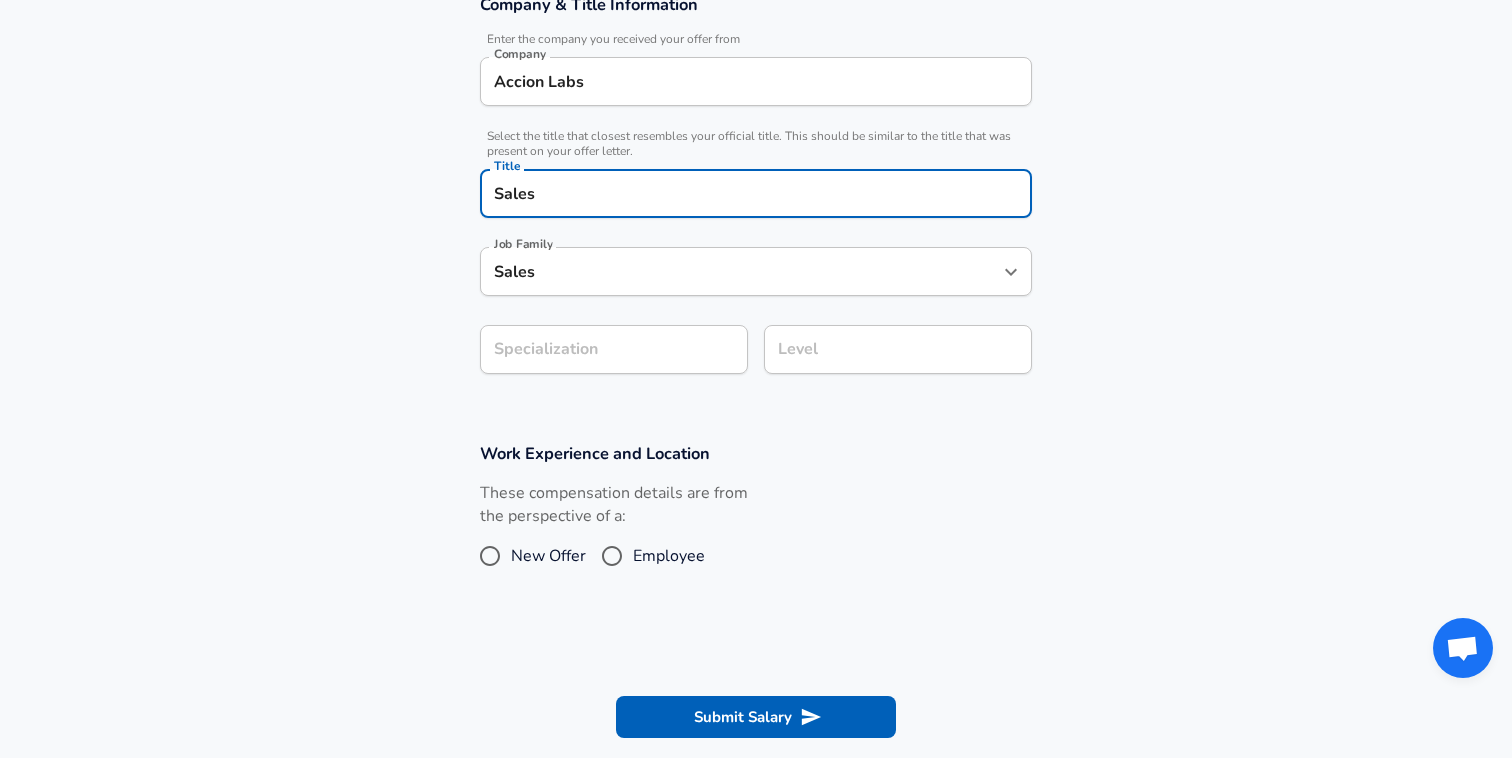type on "Sales" 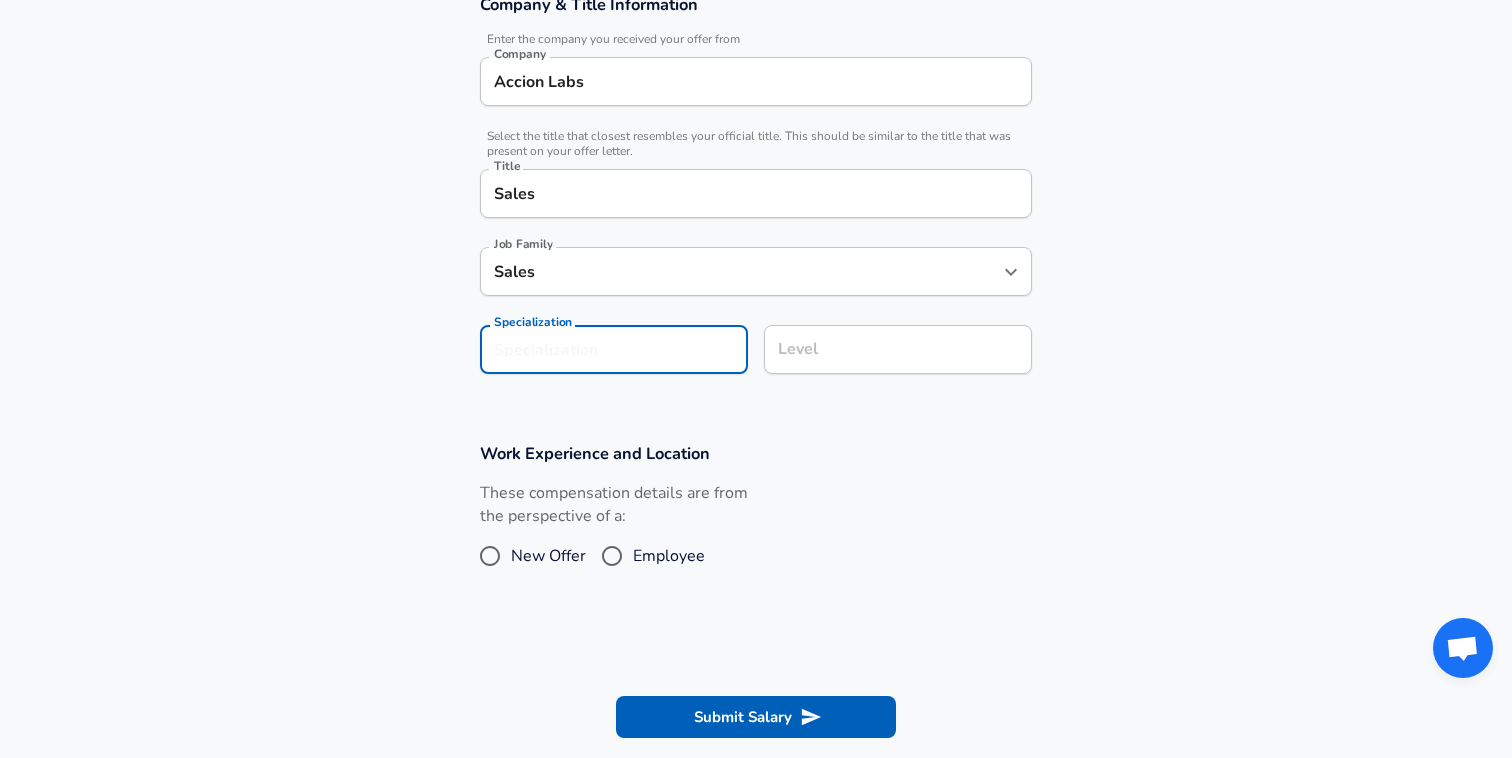 scroll, scrollTop: 446, scrollLeft: 0, axis: vertical 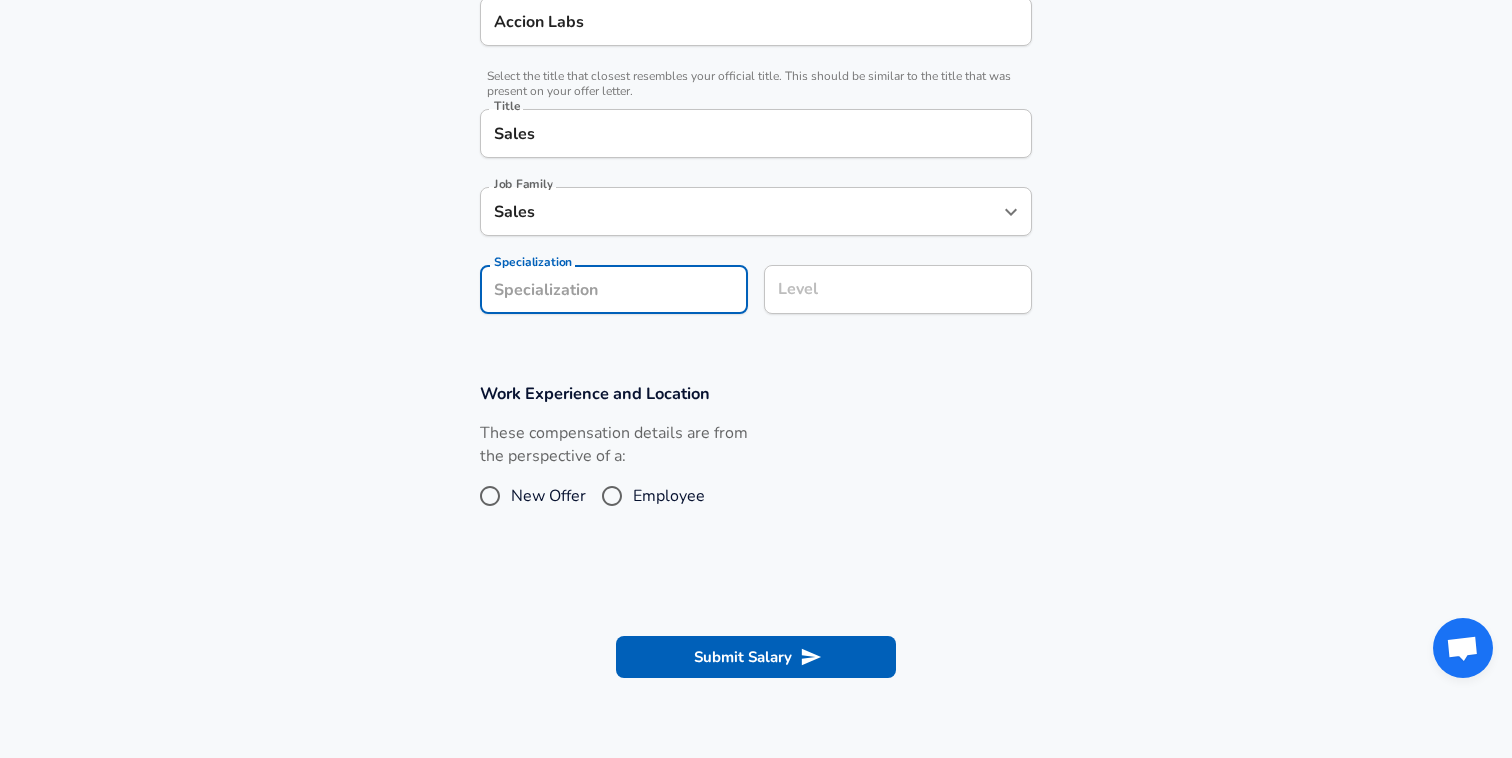 click on "Enhance Privacy and Anonymity No Automatically hides specific fields until there are enough submissions to safely display the full details.   More Details Based on your submission and the data points that we have already collected, we will automatically hide and anonymize specific fields if there aren't enough data points to remain sufficiently anonymous. Company & Title Information   Enter the company you received your offer from Company Accion Labs Company   Select the title that closest resembles your official title. This should be similar to the title that was present on your offer letter. Title Sales Title Job Family Sales Job Family Specialization Specialization Level Level Work Experience and Location These compensation details are from the perspective of a: New Offer Employee Submit Salary" at bounding box center [756, 227] 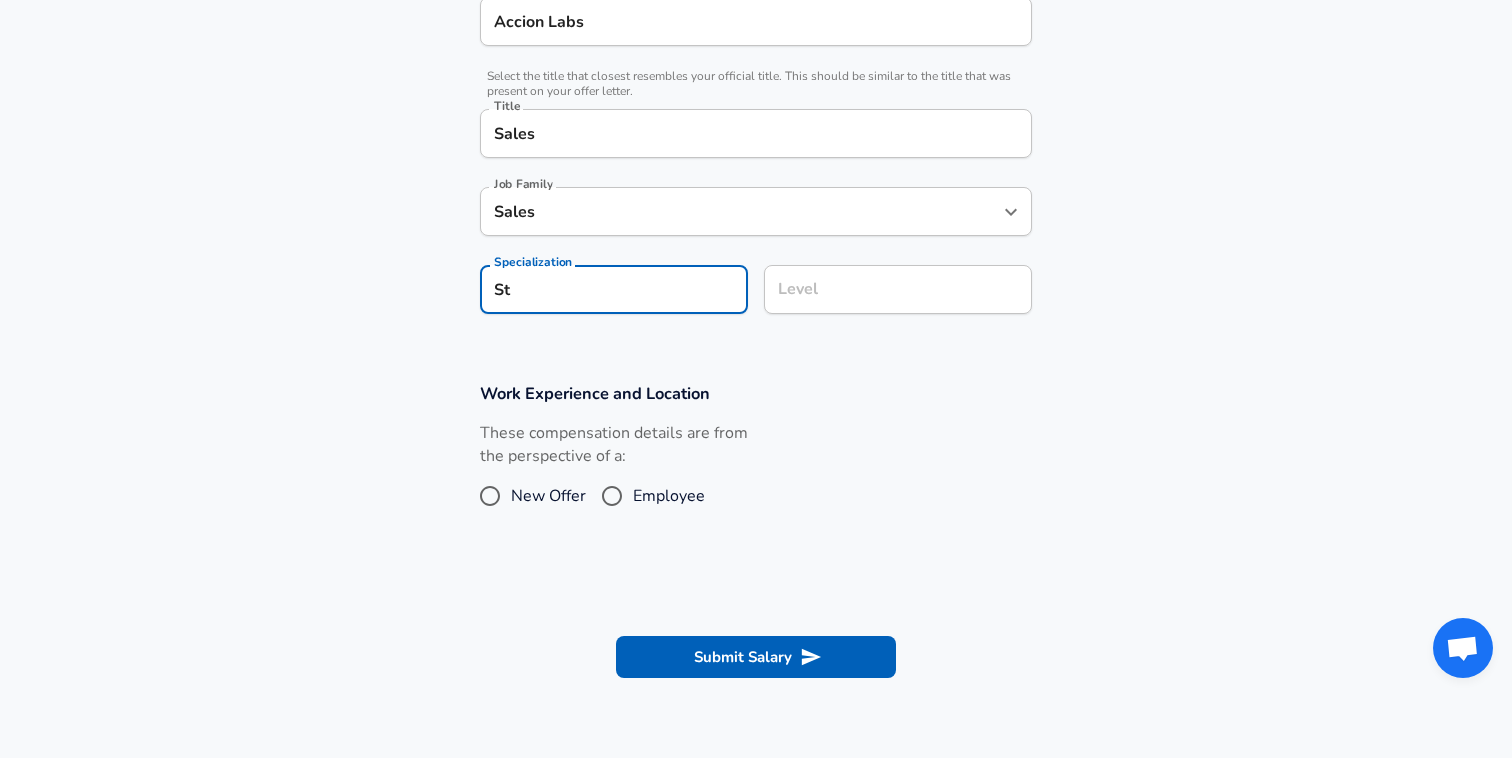 type on "S" 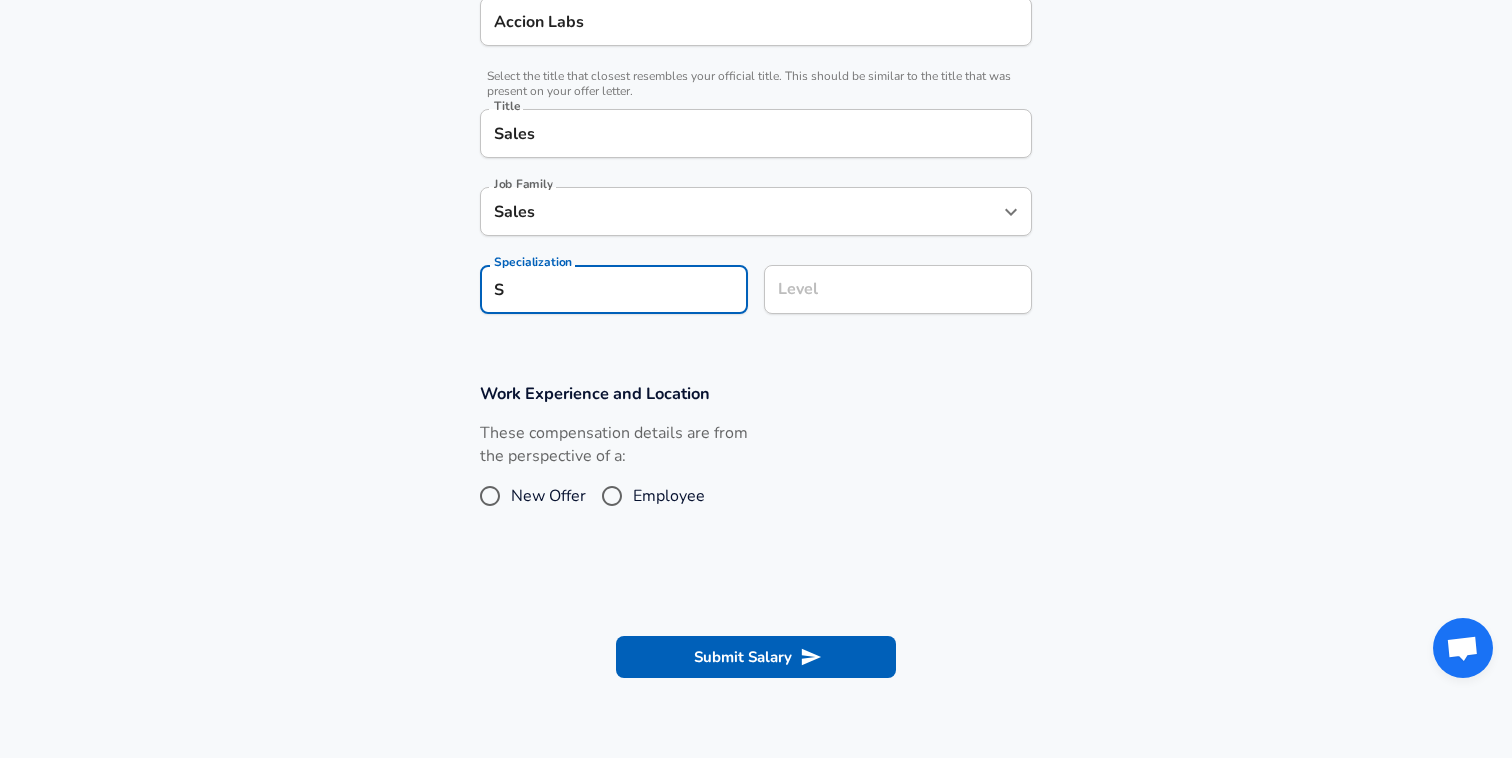 type 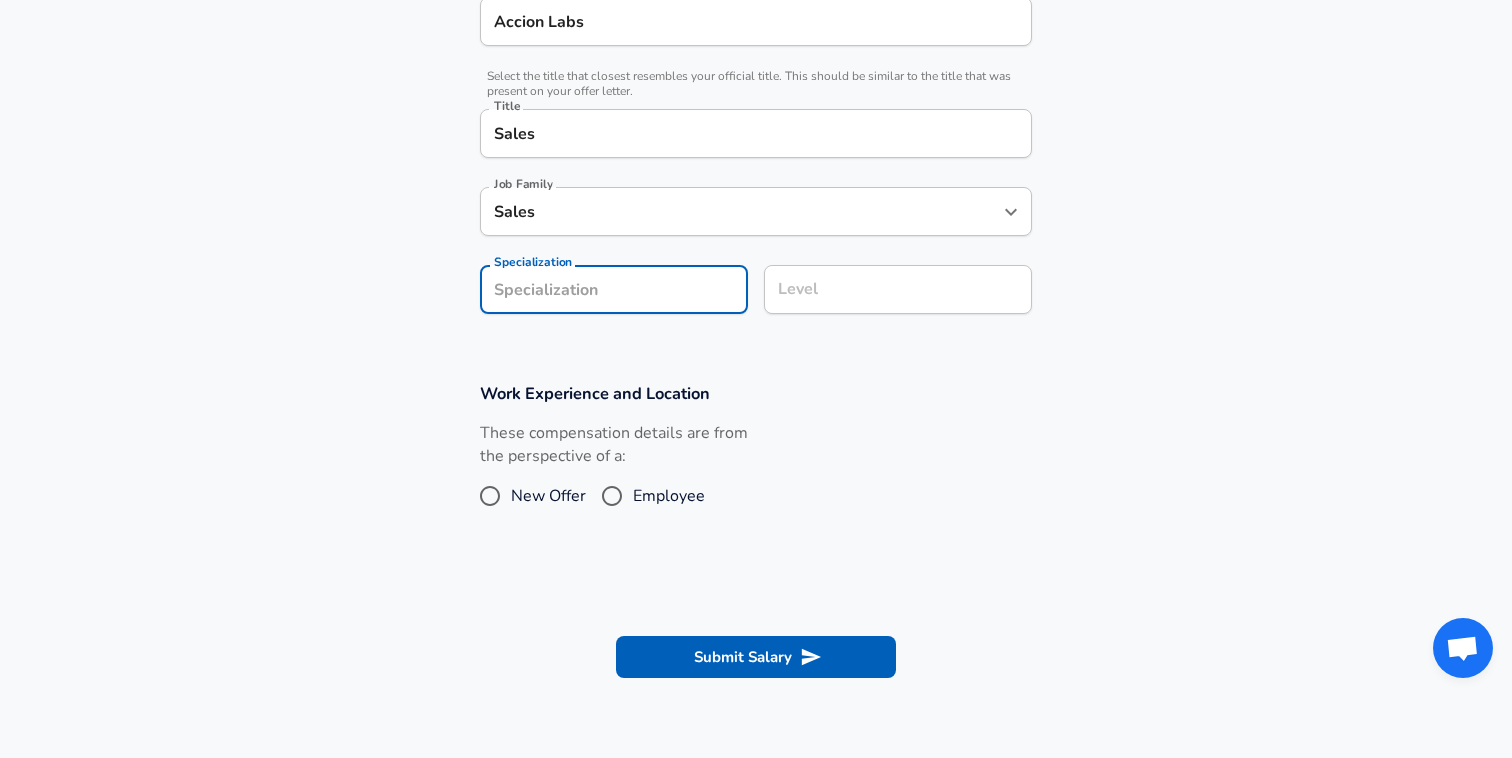 click on "Employee" at bounding box center (612, 496) 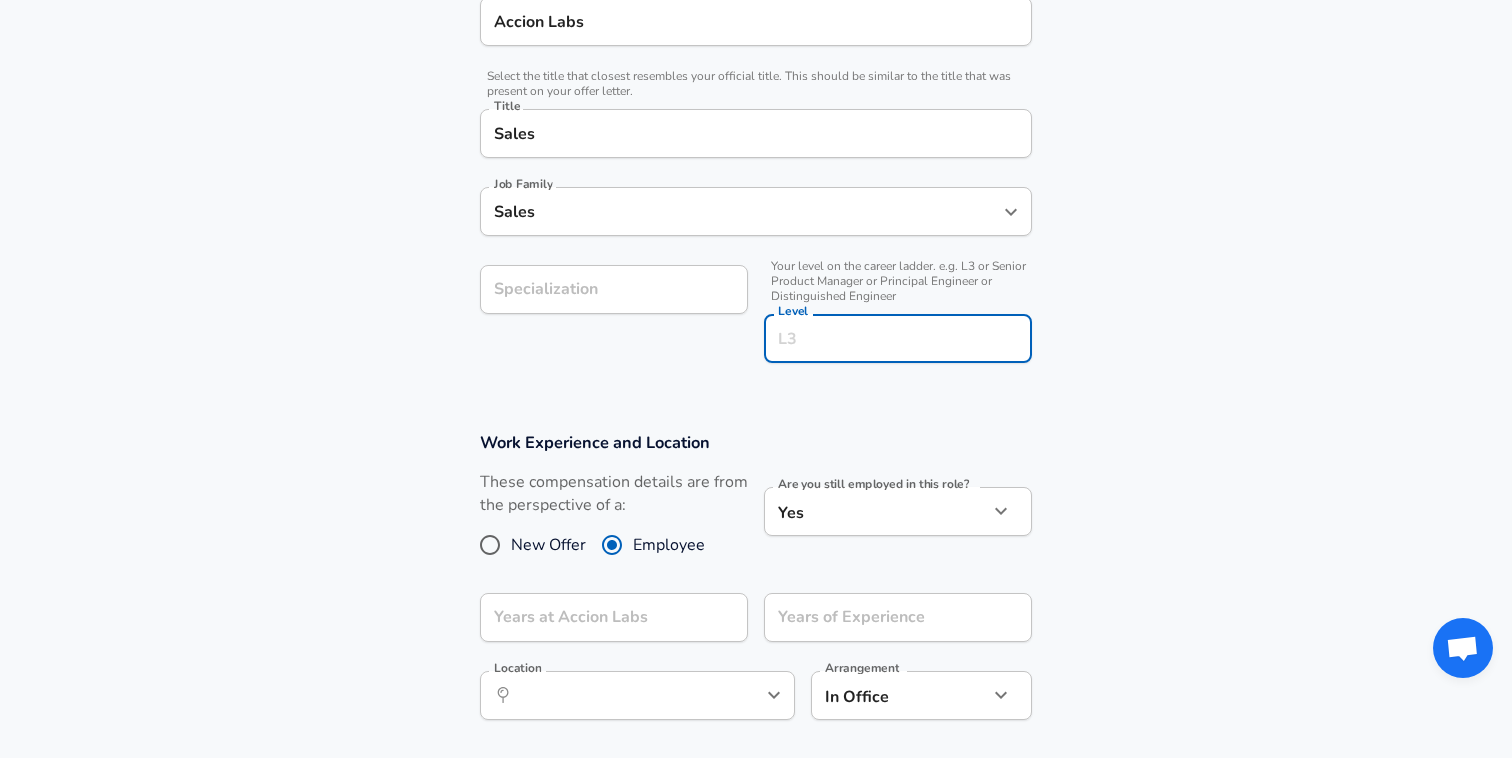 scroll, scrollTop: 486, scrollLeft: 0, axis: vertical 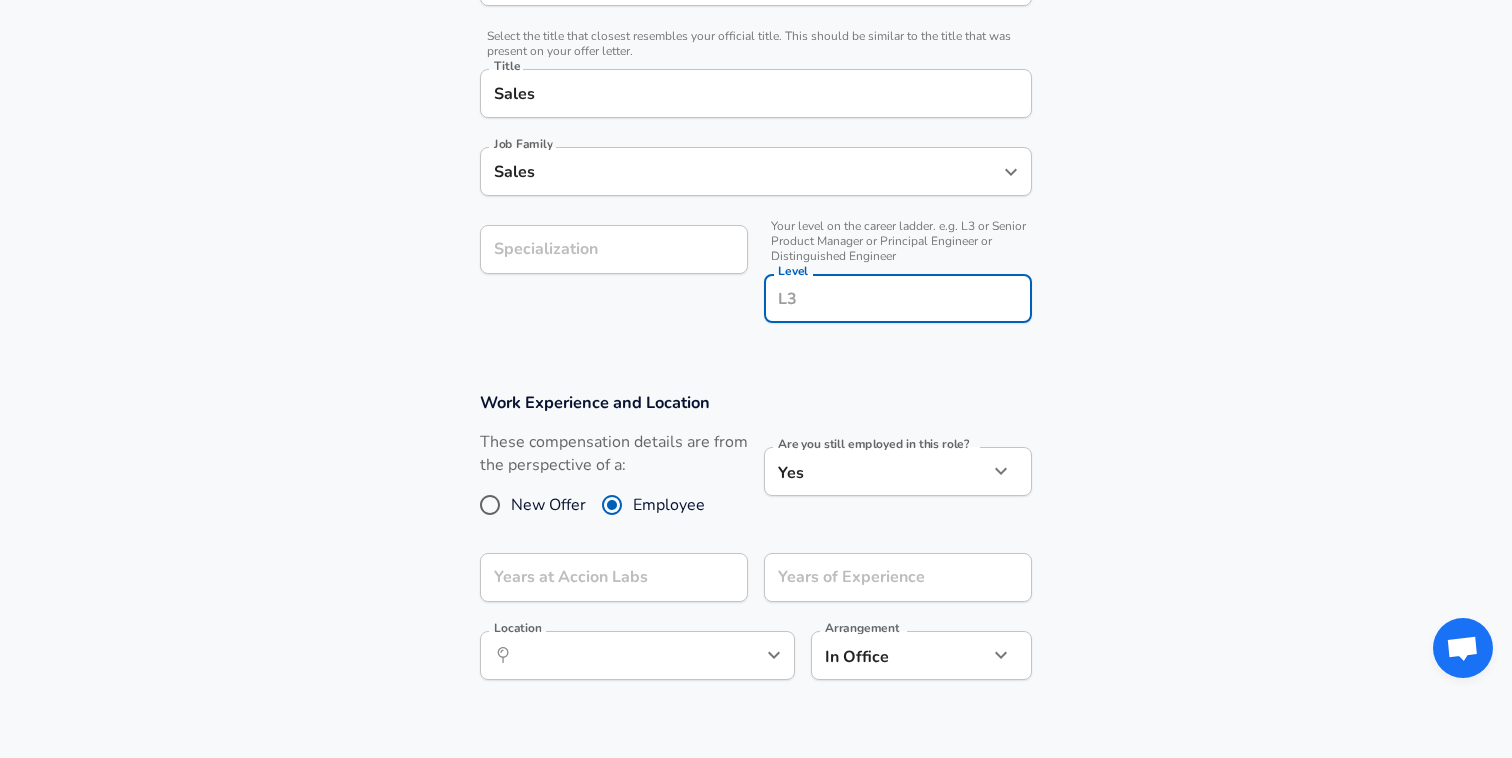 click on "Level" at bounding box center (898, 298) 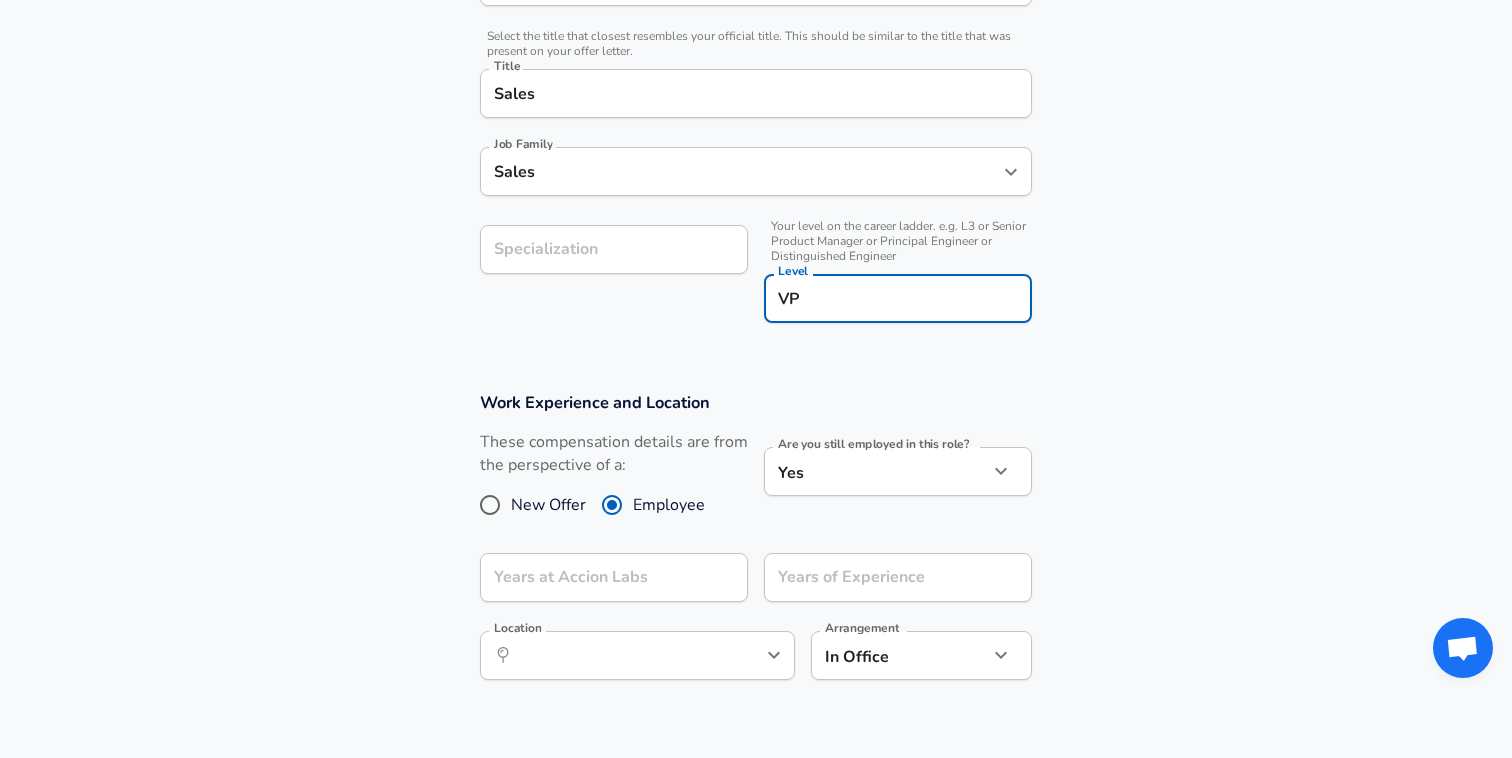 type on "VP" 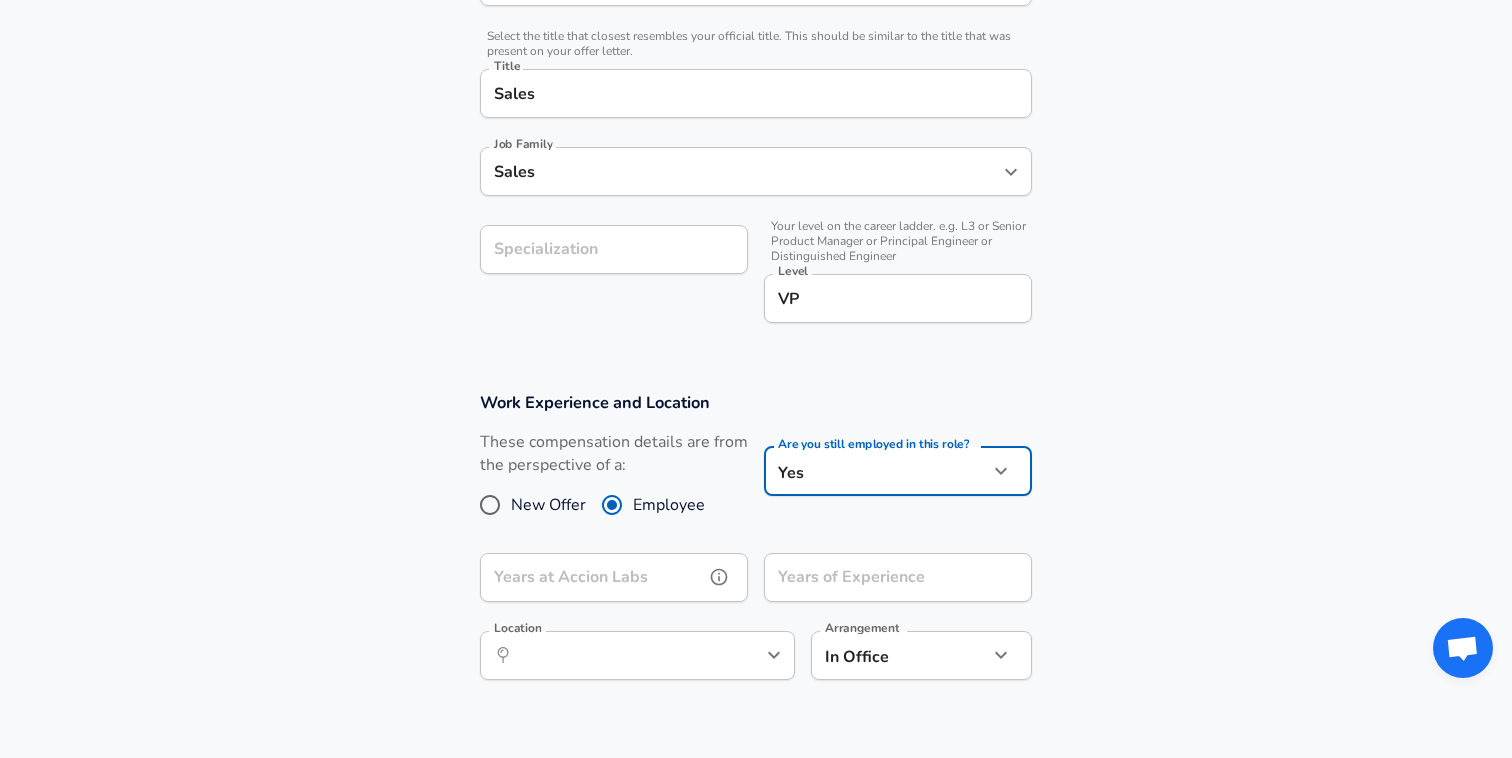 click on "Years at Accion Labs" at bounding box center [592, 577] 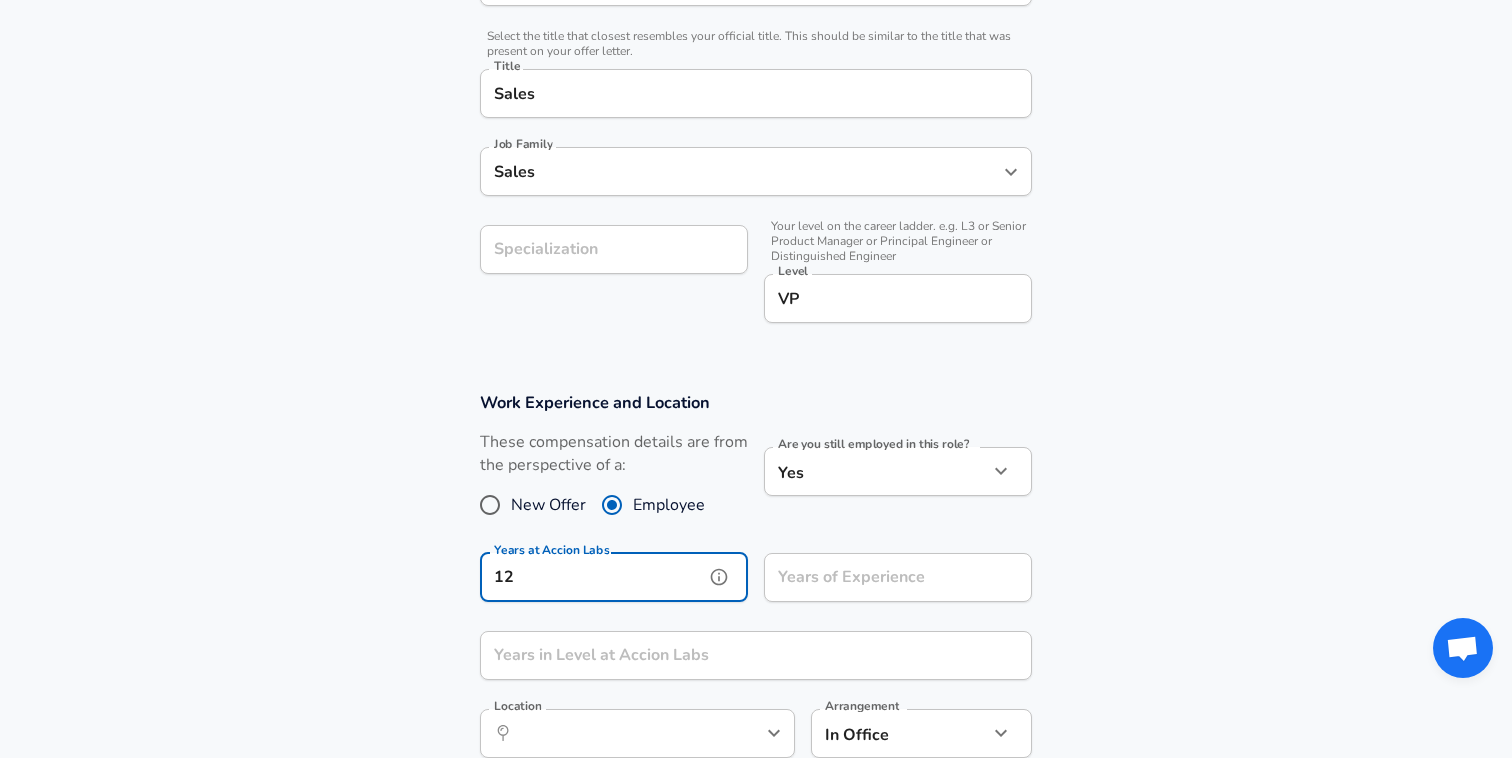 type on "12" 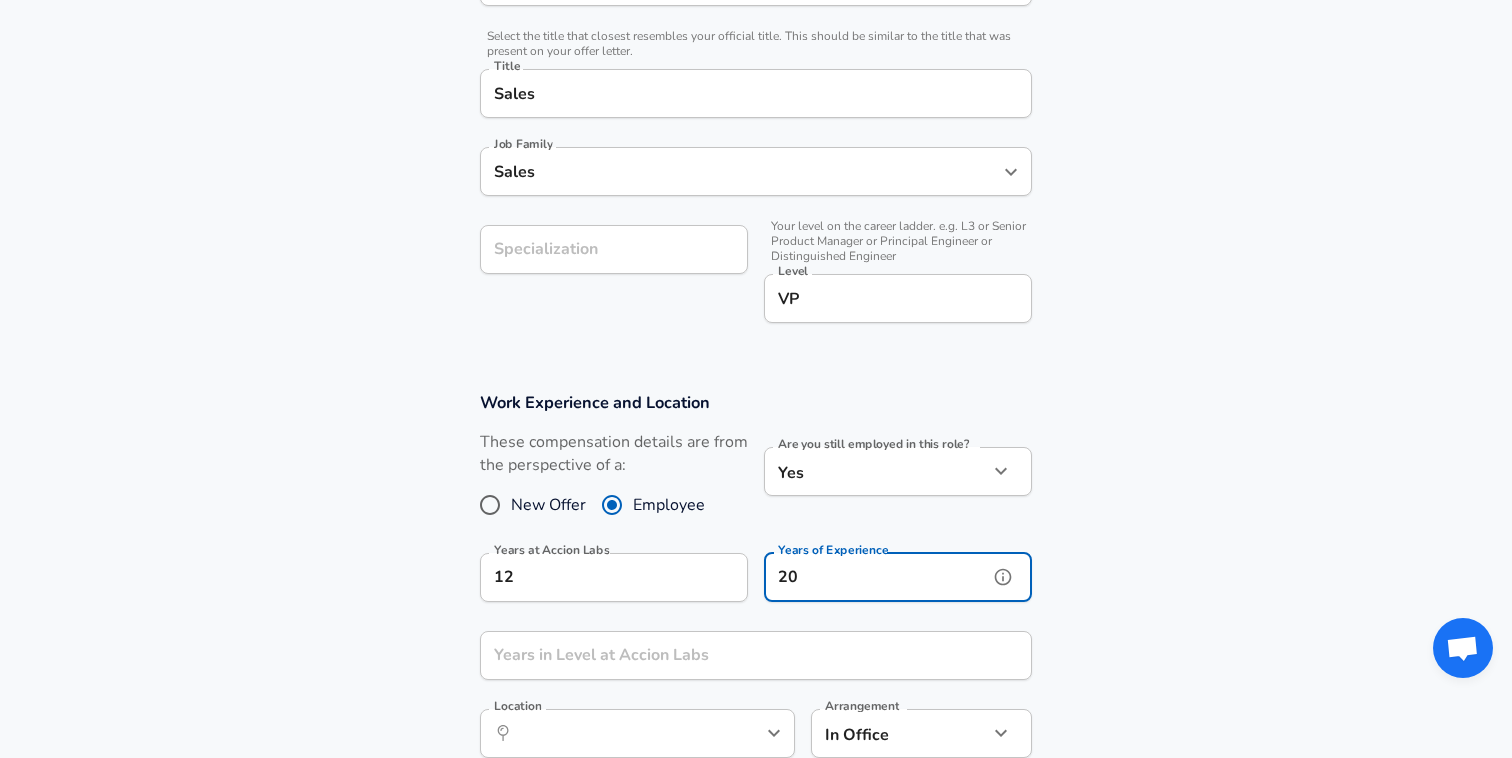 type on "20" 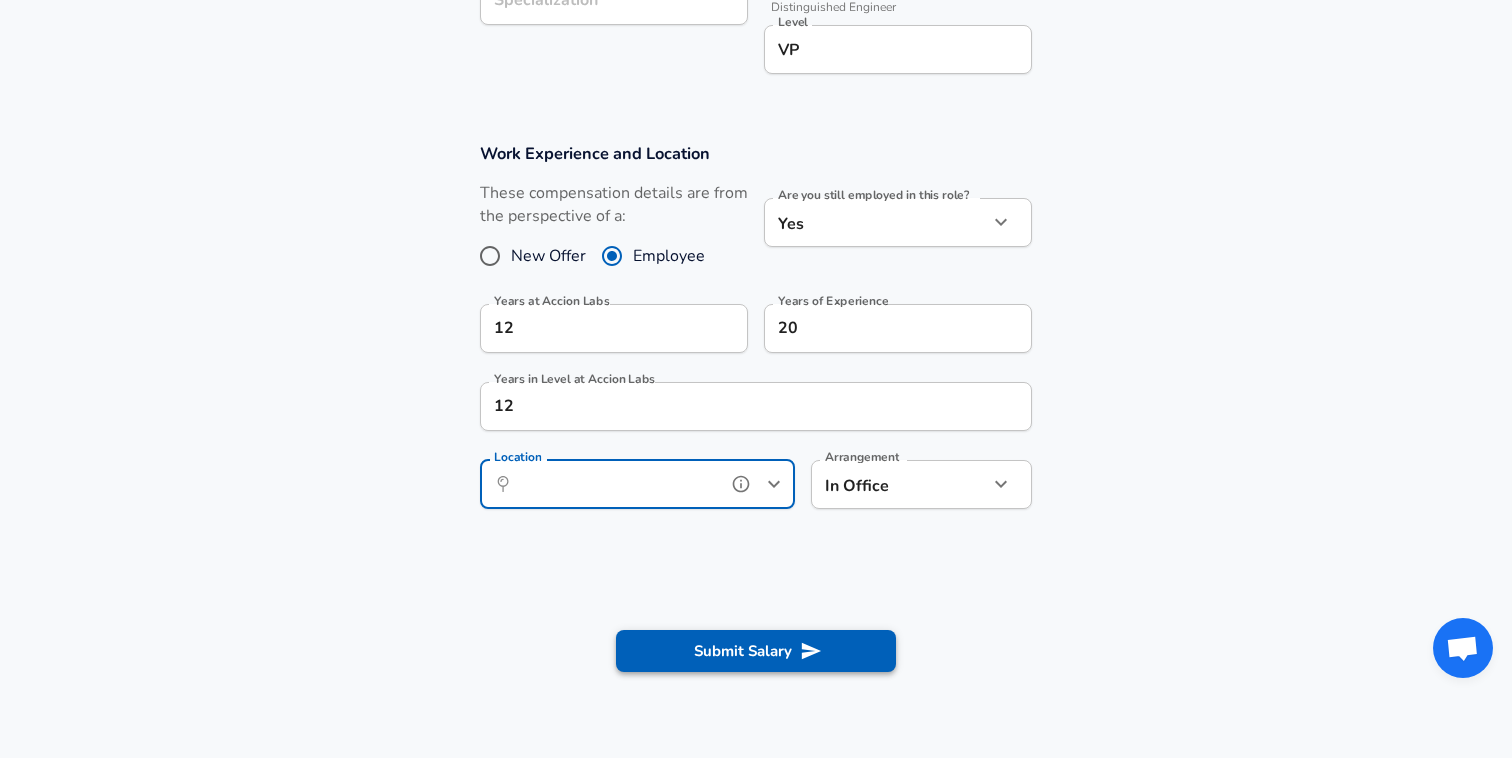 scroll, scrollTop: 755, scrollLeft: 0, axis: vertical 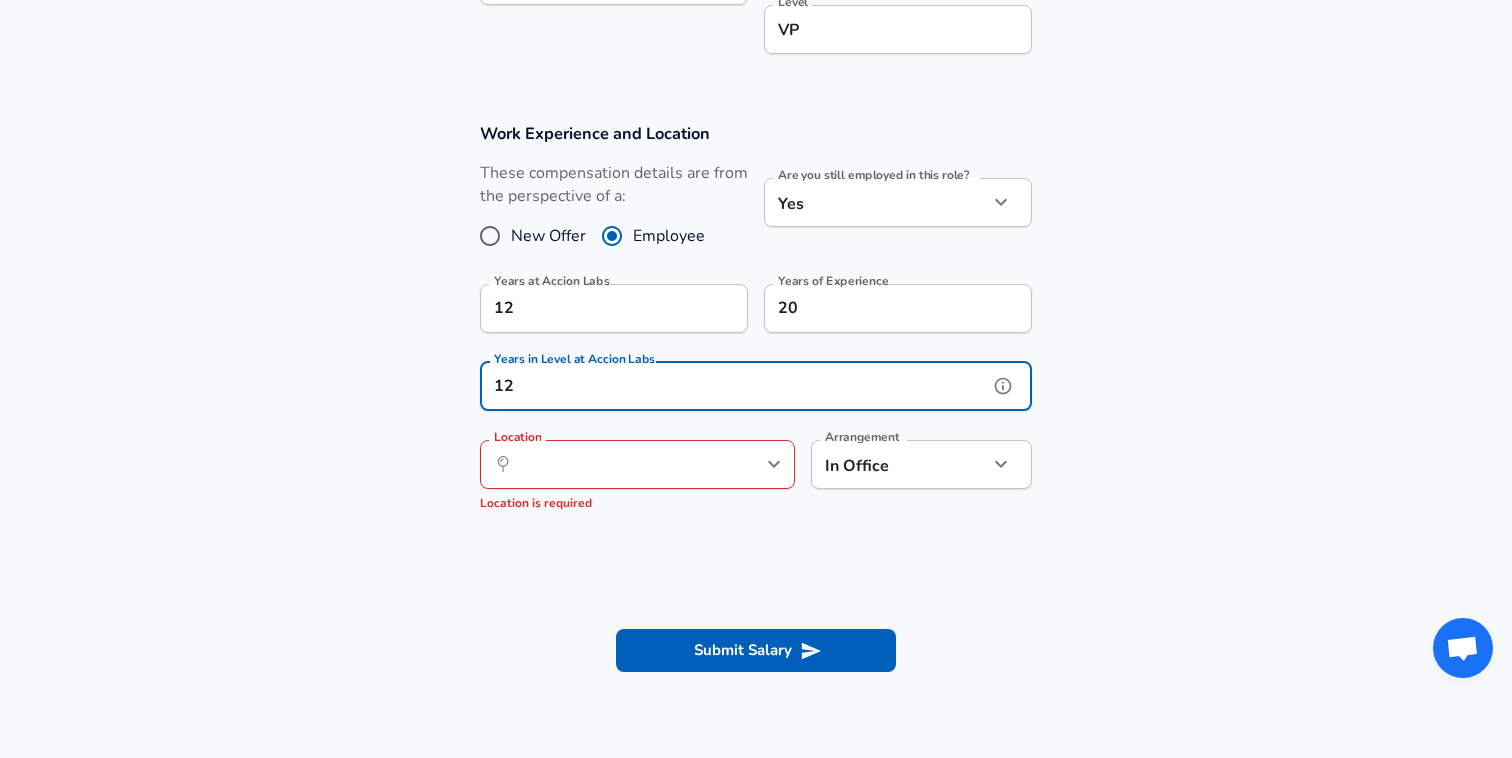 drag, startPoint x: 556, startPoint y: 391, endPoint x: 439, endPoint y: 391, distance: 117 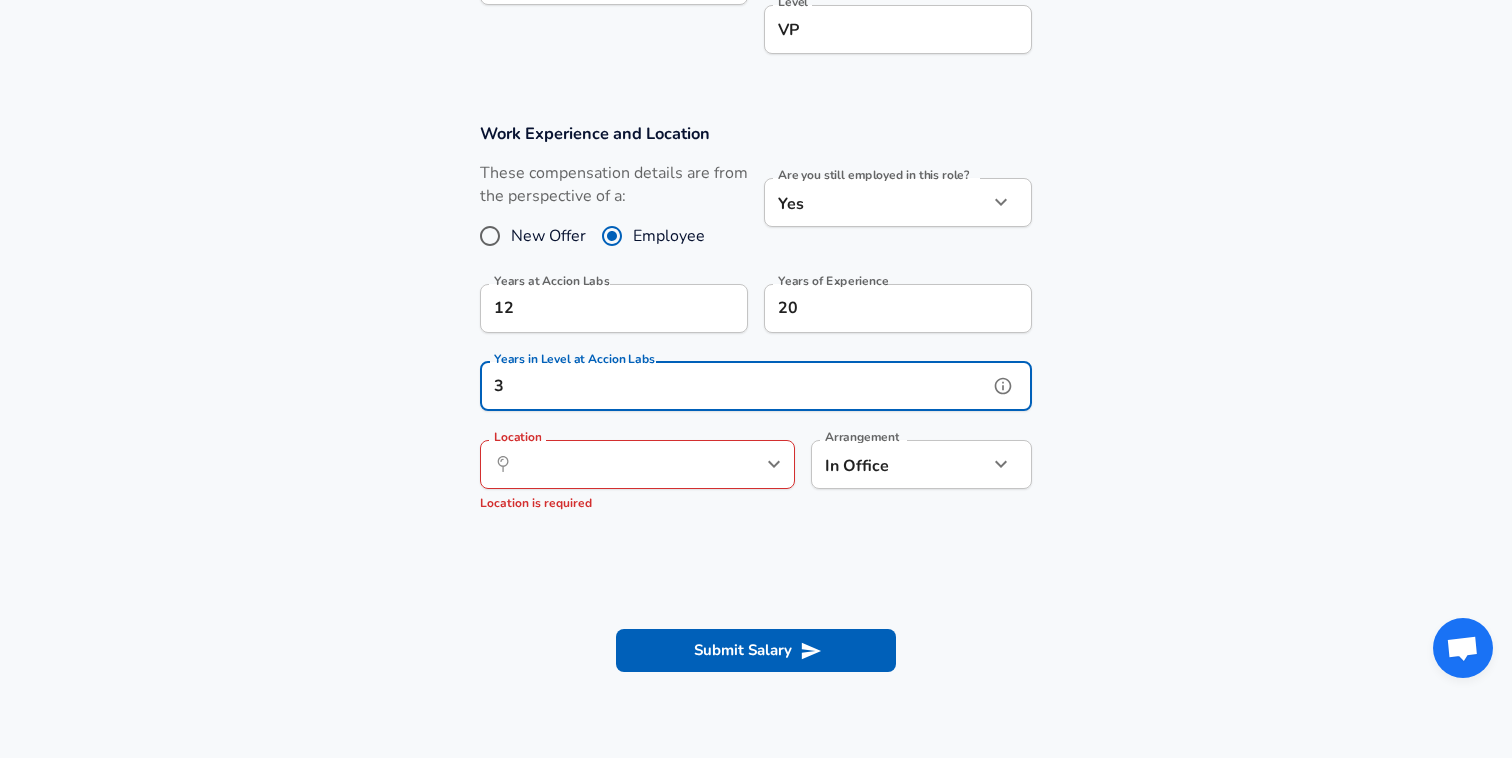drag, startPoint x: 546, startPoint y: 399, endPoint x: 470, endPoint y: 393, distance: 76.23647 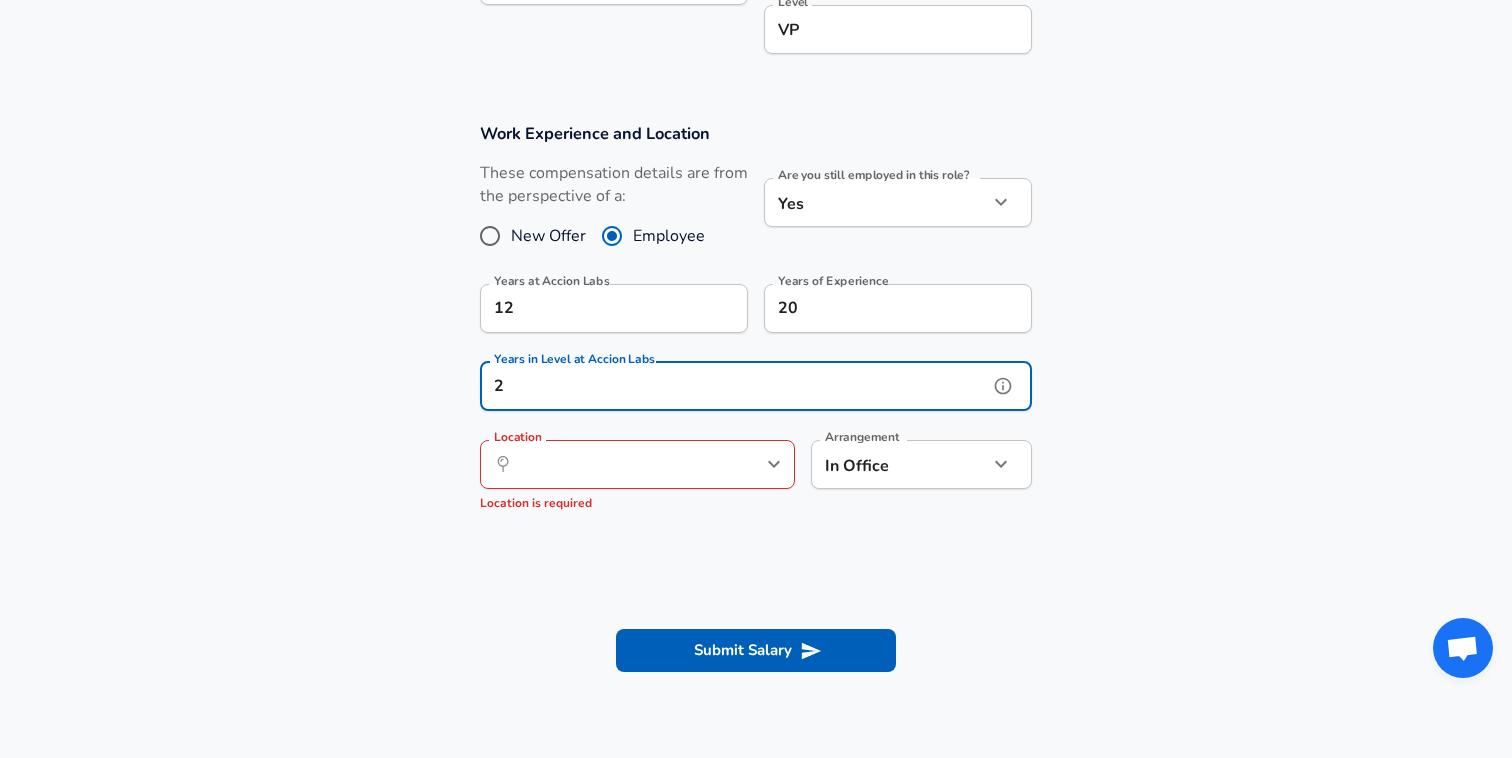 type on "2" 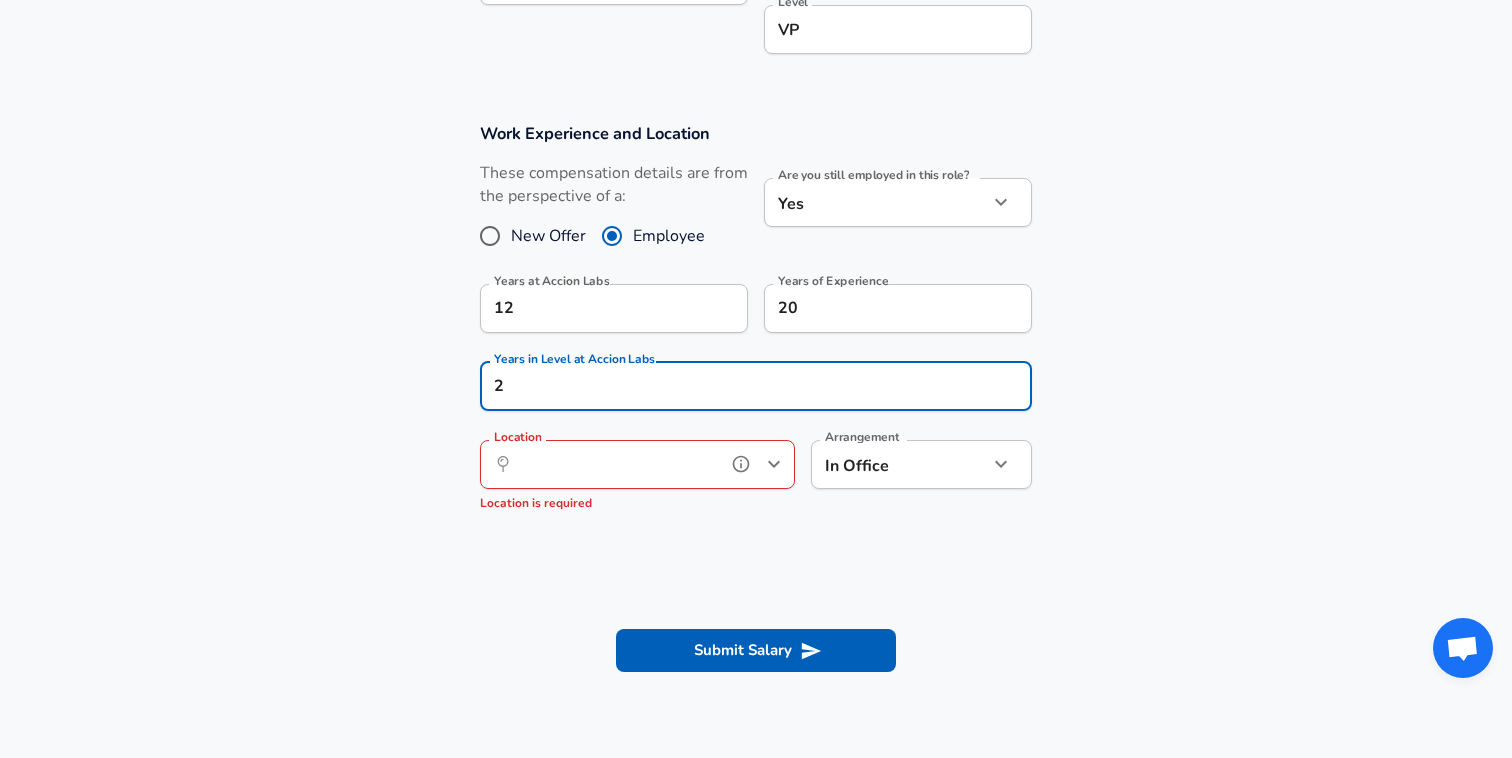 scroll, scrollTop: 0, scrollLeft: 0, axis: both 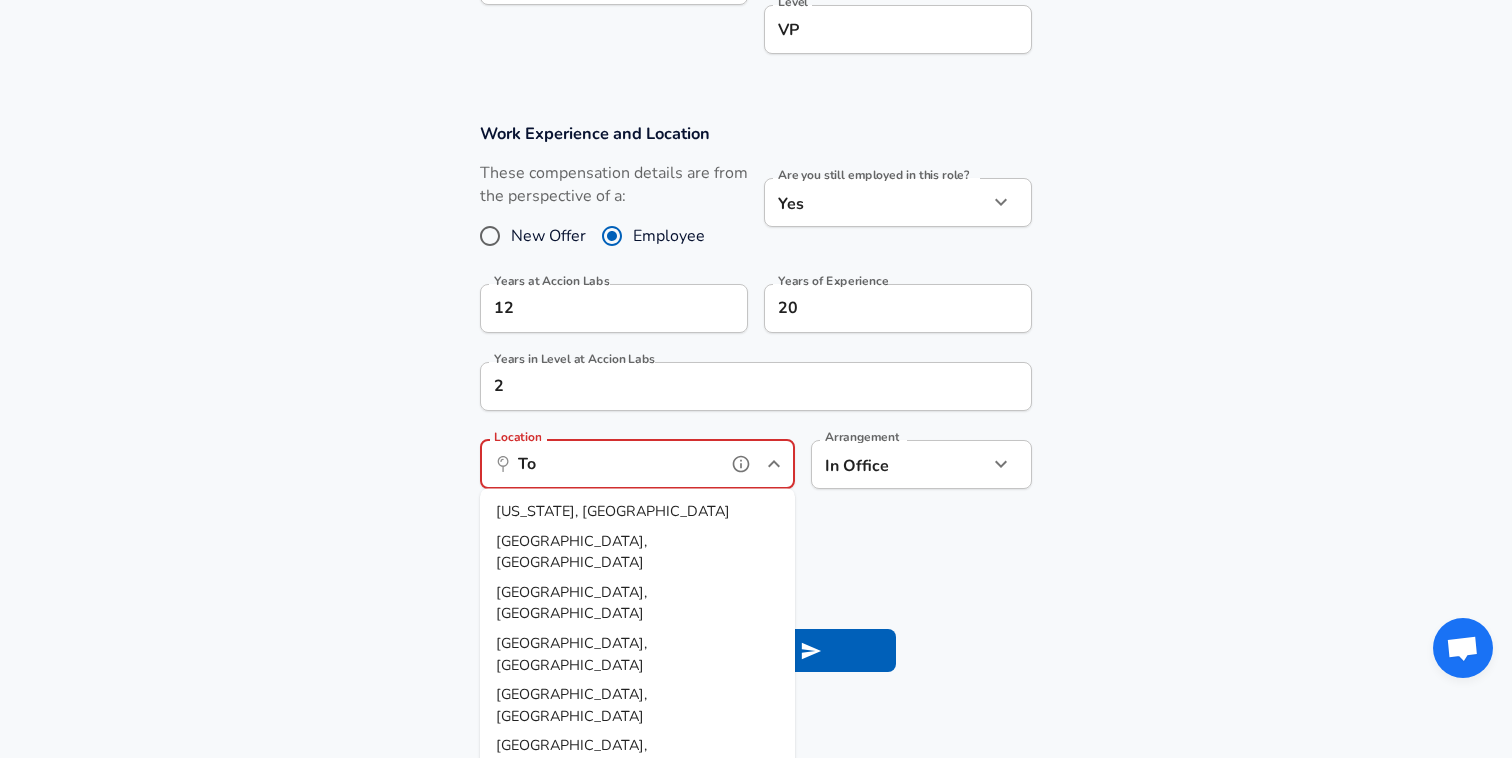 type on "T" 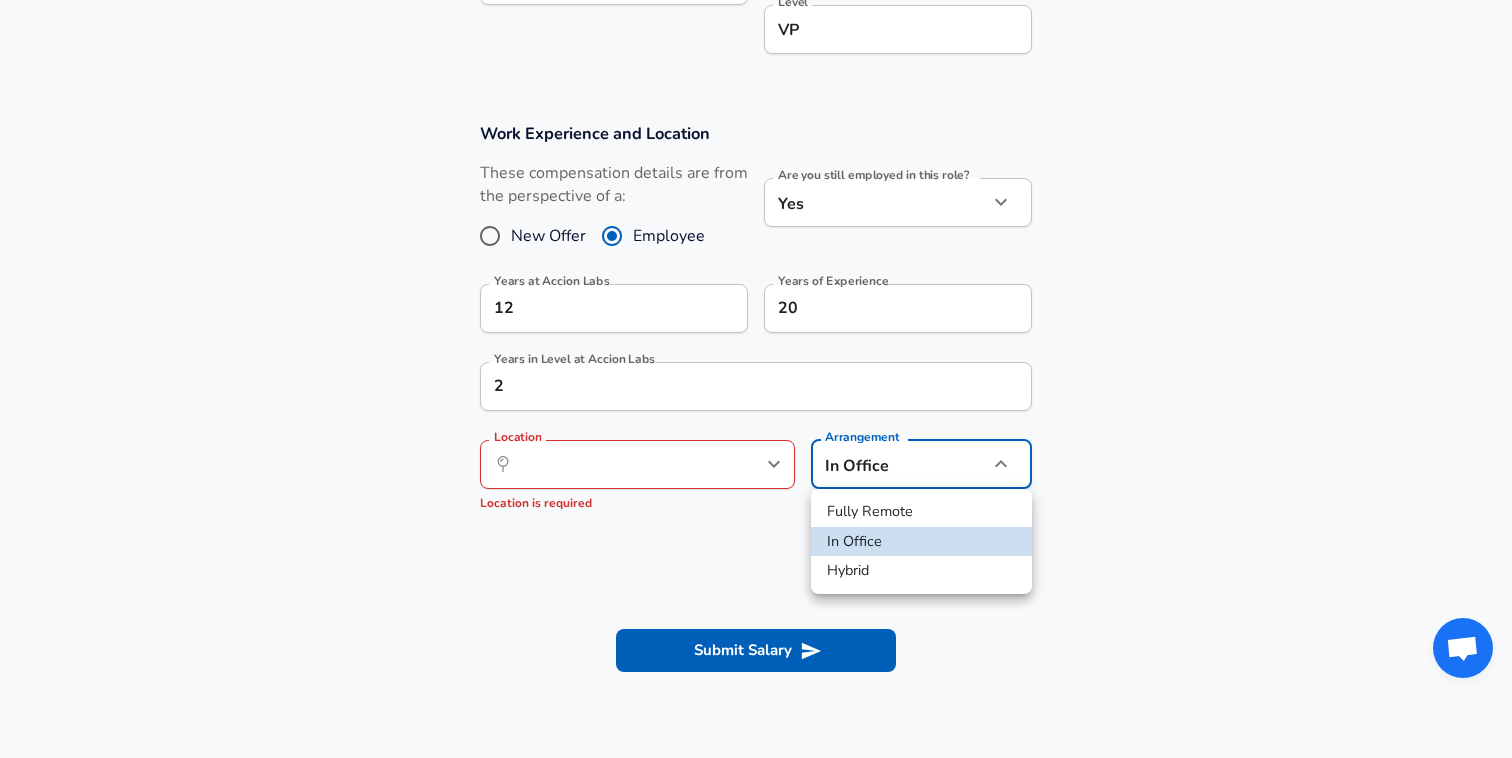 click on "Restart Add Your Salary Upload your offer letter   to verify your submission Enhance Privacy and Anonymity No Automatically hides specific fields until there are enough submissions to safely display the full details.   More Details Based on your submission and the data points that we have already collected, we will automatically hide and anonymize specific fields if there aren't enough data points to remain sufficiently anonymous. Company & Title Information   Enter the company you received your offer from Company Accion Labs Company   Select the title that closest resembles your official title. This should be similar to the title that was present on your offer letter. Title Sales Title Job Family Sales Job Family Specialization Specialization   Your level on the career ladder. e.g. L3 or Senior Product Manager or Principal Engineer or Distinguished Engineer Level VP Level Work Experience and Location These compensation details are from the perspective of a: New Offer Employee Yes yes Years at Accion Labs 12" at bounding box center (756, -376) 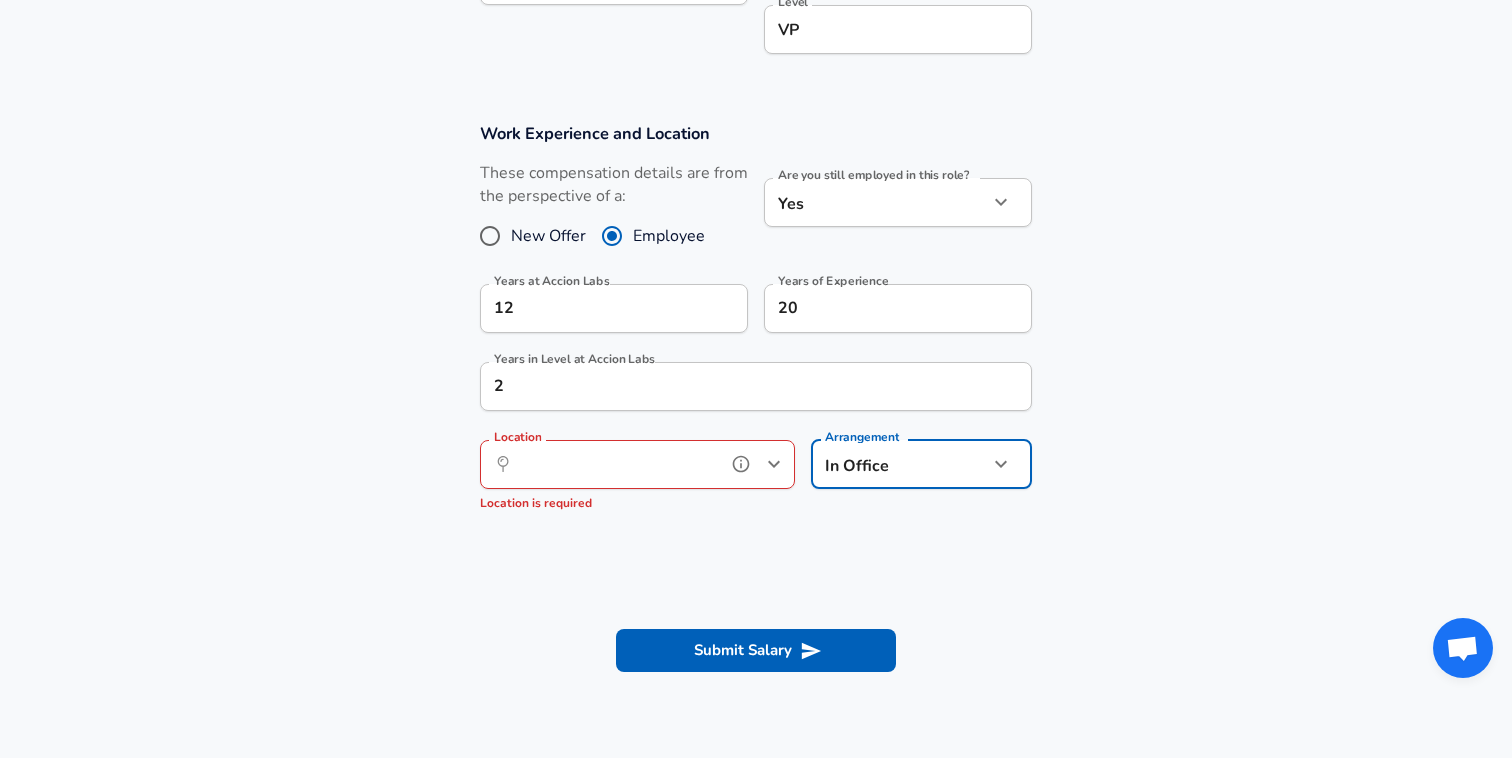 click on "Location" at bounding box center [615, 464] 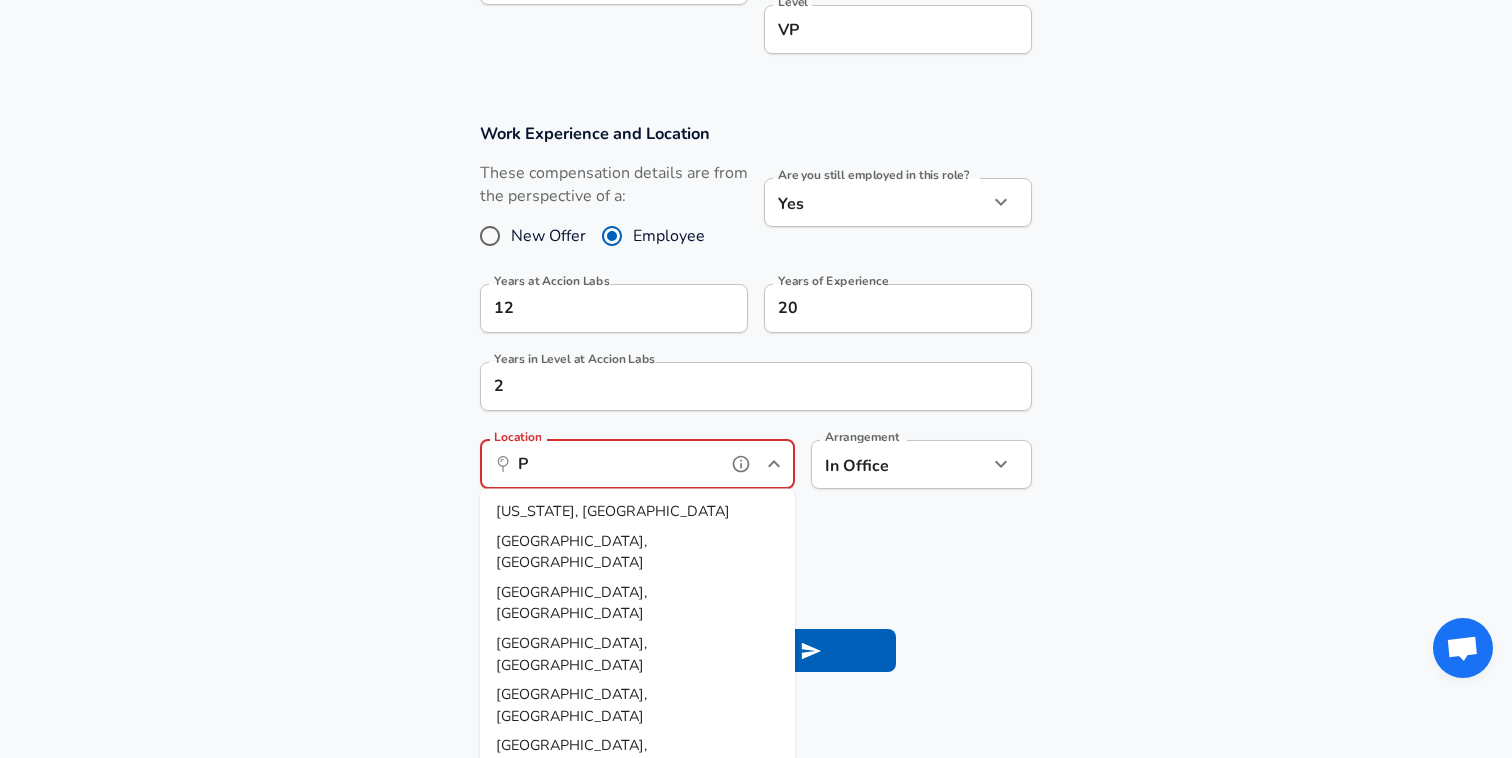 type on "PA" 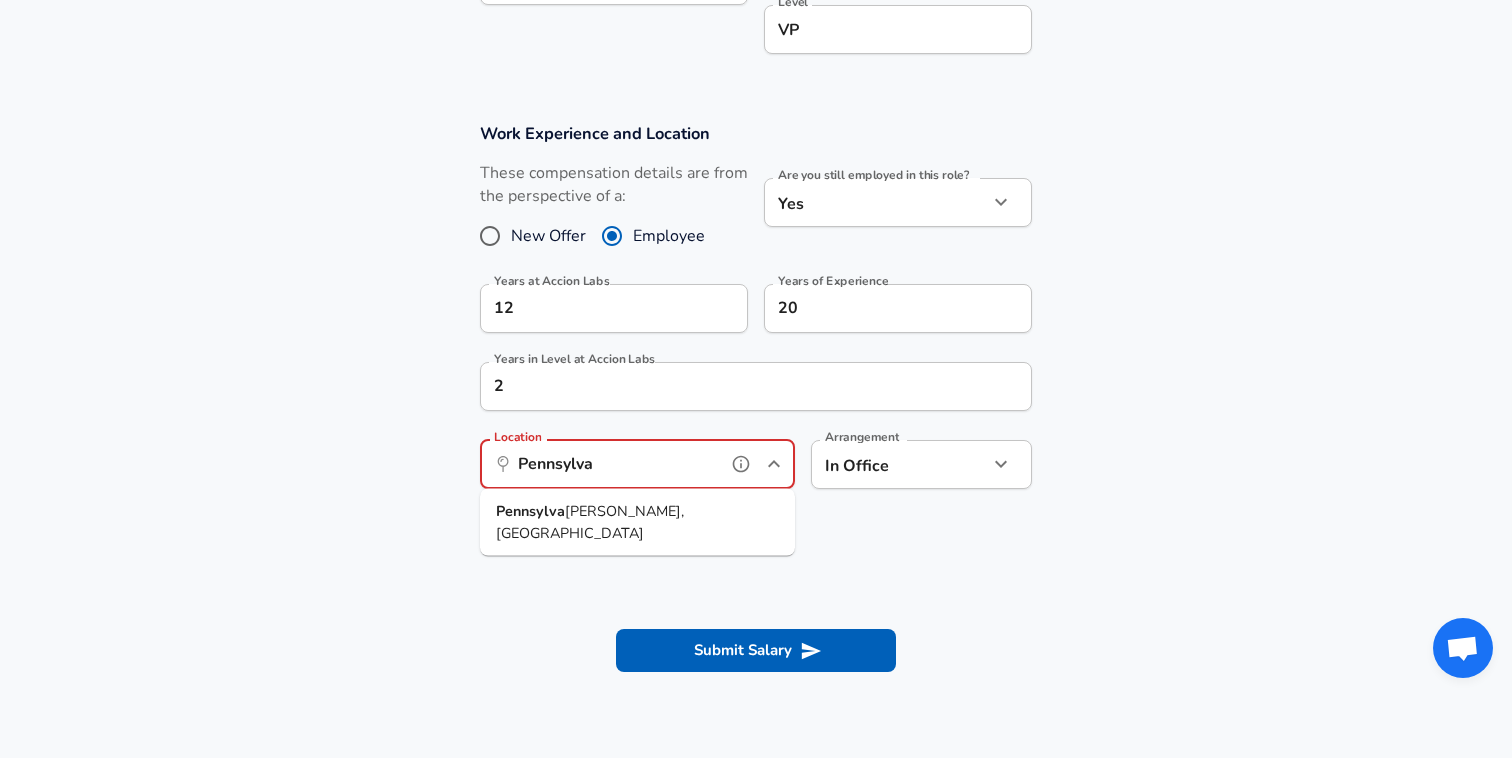 type on "Pennsylvan" 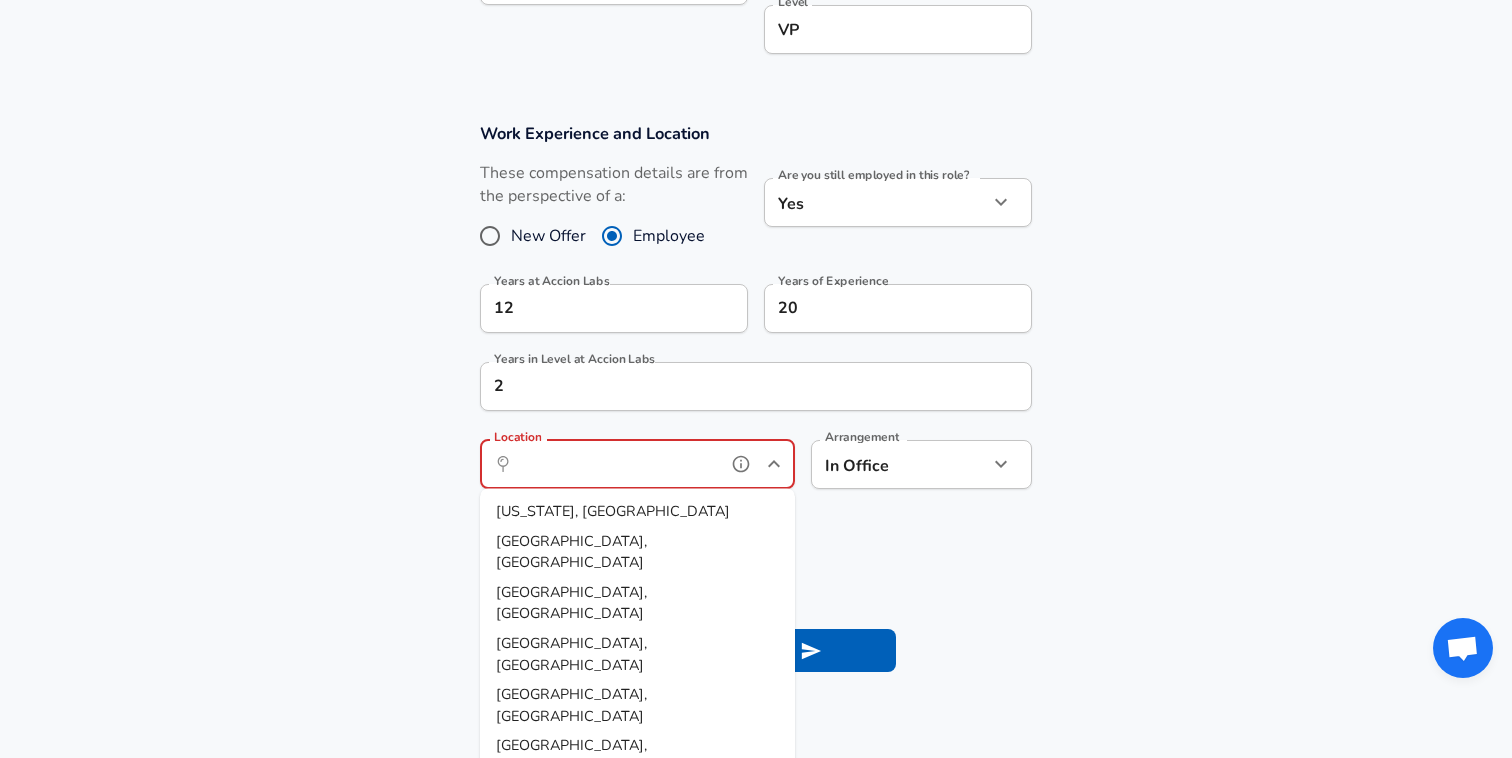 type on "N" 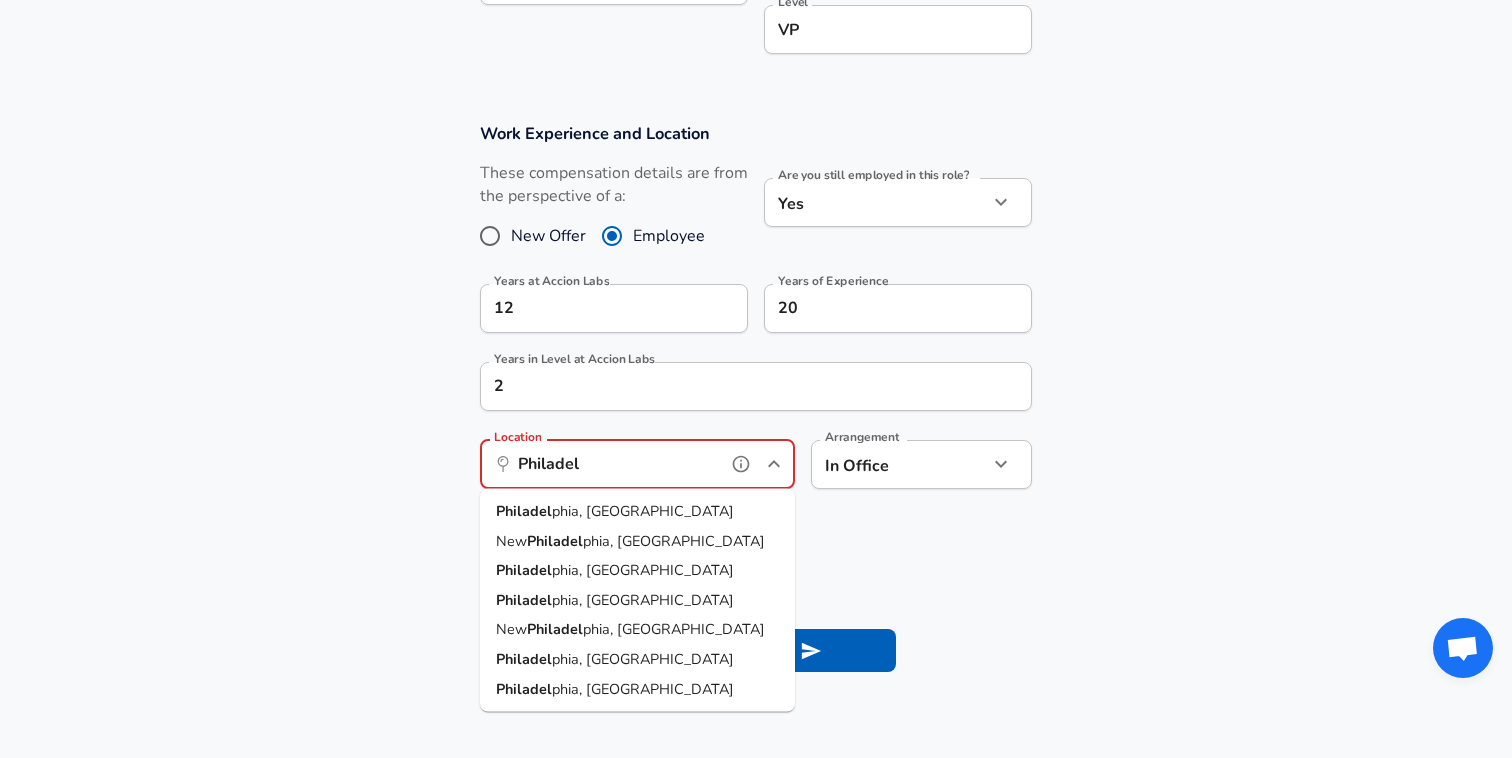 click on "Philadel phia, [GEOGRAPHIC_DATA]" at bounding box center (637, 512) 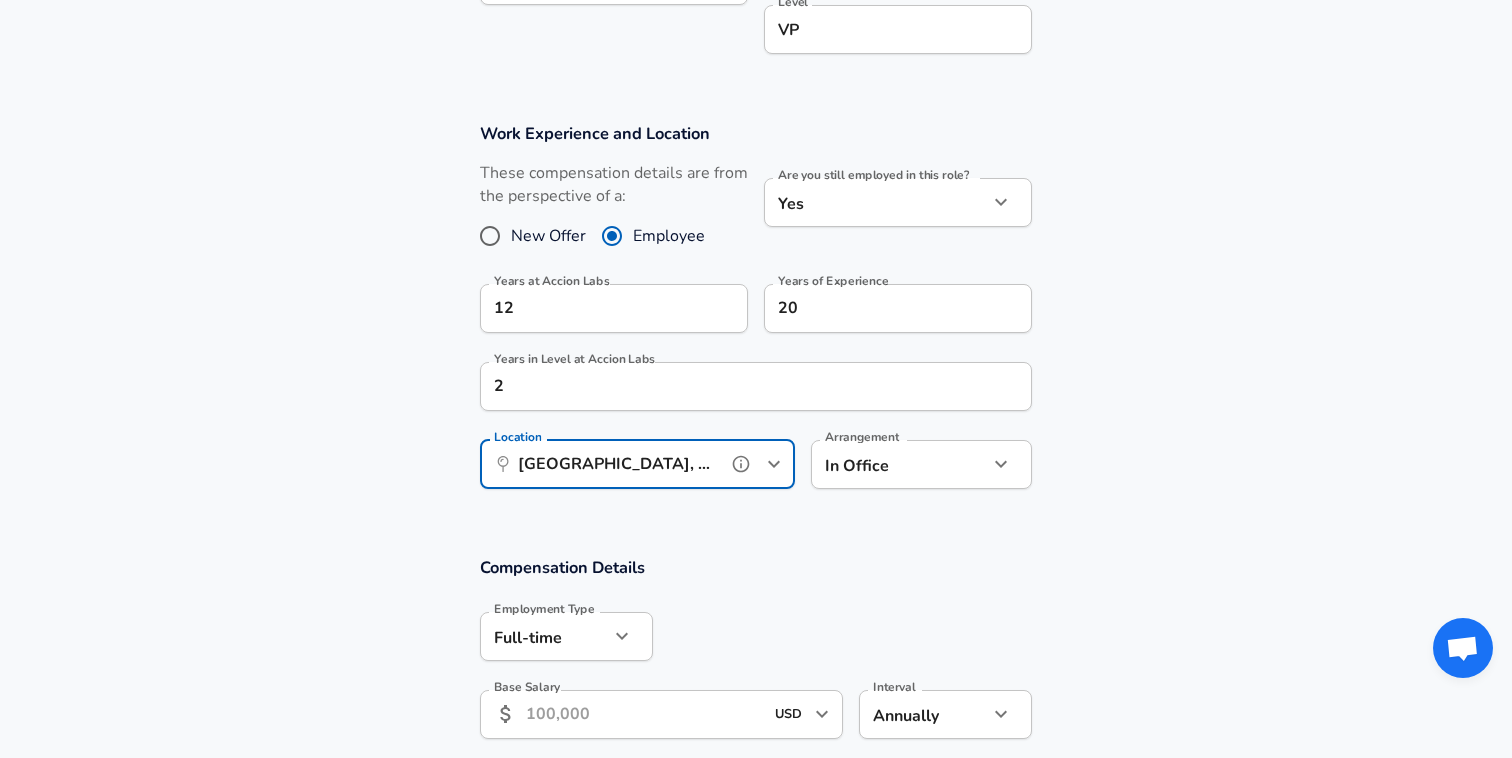 type on "[GEOGRAPHIC_DATA], [GEOGRAPHIC_DATA]" 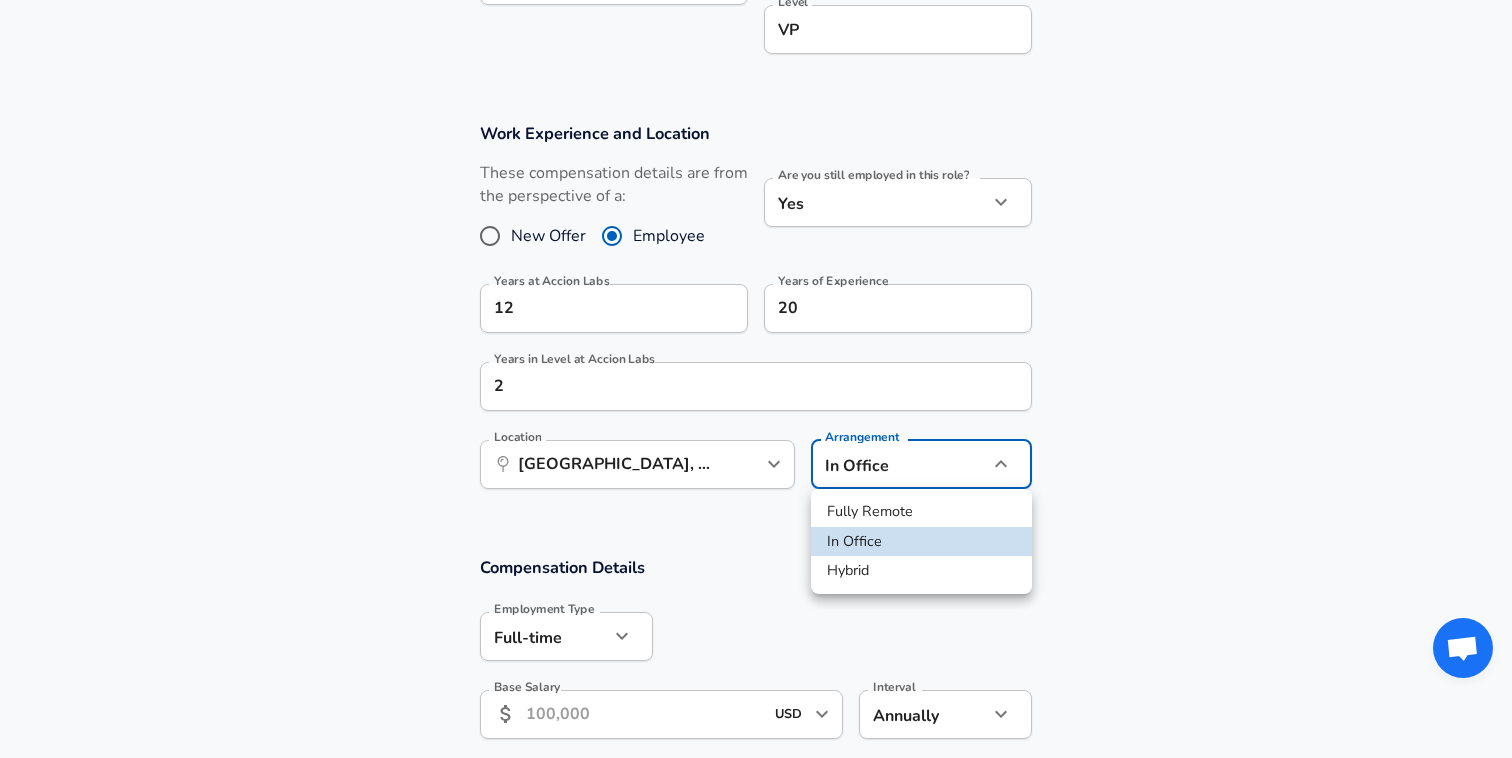 click on "Restart Add Your Salary Upload your offer letter   to verify your submission Enhance Privacy and Anonymity No Automatically hides specific fields until there are enough submissions to safely display the full details.   More Details Based on your submission and the data points that we have already collected, we will automatically hide and anonymize specific fields if there aren't enough data points to remain sufficiently anonymous. Company & Title Information   Enter the company you received your offer from Company Accion Labs Company   Select the title that closest resembles your official title. This should be similar to the title that was present on your offer letter. Title Sales Title Job Family Sales Job Family Specialization Specialization   Your level on the career ladder. e.g. L3 or Senior Product Manager or Principal Engineer or Distinguished Engineer Level VP Level Work Experience and Location These compensation details are from the perspective of a: New Offer Employee Yes yes Years at Accion Labs 12" at bounding box center (756, -376) 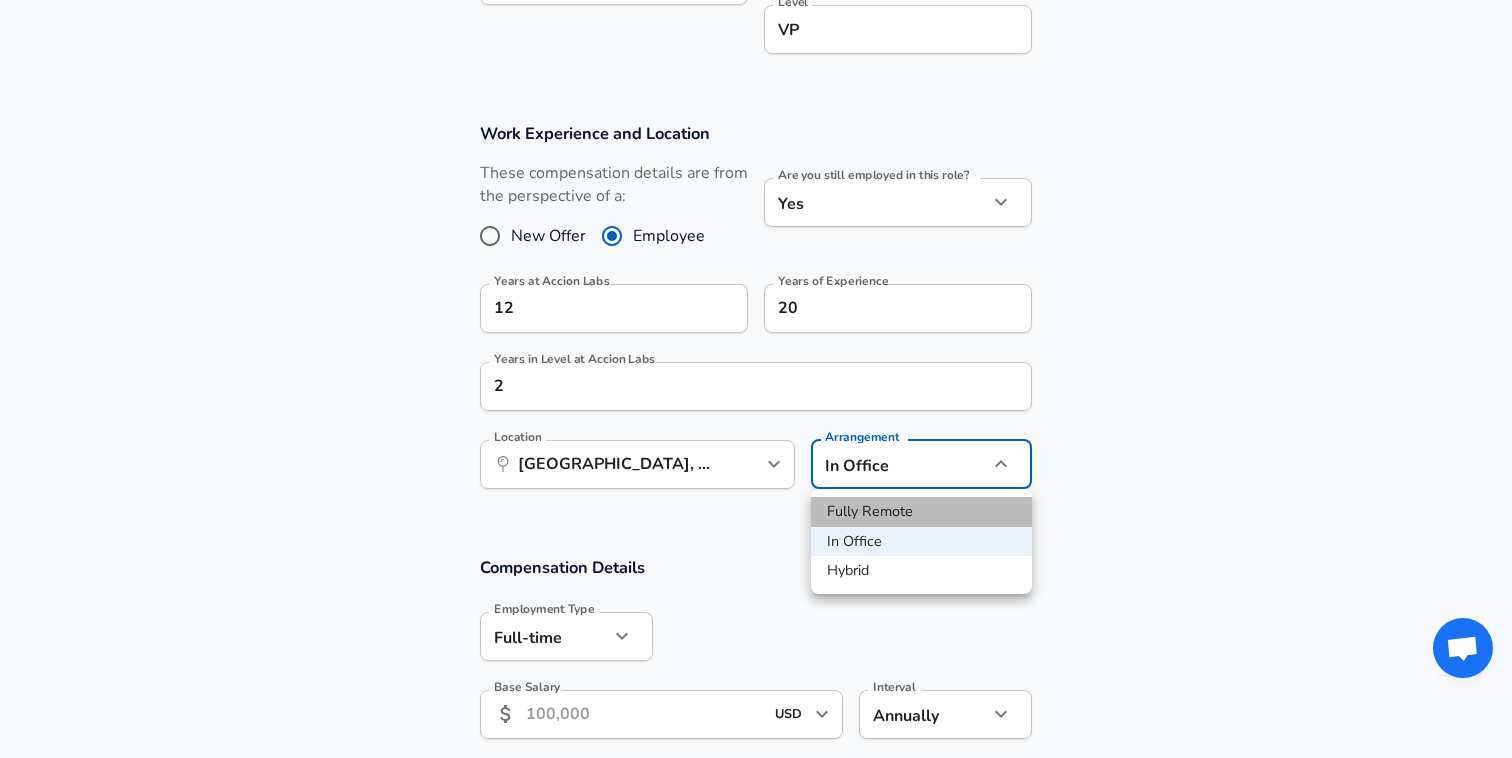 click on "Fully Remote" at bounding box center [921, 512] 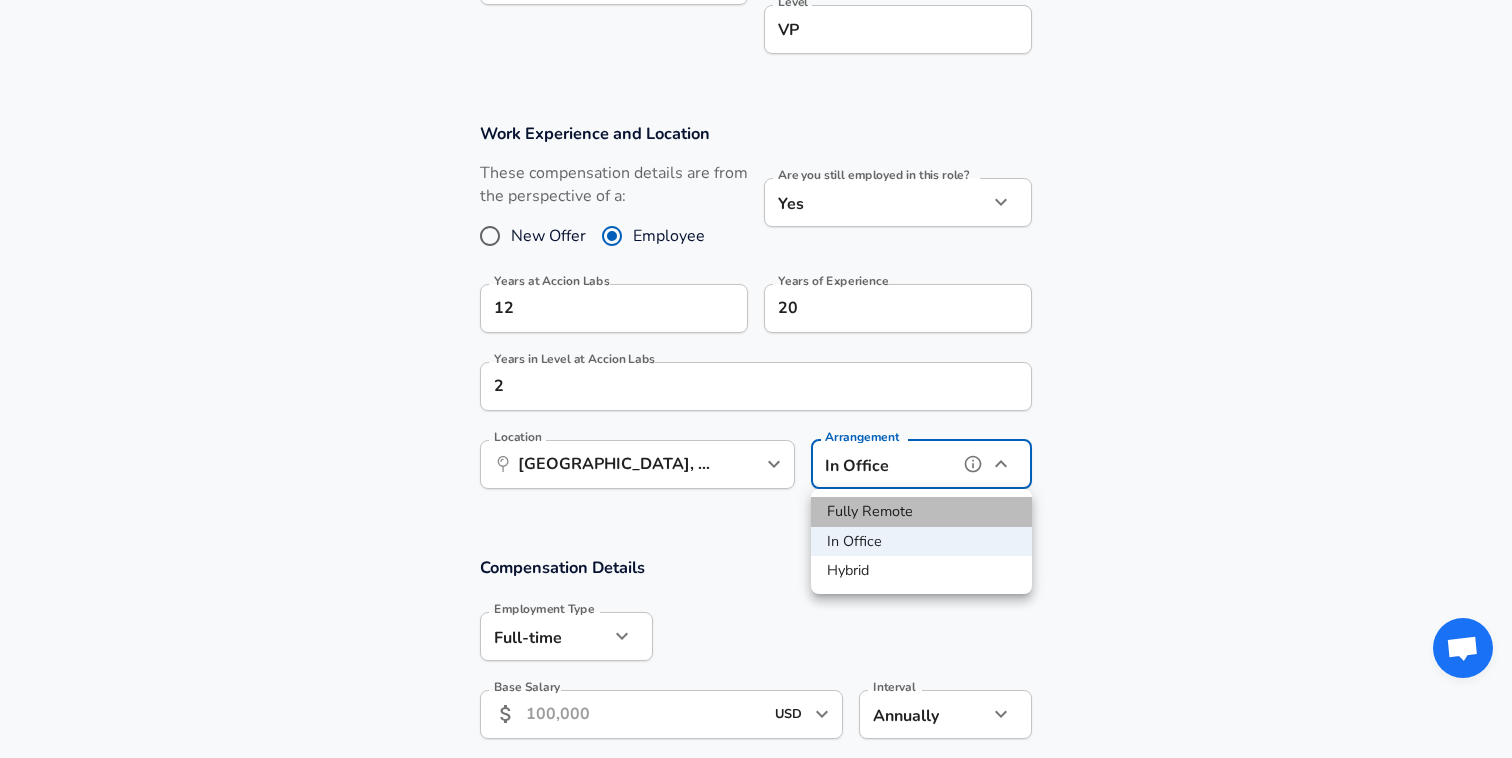 type on "remote" 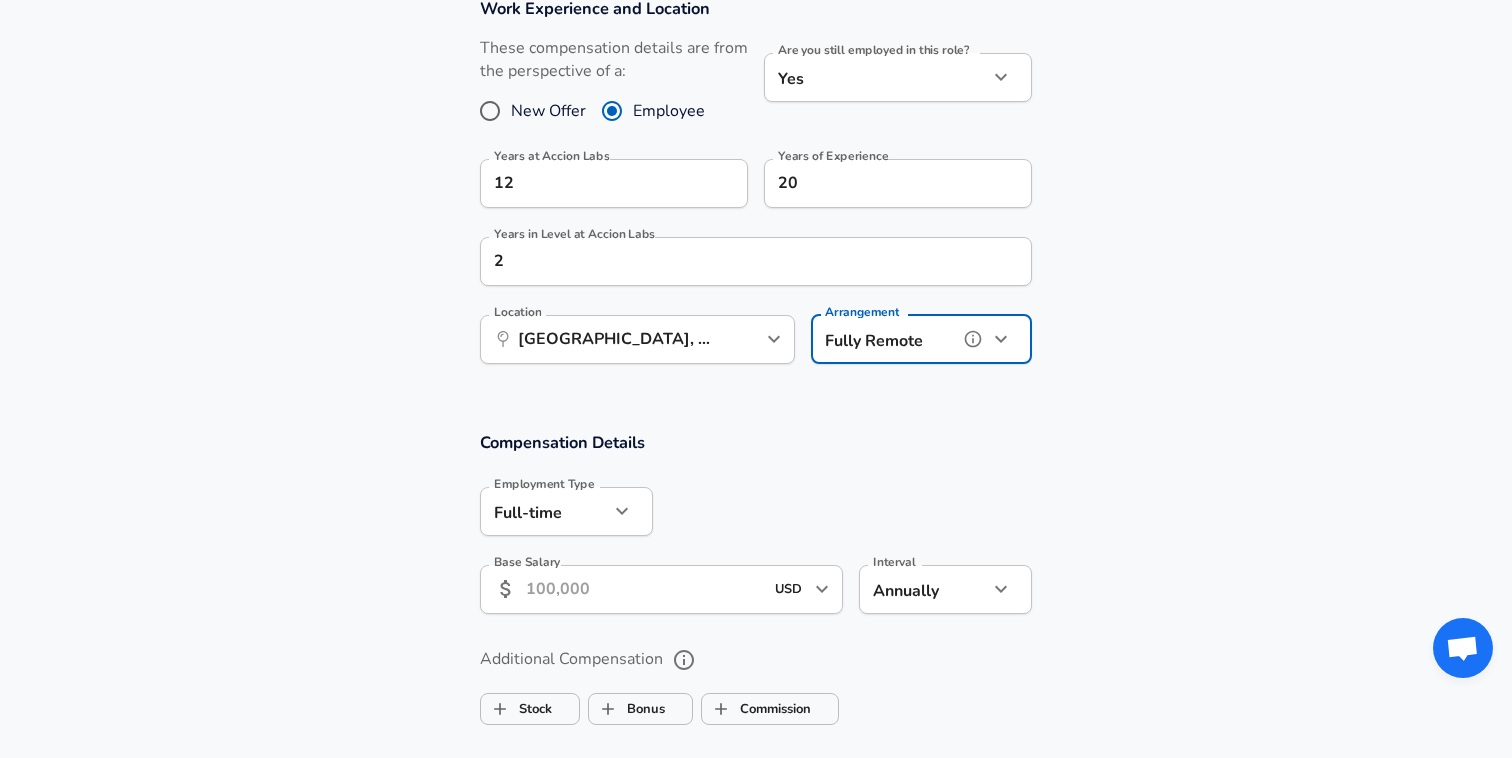 scroll, scrollTop: 886, scrollLeft: 0, axis: vertical 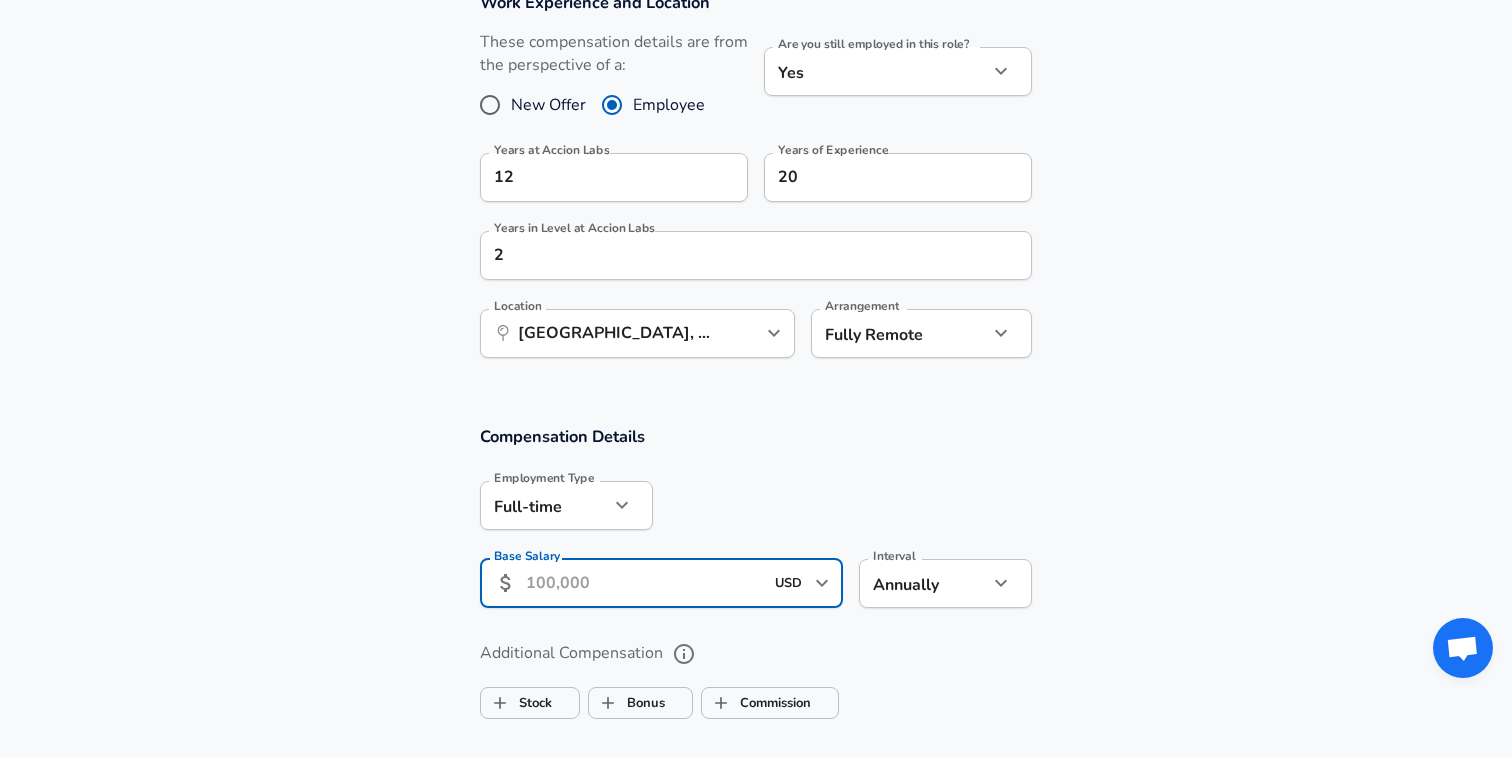 click on "Base Salary" at bounding box center (644, 583) 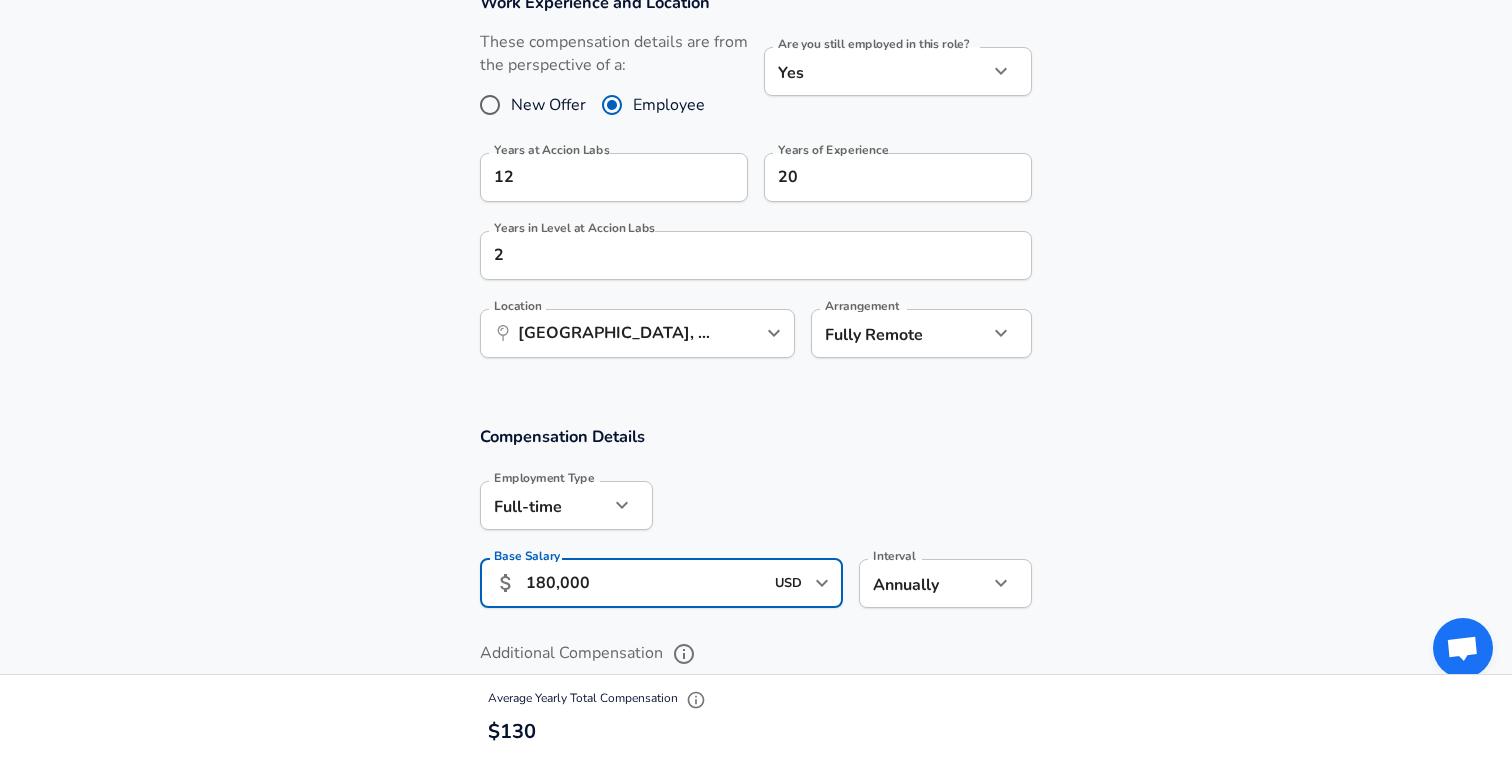 type on "180,000" 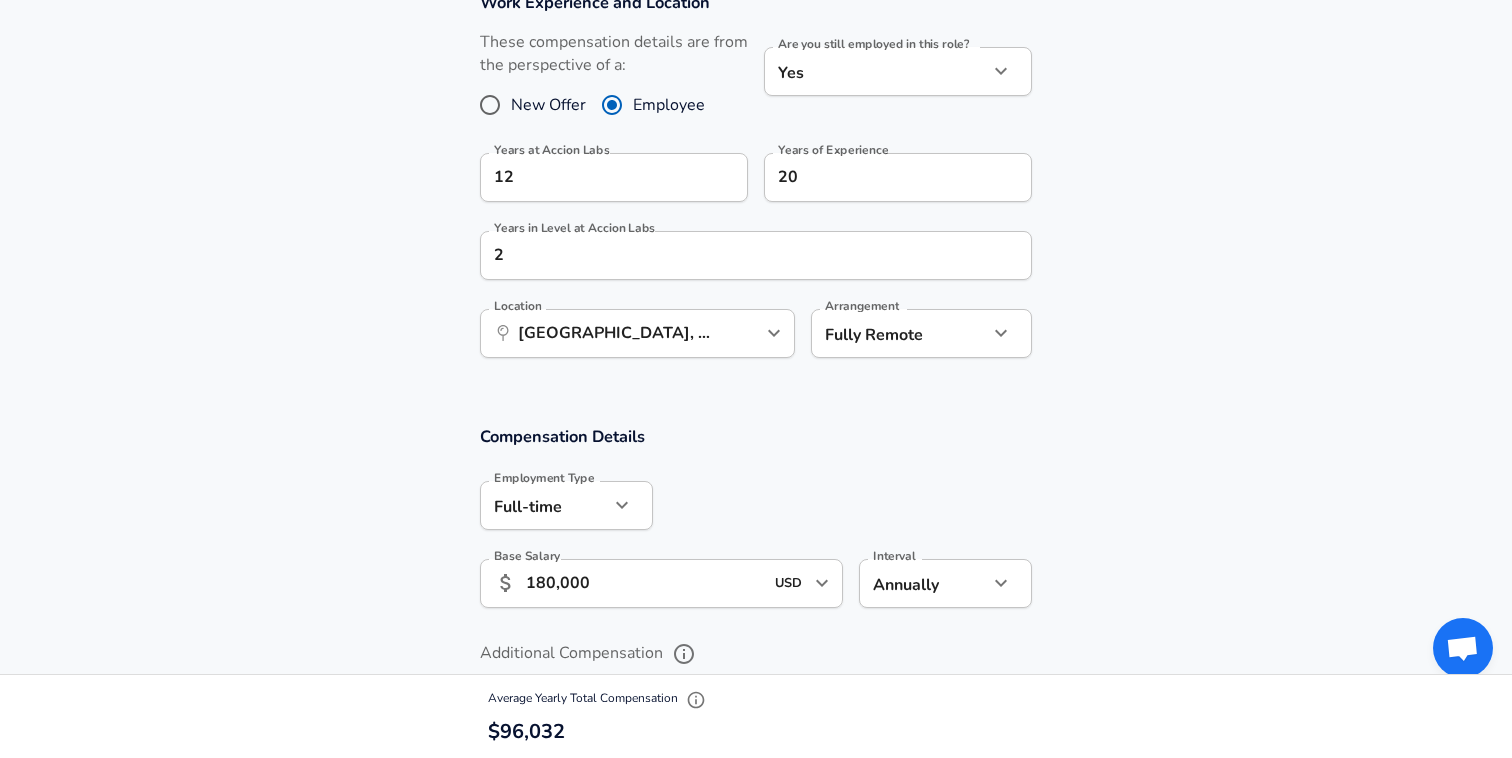 scroll, scrollTop: 0, scrollLeft: 0, axis: both 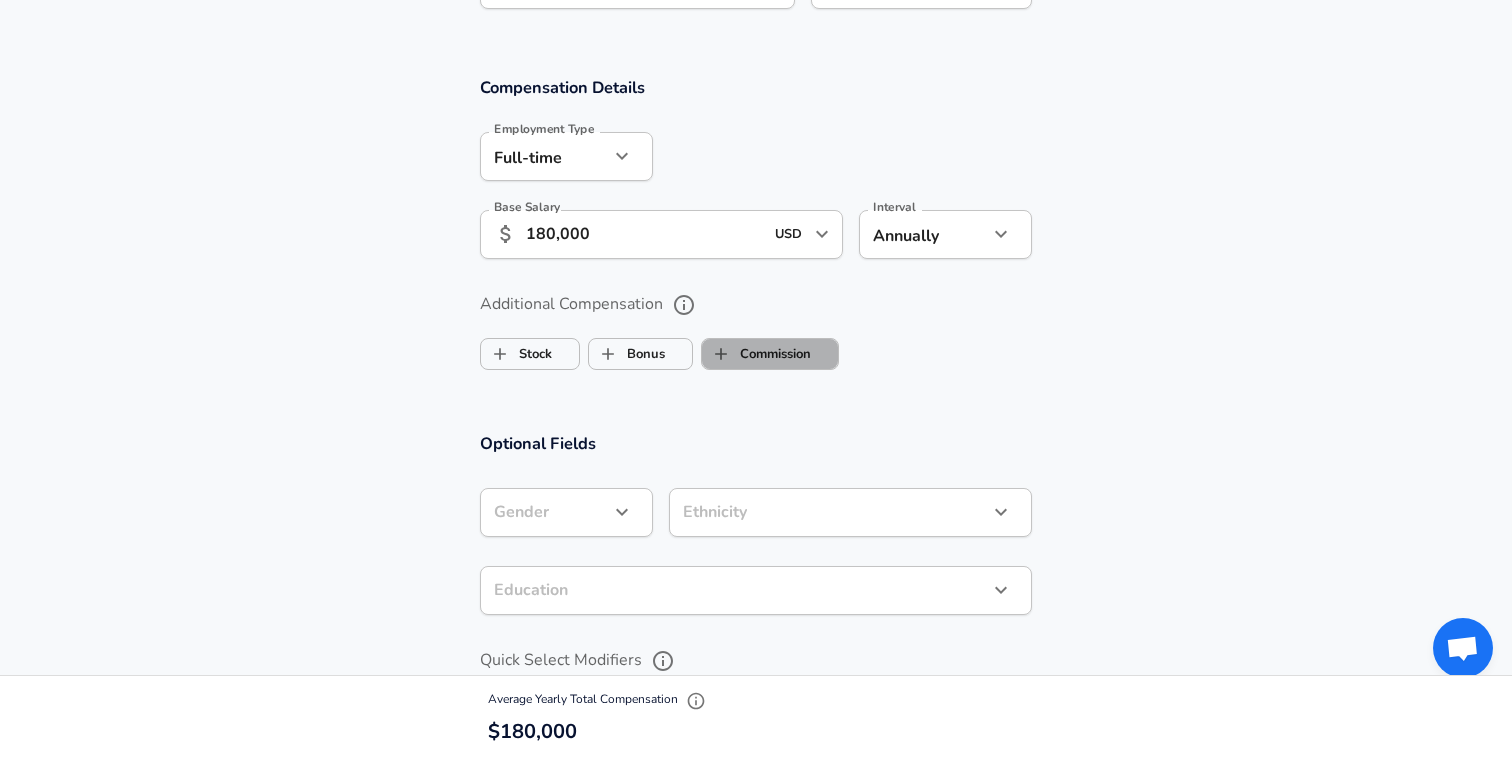 click on "Commission" at bounding box center (756, 354) 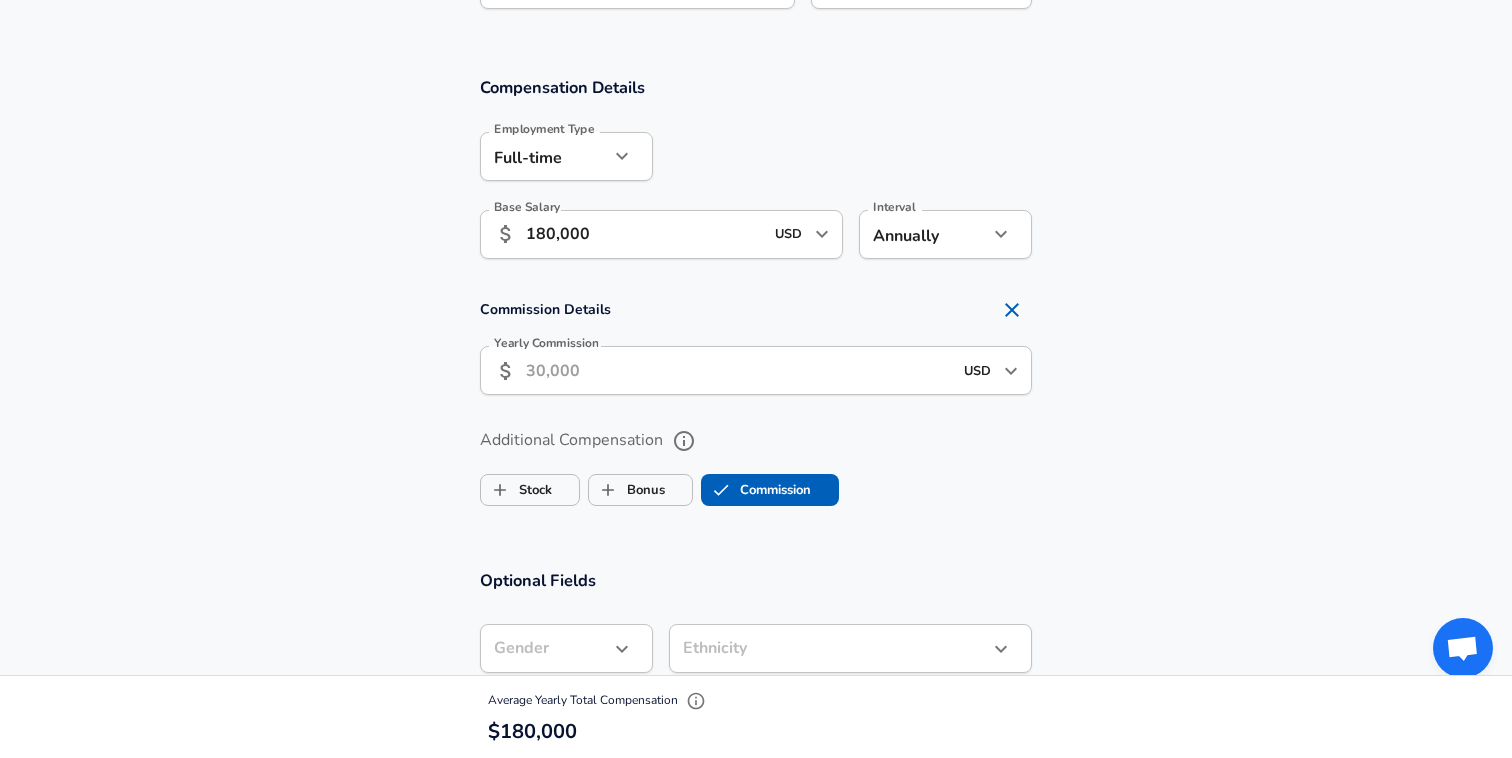click on "USD ​" at bounding box center [992, 370] 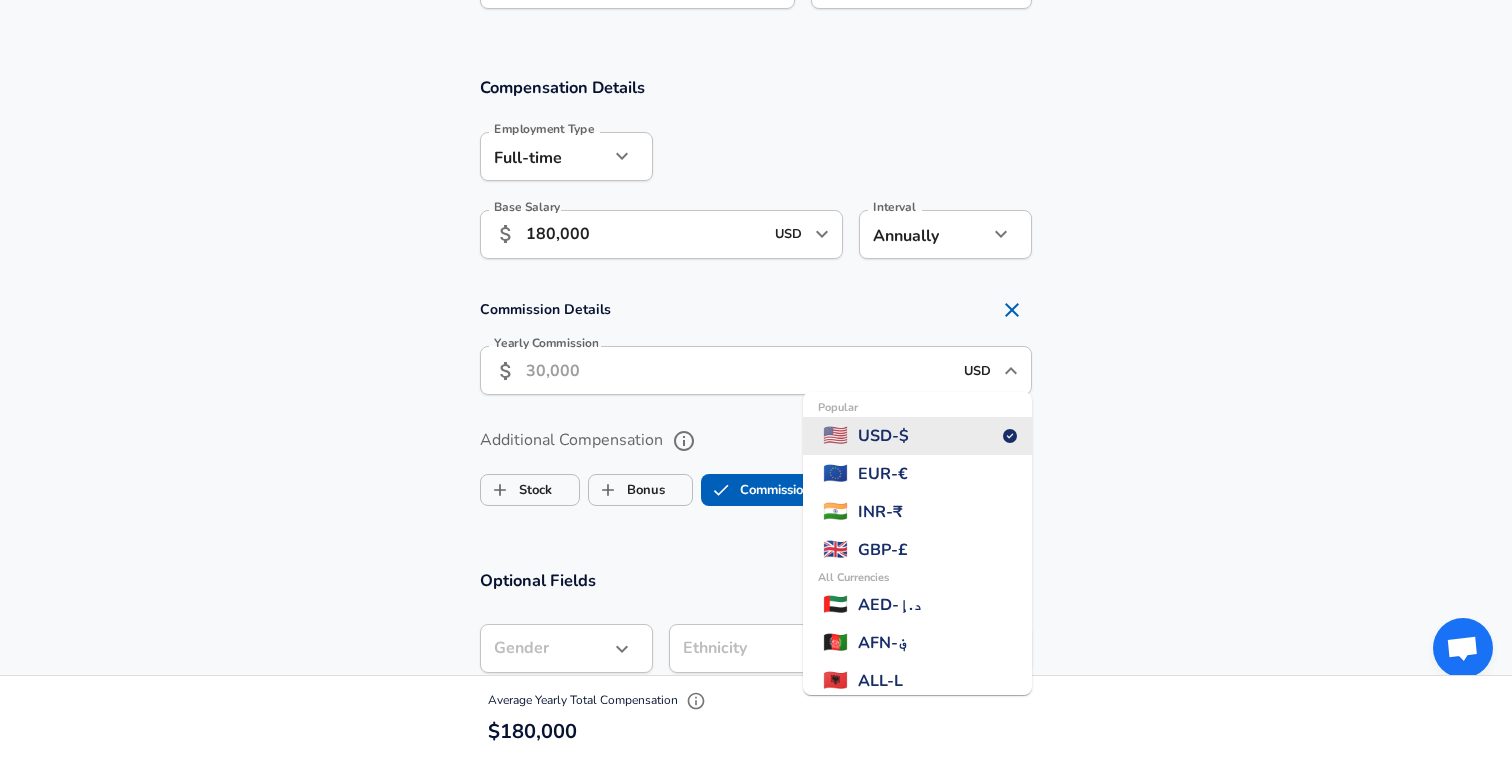 click on "​ USD ​ Popular 🇺🇸 USD  -  $ 🇪🇺 EUR  -  € 🇮🇳 INR  -  ₹ All Currencies 🇬🇧 GBP  -  £ 🇦🇪 AED  -  د.إ 🇦🇫 AFN  -  ؋ 🇦🇱 ALL  -  L 🇦🇲 AMD  -  ֏ 🇨🇼 ANG  -  ƒ 🇦🇴 AOA  -  Kz 🇦🇷 ARS  -  $ 🇦🇺 AUD  -  A$ 🇦🇼 AWG  -  ƒ 🇦🇿 AZN  -  ₼ 🇧🇦 BAM  -  KM 🇧🇧 BBD  -  Bds$ 🇧🇩 BDT  -  ৳ 🇧🇬 BGN  -  лв 🇧🇭 BHD  -  .د.ب 🇧🇮 BIF  -  Fr 🇧🇲 BMD  -  $ 🇧🇳 BND  -  B$ 🇧🇴 [PERSON_NAME]. 🇧🇷 BRL  -  R$ 🇧🇸 BSD  -  B$ 💰 BTC  -  ₿ 🇧🇹 BTN  -  Nu. 🇧🇼 BWP  -  P 🇧🇾 BYN  -  Br 🇧🇿 BZD  -  BZ$ 🇨🇦 CAD  -  C$ 🇨🇩 CDF  -  Fr 🇨🇭 CHF  -  Fr 🇨🇱 CLF  -  UF 🇨🇱 CLP  -  $ 🇨🇳 CNY  -  ¥ 🇨🇴 COP  -  $ 🇨🇷 CRC  -  ₡ 🇨🇺 CUC  -  $ 🇨🇺 CUP  -  $ 🇨🇻 CVE  -  $ 🇨🇿 CZK  -  Kč 🇩🇯 DJF  -  Fr 🇩🇰 DKK  -  kr 🇩🇴 DOP  -  RD$ 🇩🇿 DZD  -  د.ج 🇪🇬 EGP  -  £ 🇪🇷 ERN  -  Nfk 🇪🇹 ETB  -" at bounding box center (756, 370) 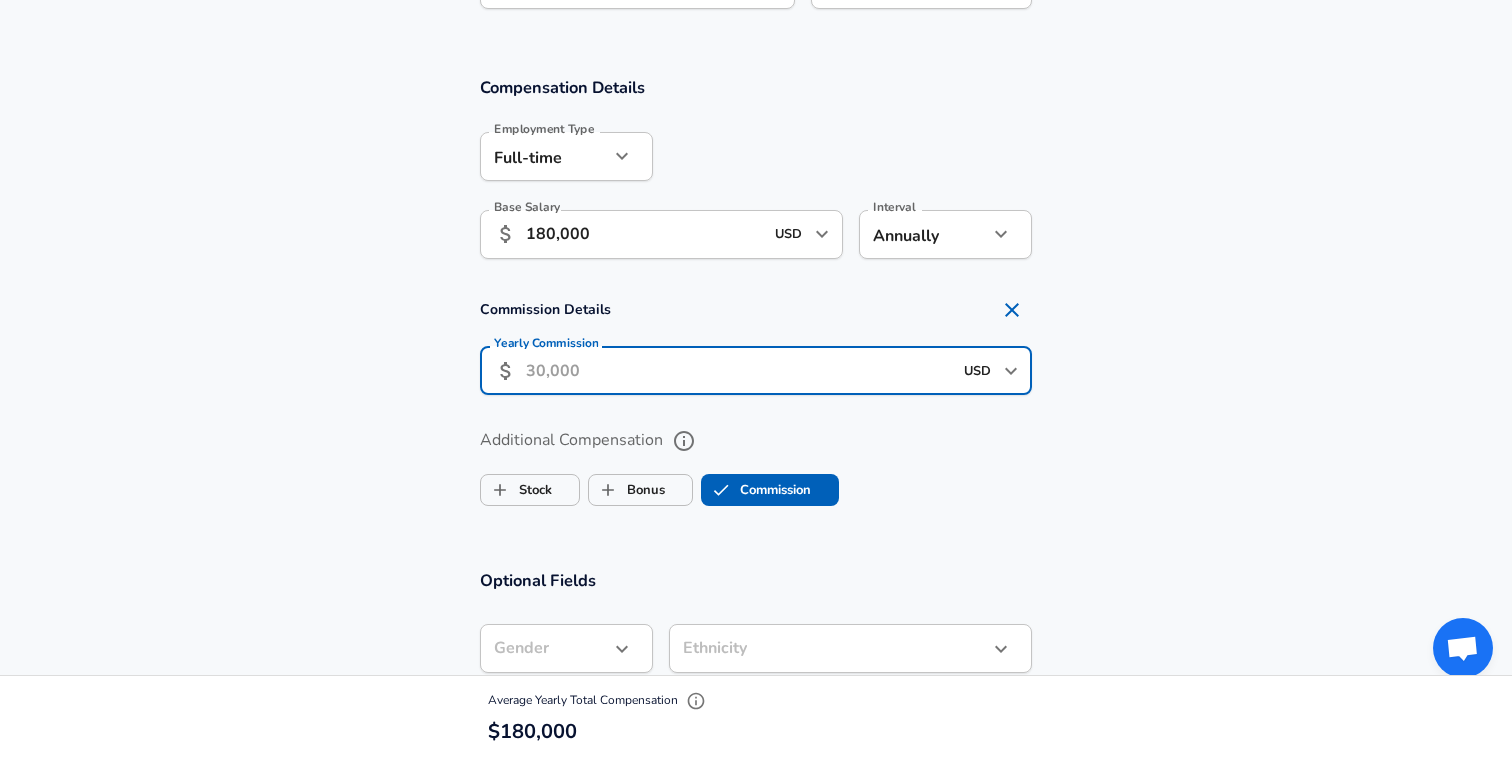 click on "Stock Bonus Commission" at bounding box center (756, 486) 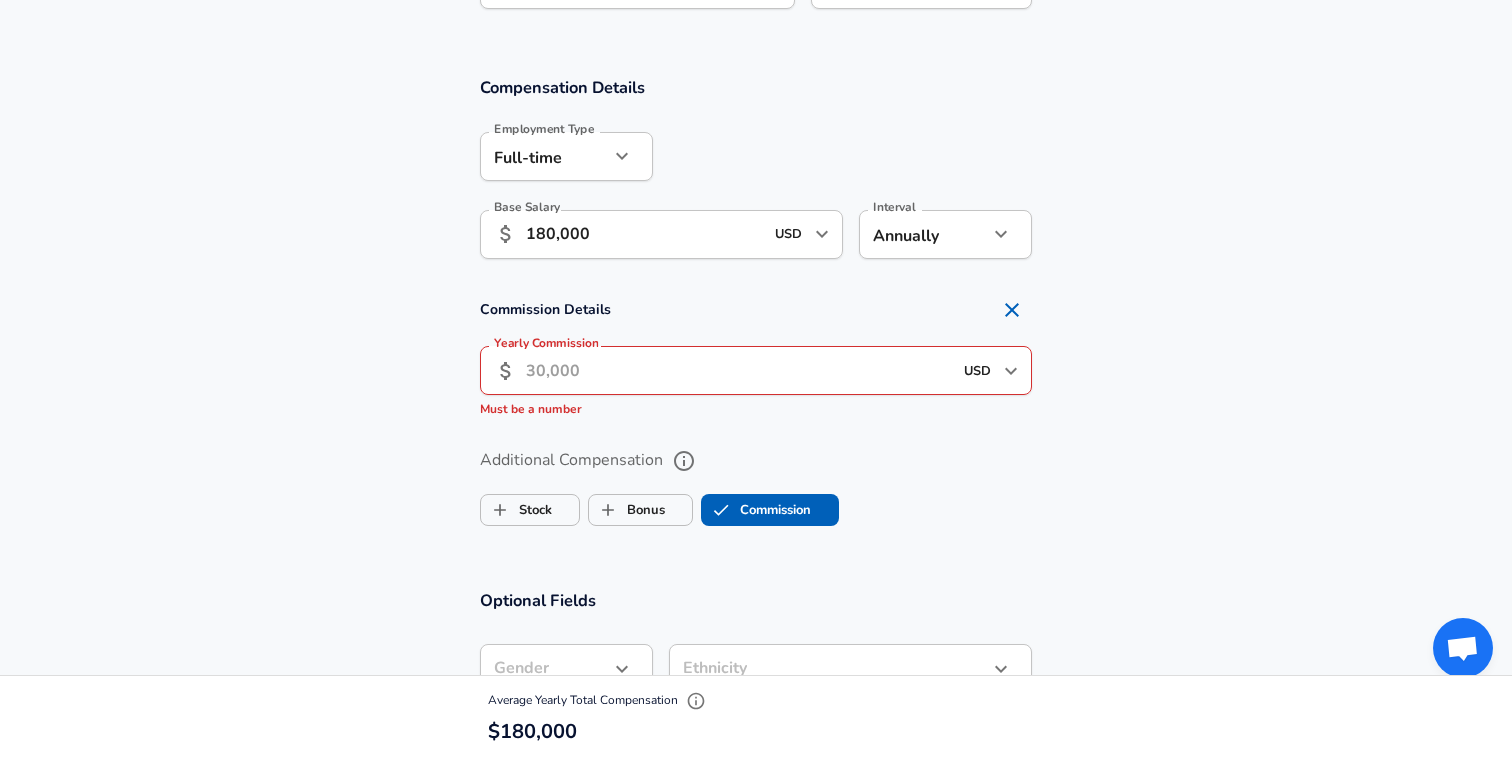 click 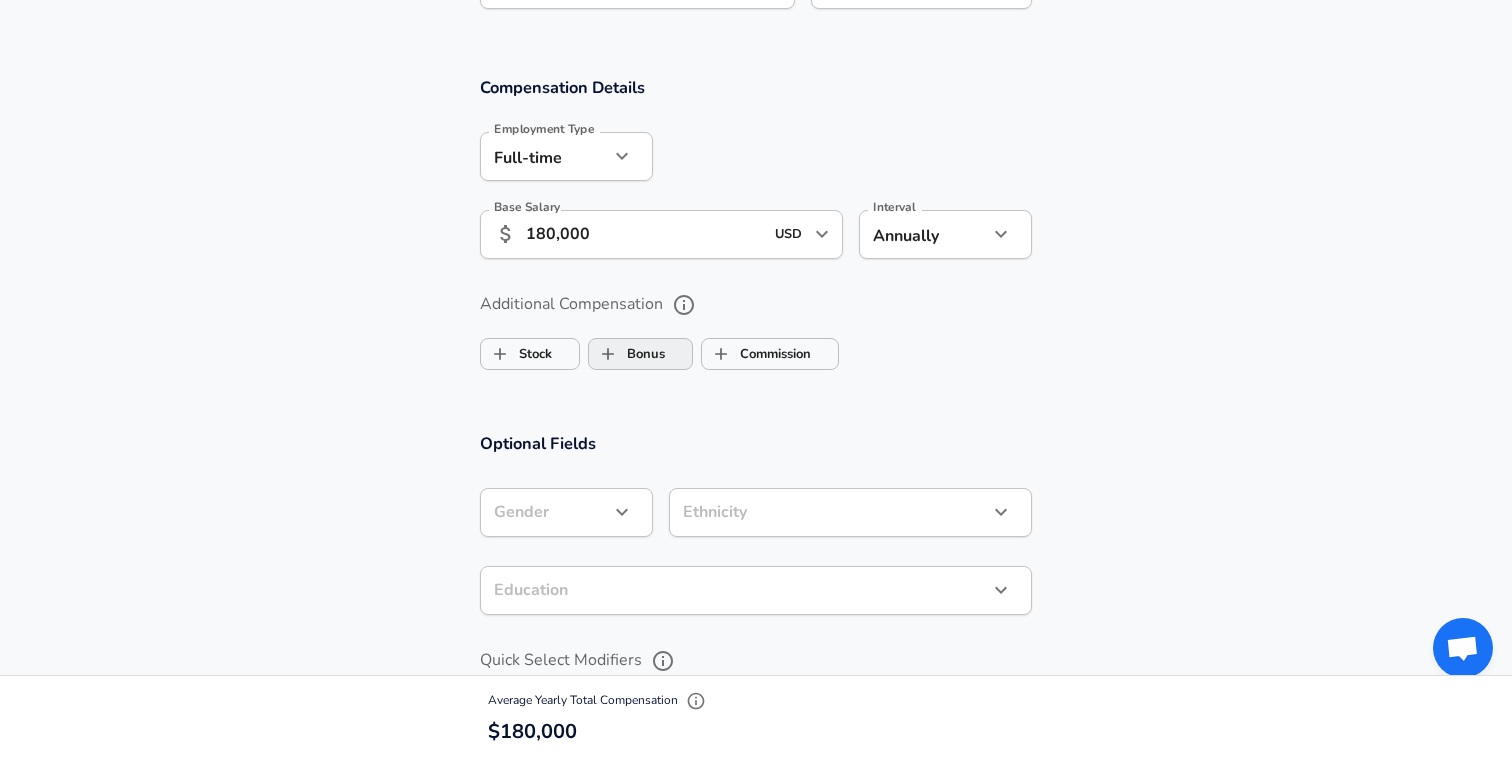 click on "Bonus" at bounding box center (627, 354) 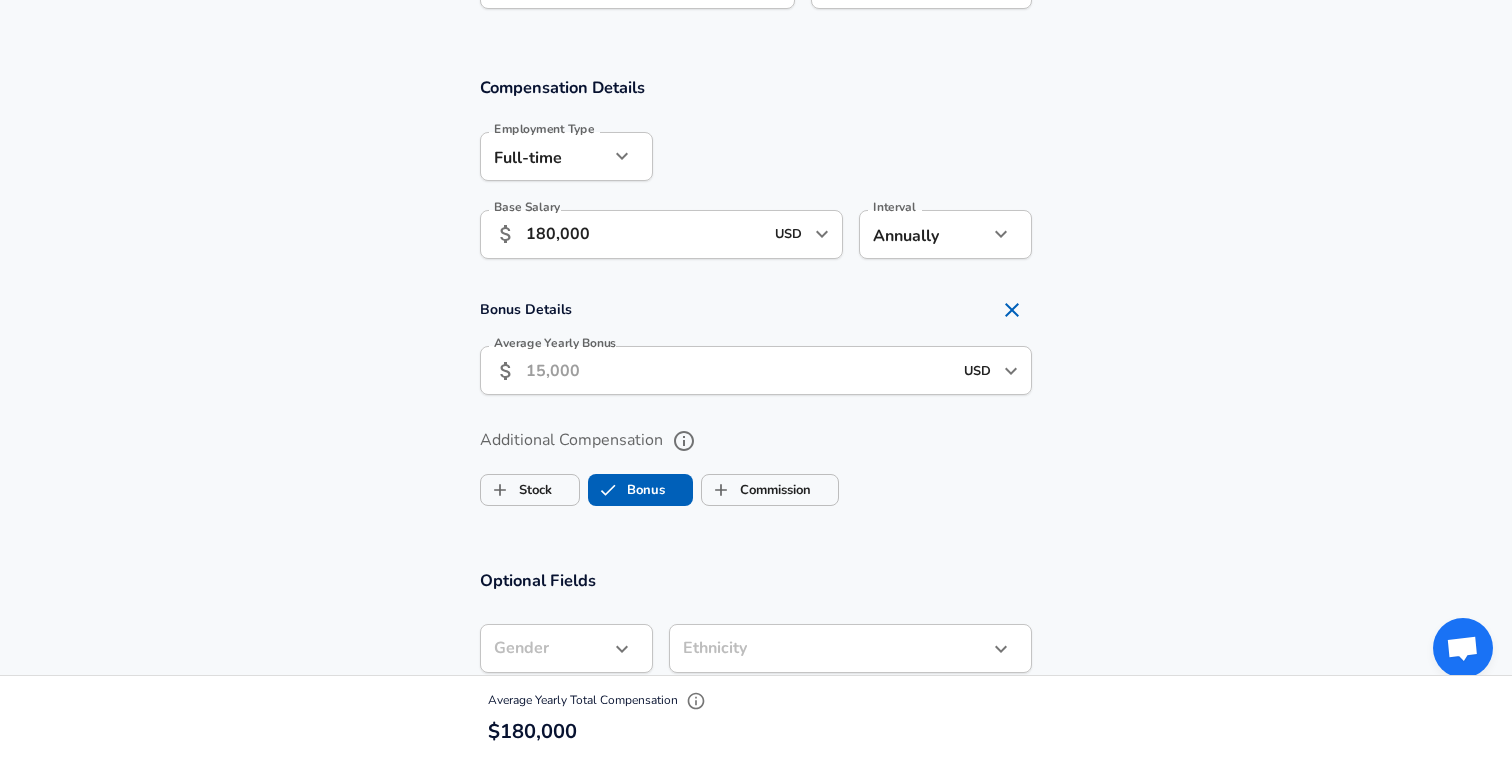 click on "Average Yearly Bonus" at bounding box center (739, 370) 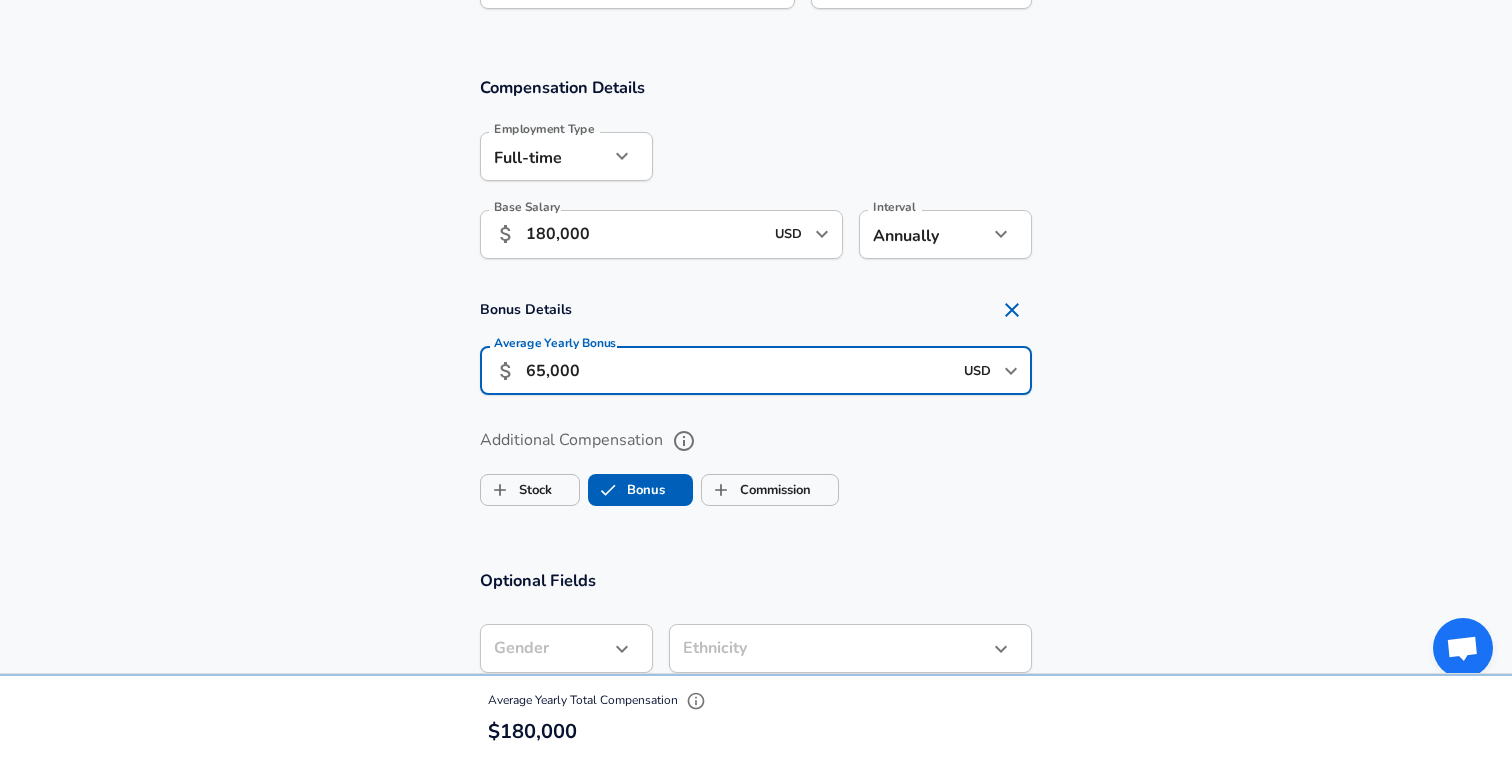 type on "65,000" 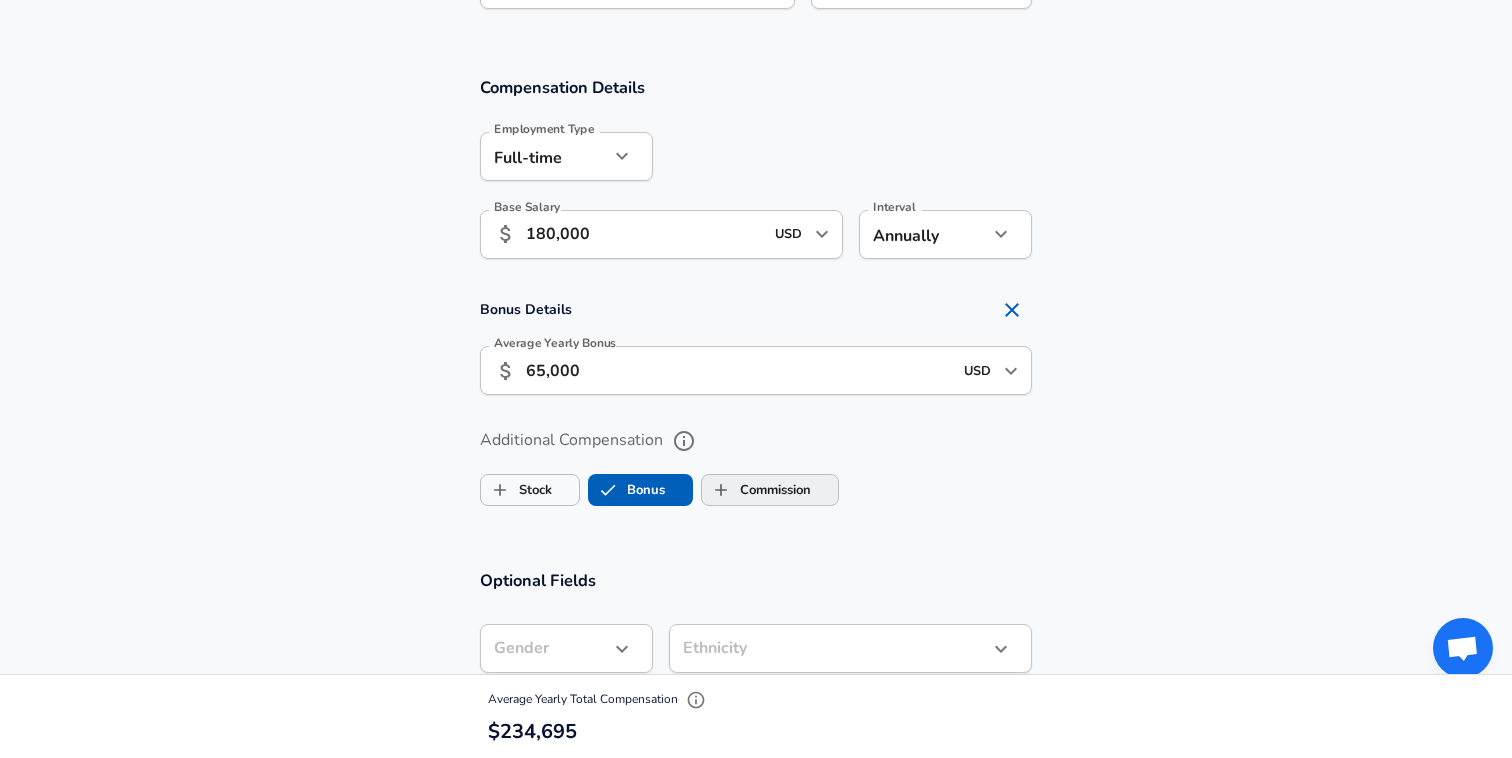 click on "Commission" at bounding box center [756, 490] 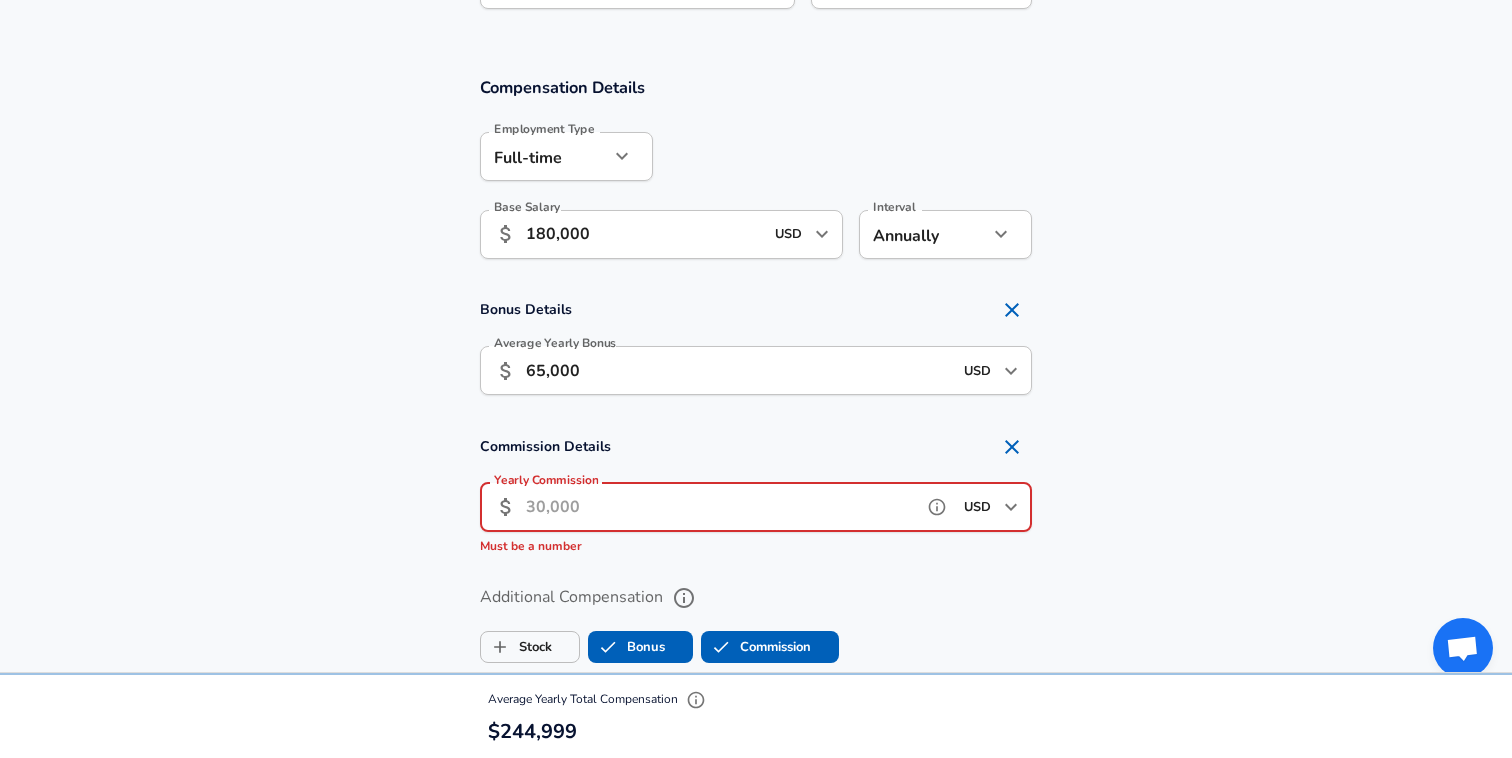 click on "Yearly Commission" at bounding box center [720, 507] 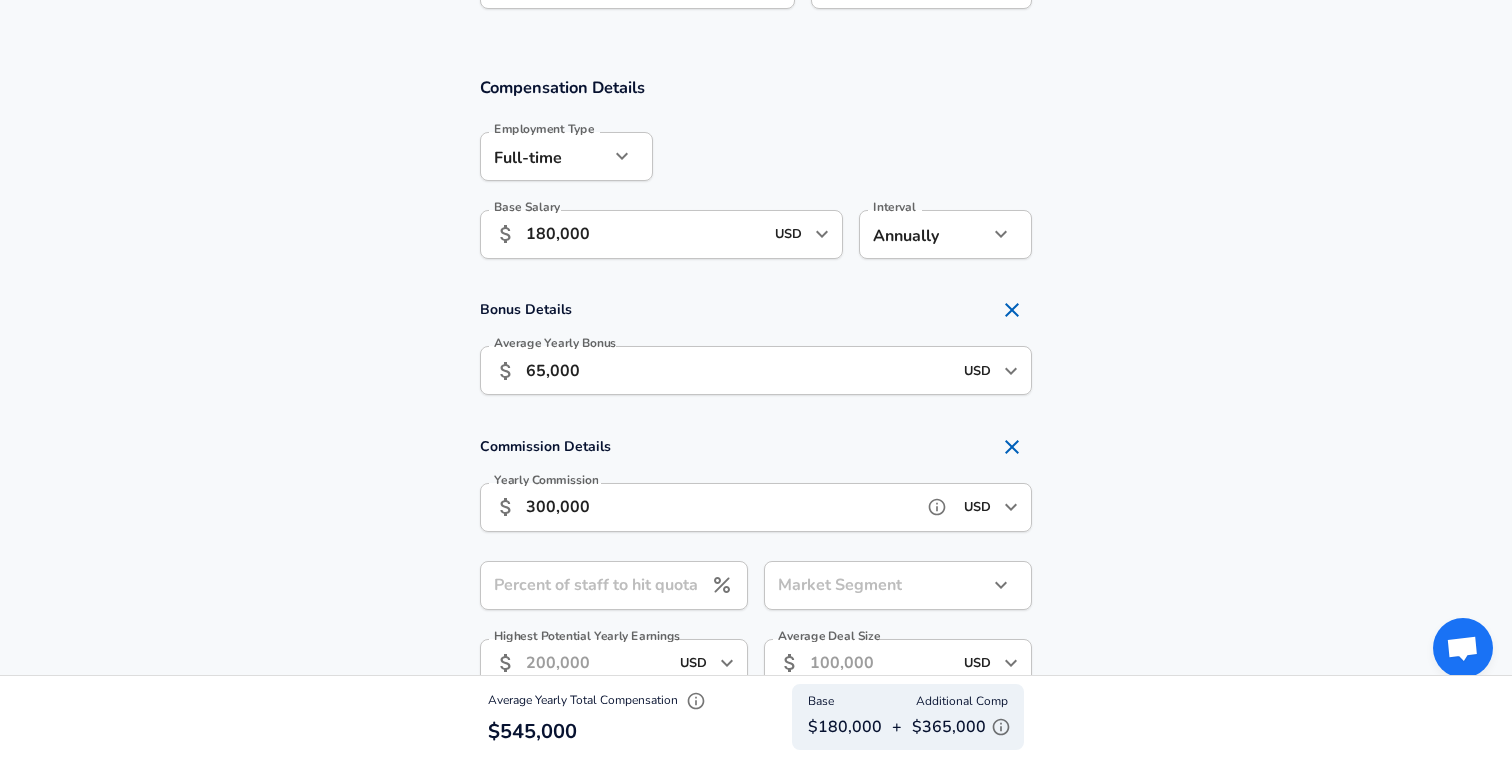 drag, startPoint x: 545, startPoint y: 500, endPoint x: 557, endPoint y: 500, distance: 12 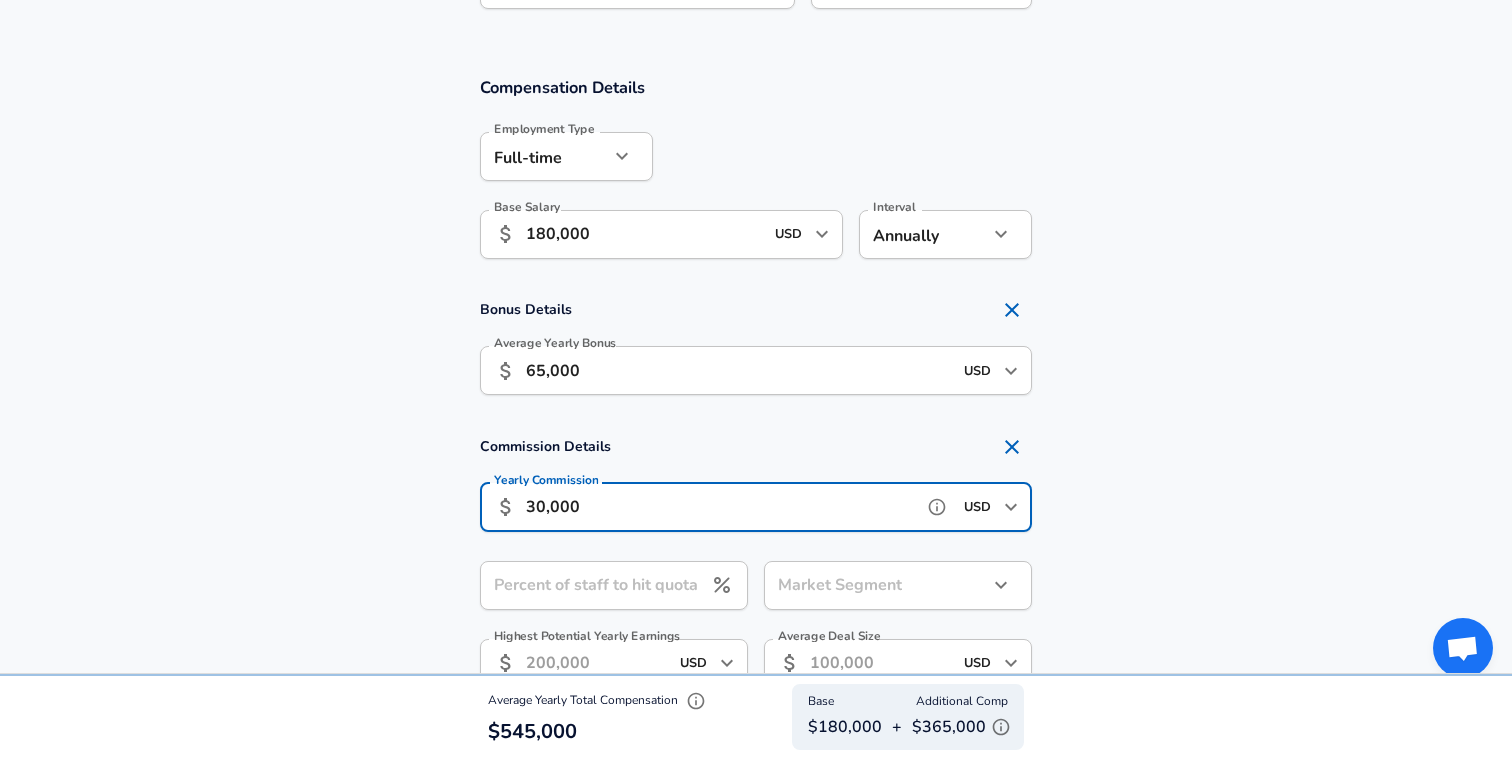 type on "30,000" 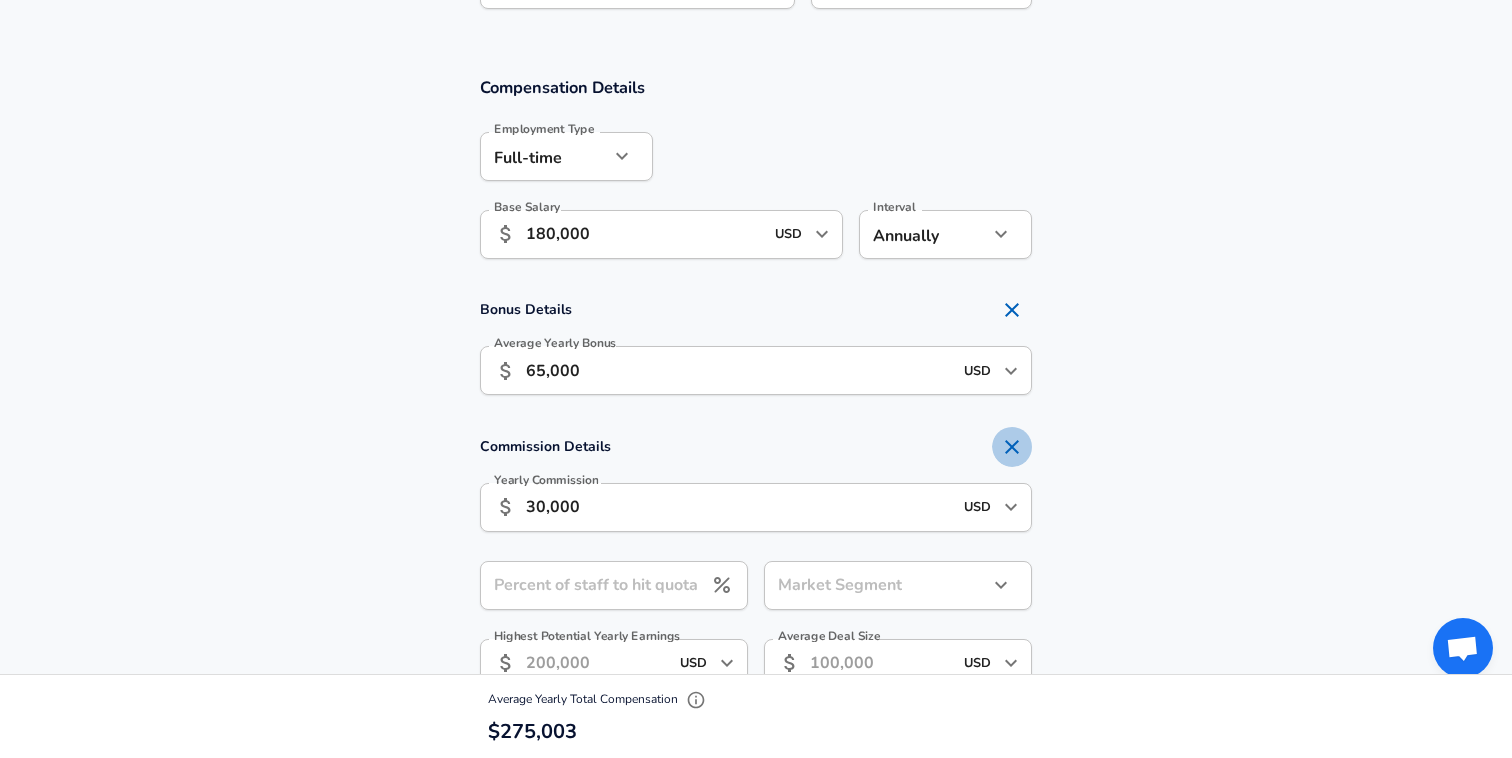 click 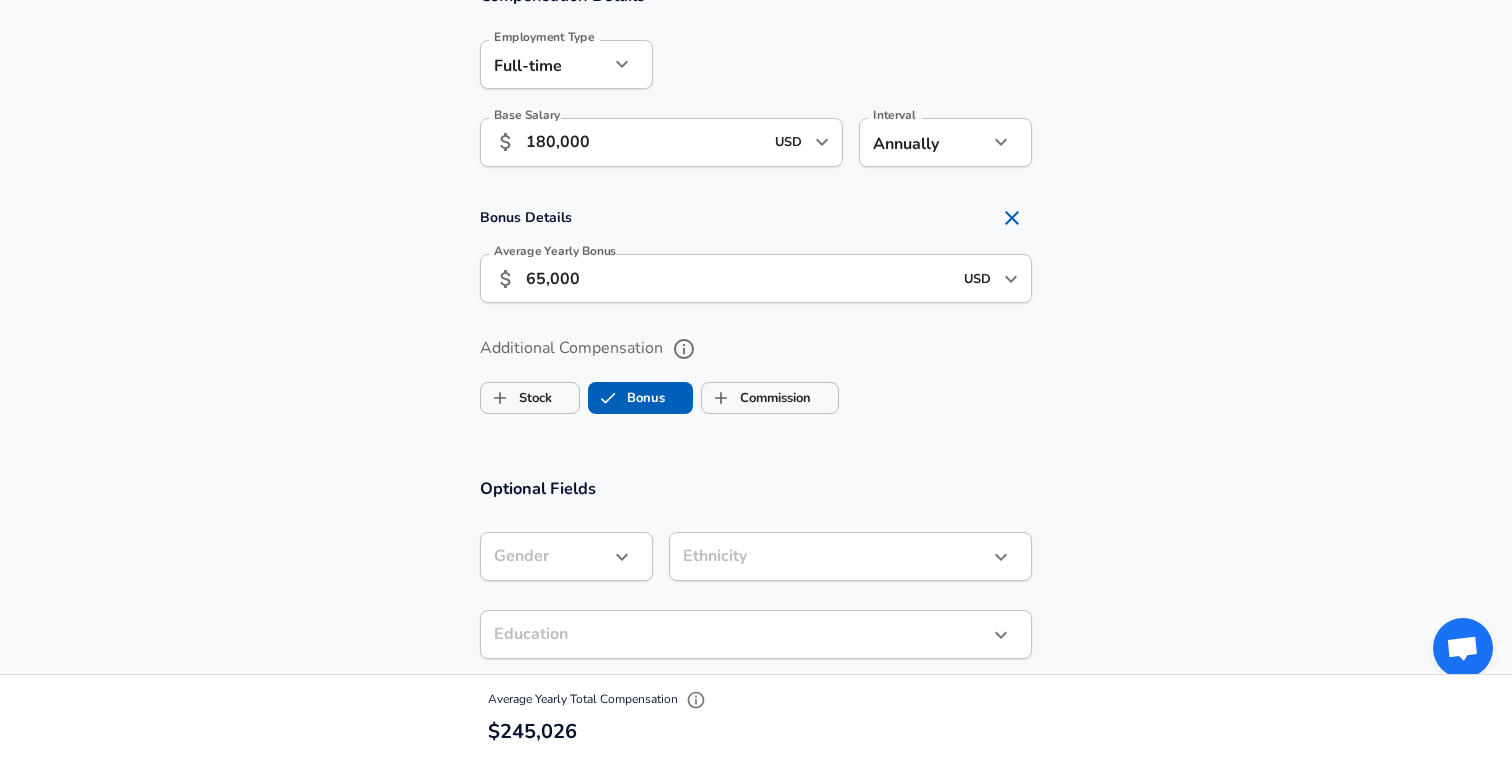 scroll, scrollTop: 1331, scrollLeft: 0, axis: vertical 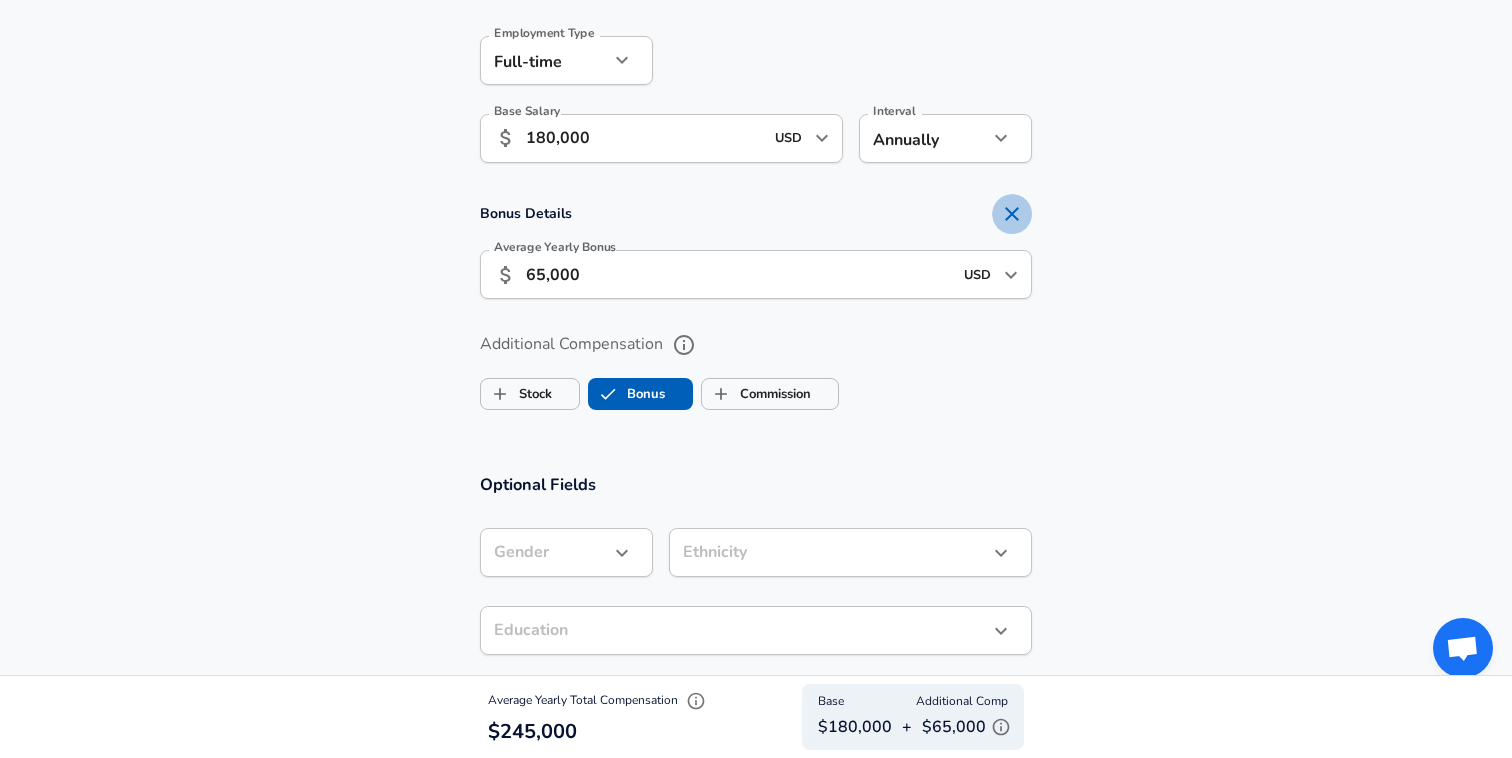 click 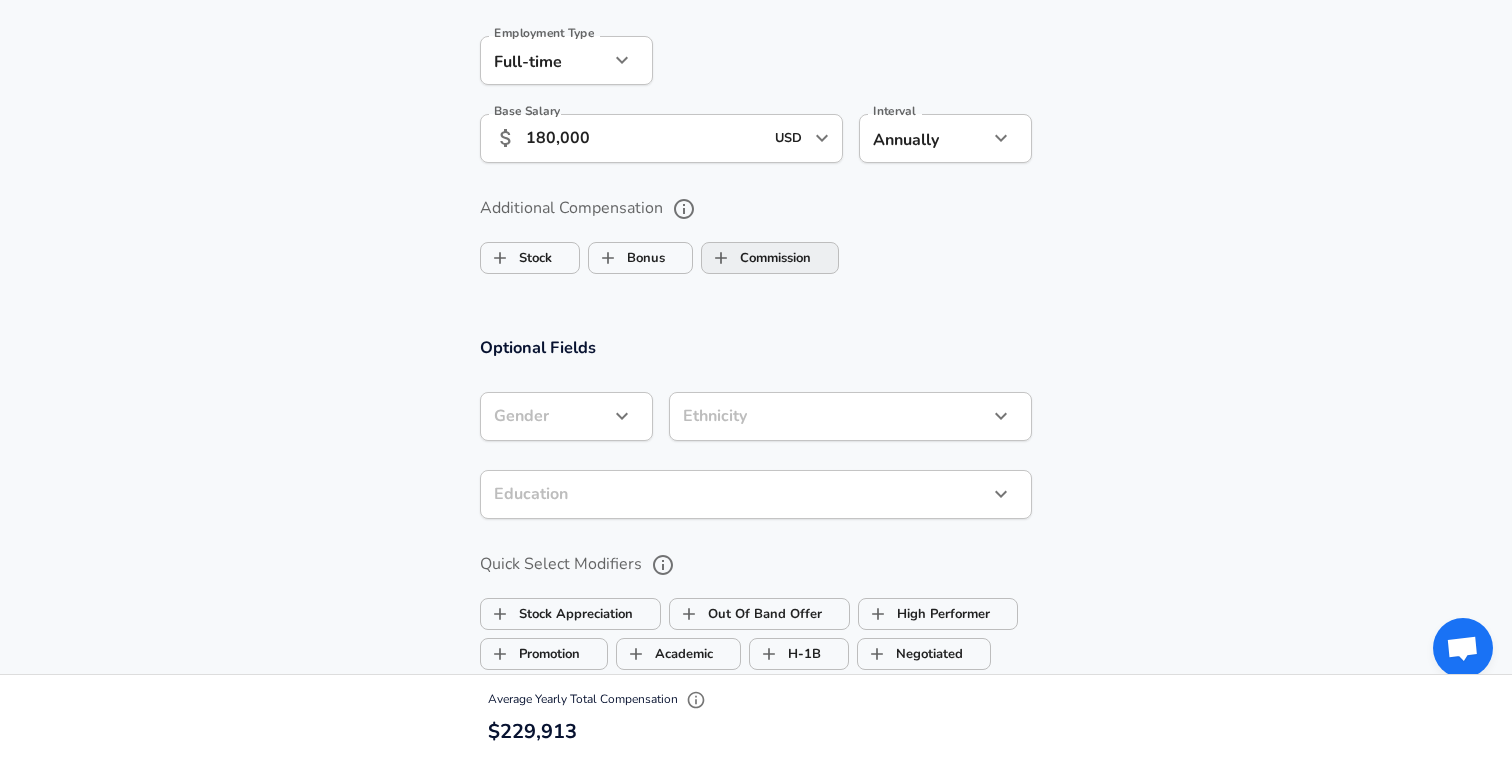 click on "Commission" at bounding box center (756, 258) 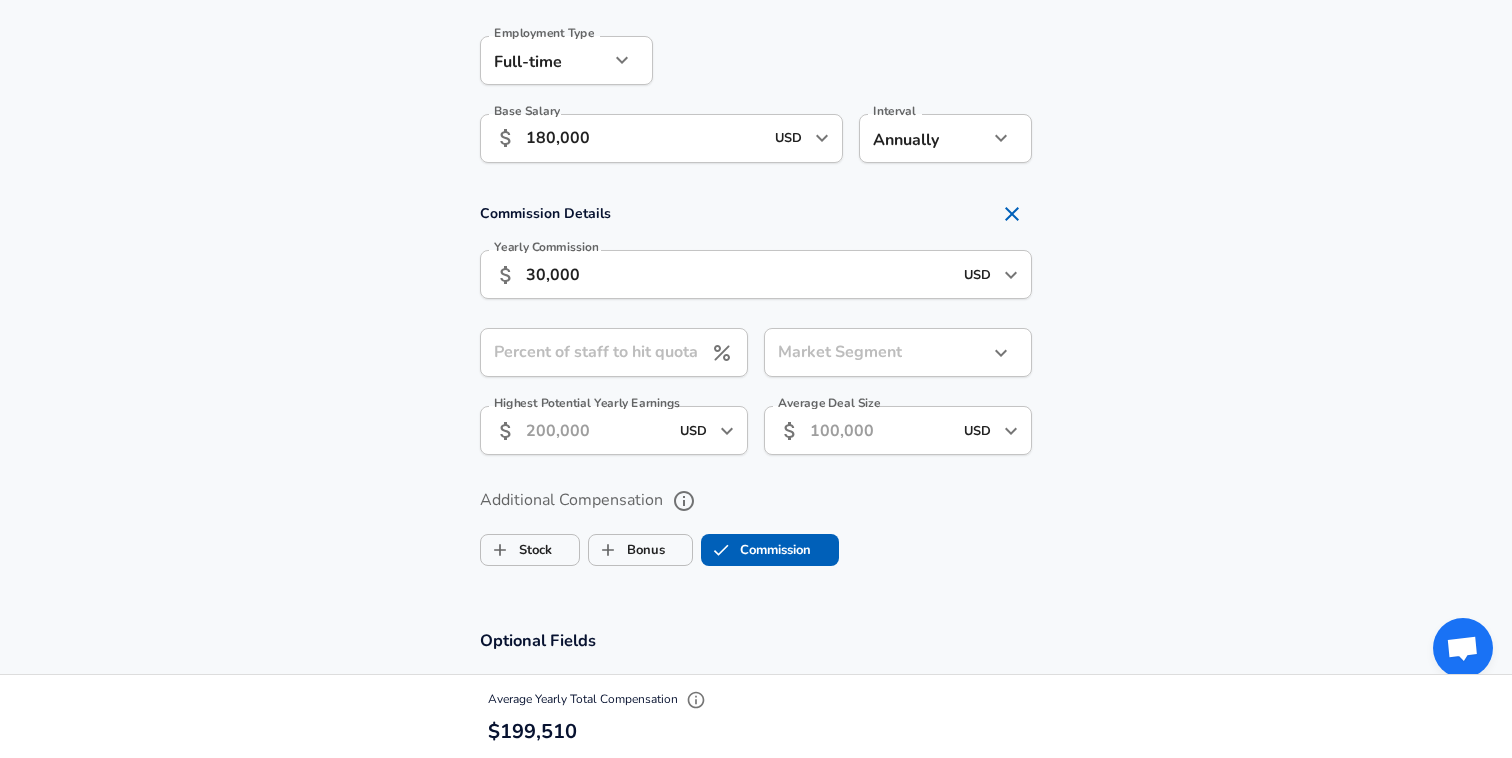 click on "Percent of staff to hit quota" at bounding box center [591, 352] 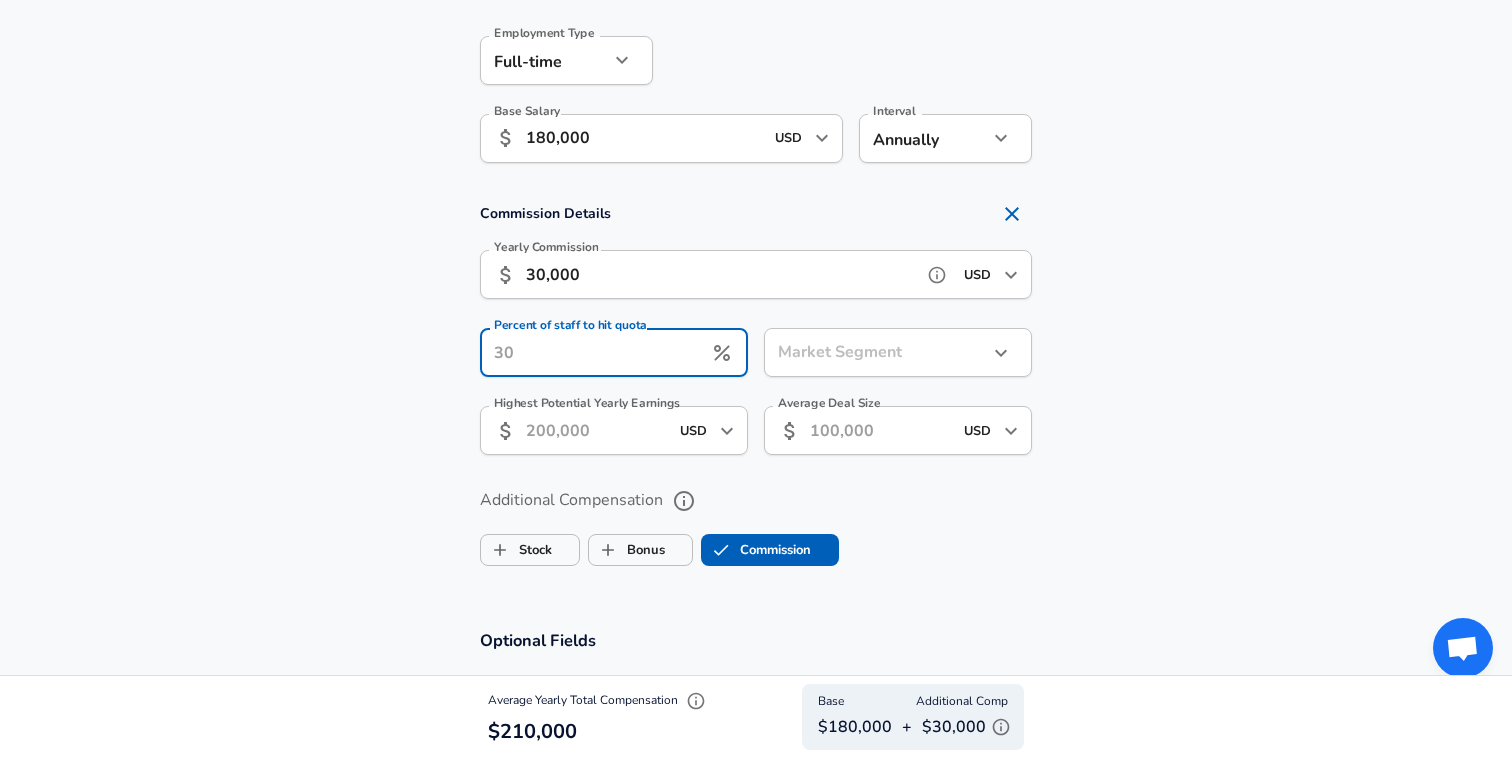 click on "30,000" at bounding box center (720, 274) 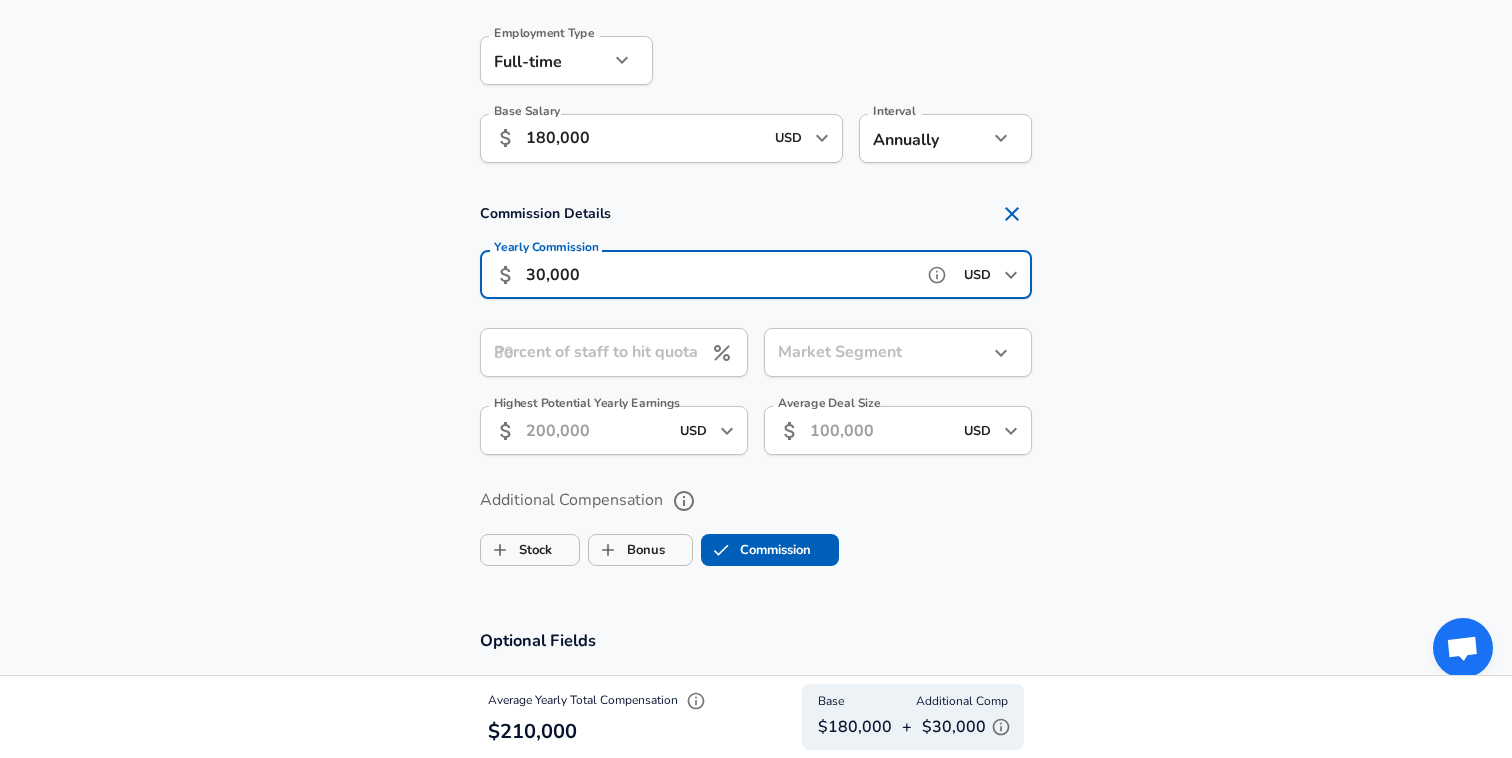 scroll, scrollTop: 0, scrollLeft: 0, axis: both 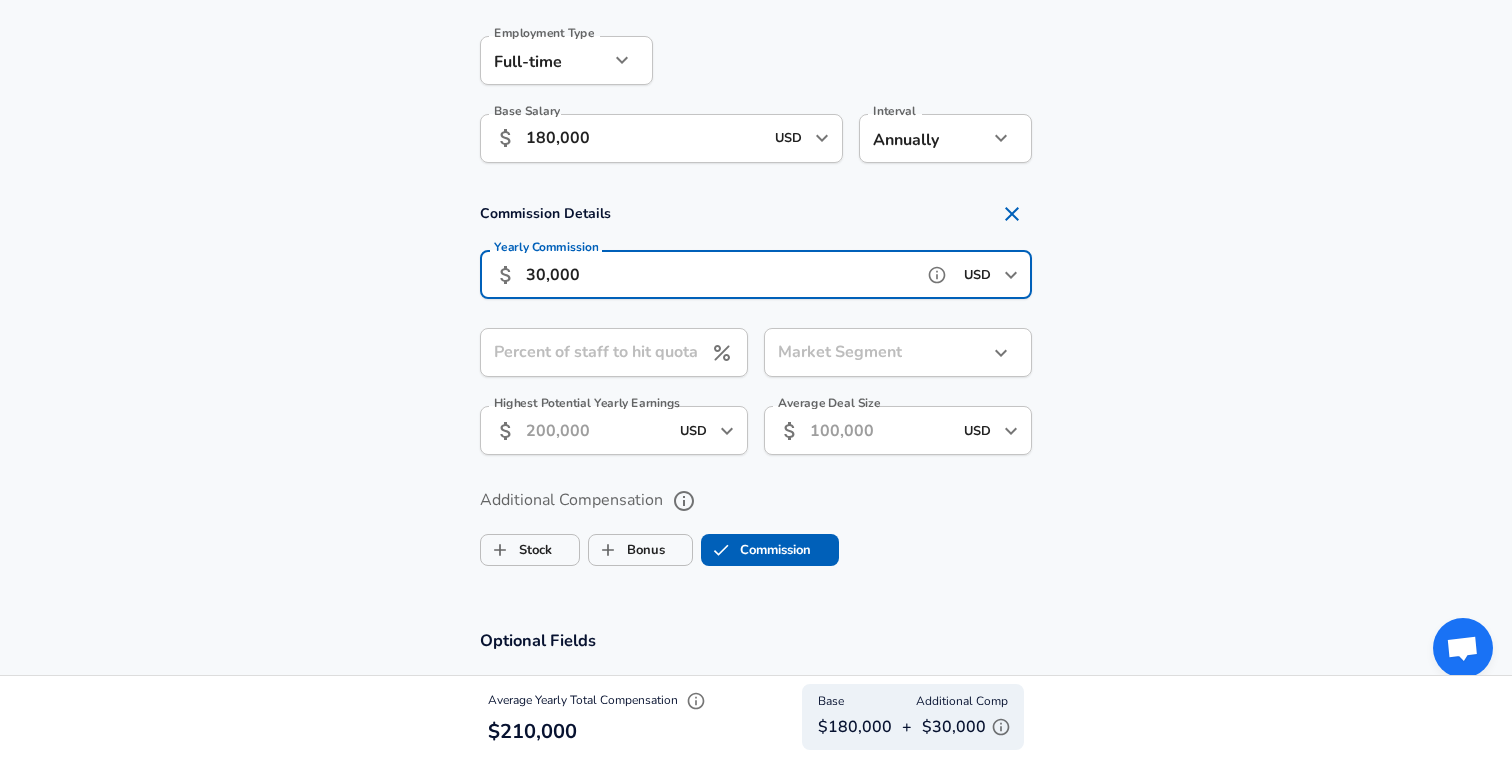 drag, startPoint x: 542, startPoint y: 275, endPoint x: 516, endPoint y: 275, distance: 26 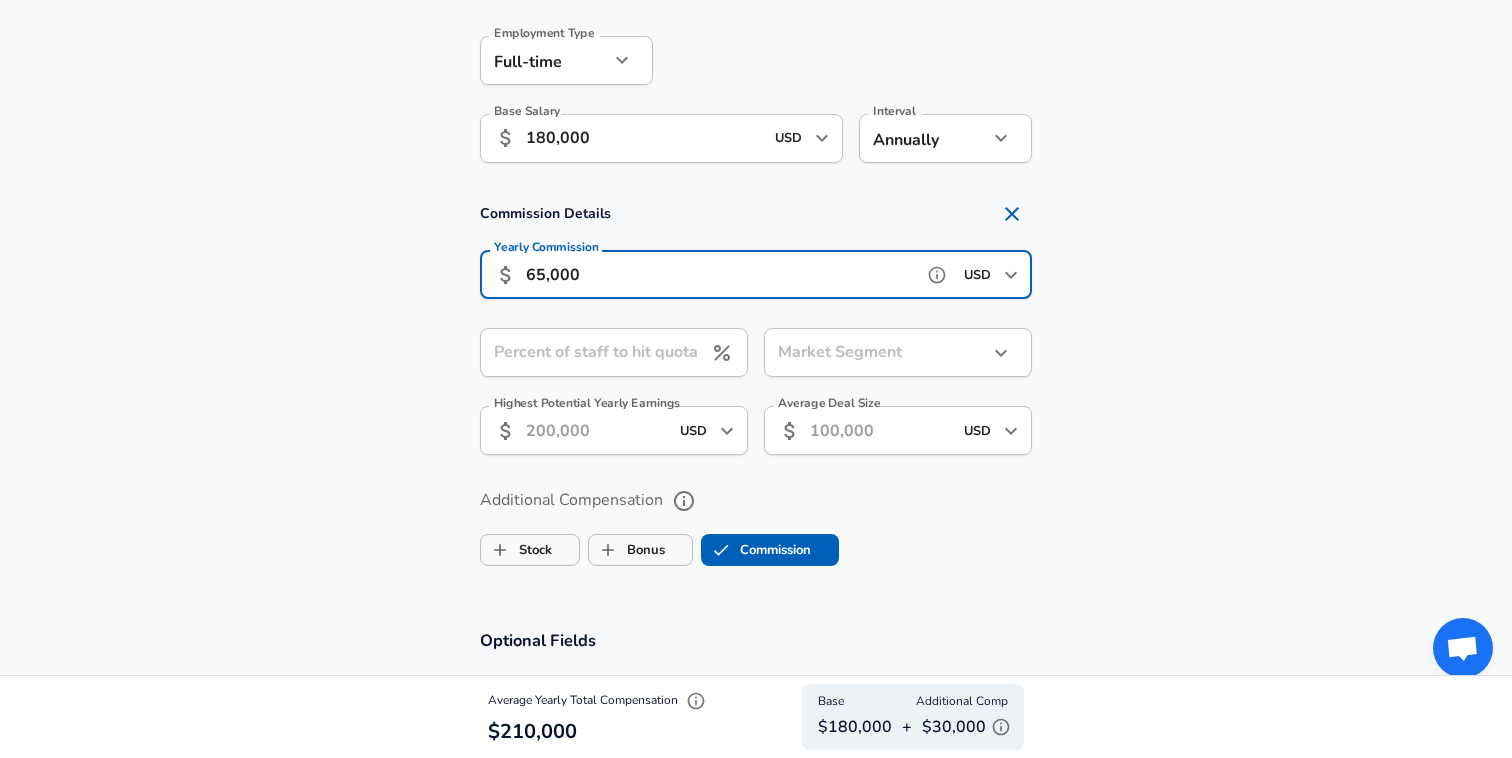 type on "65,000" 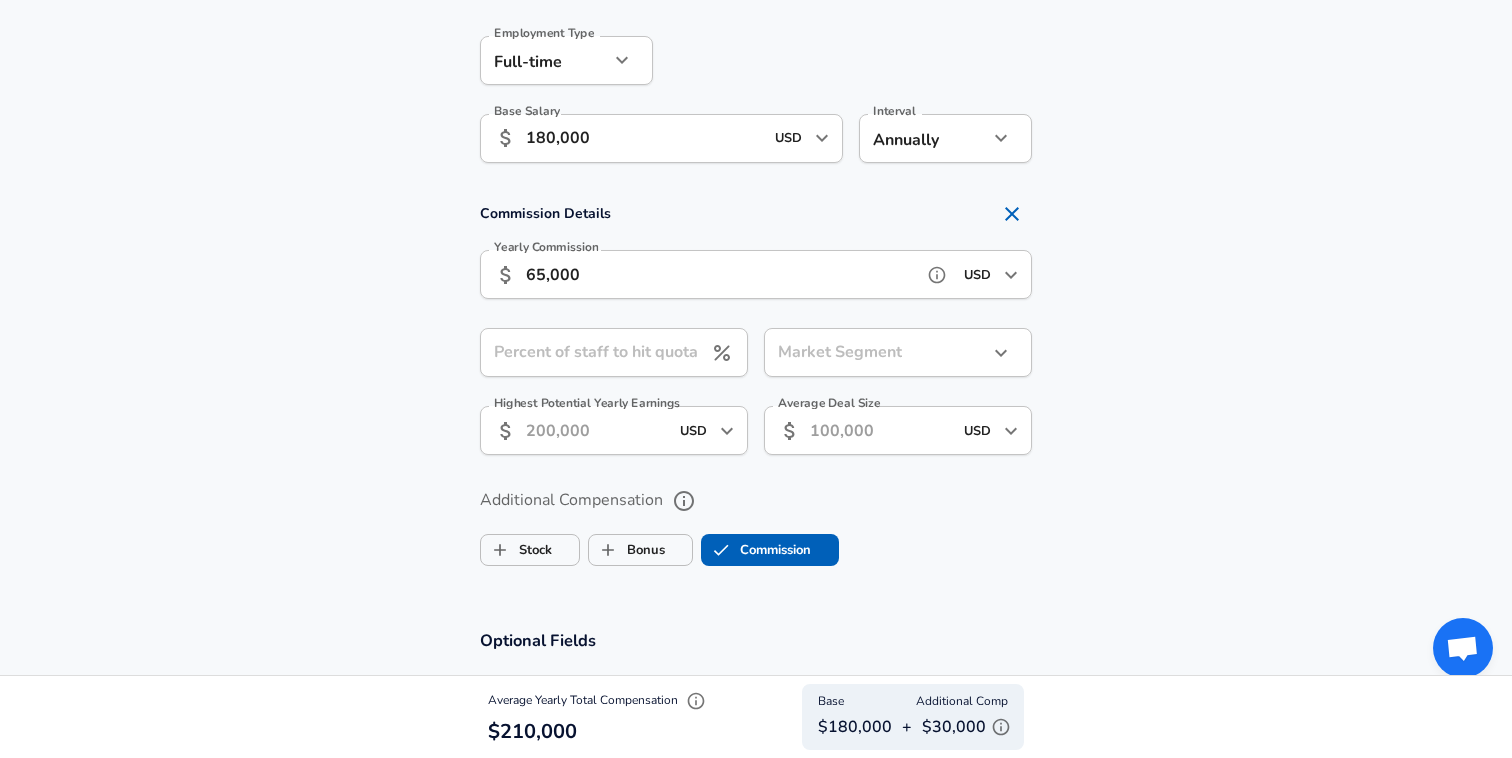 scroll, scrollTop: 0, scrollLeft: 0, axis: both 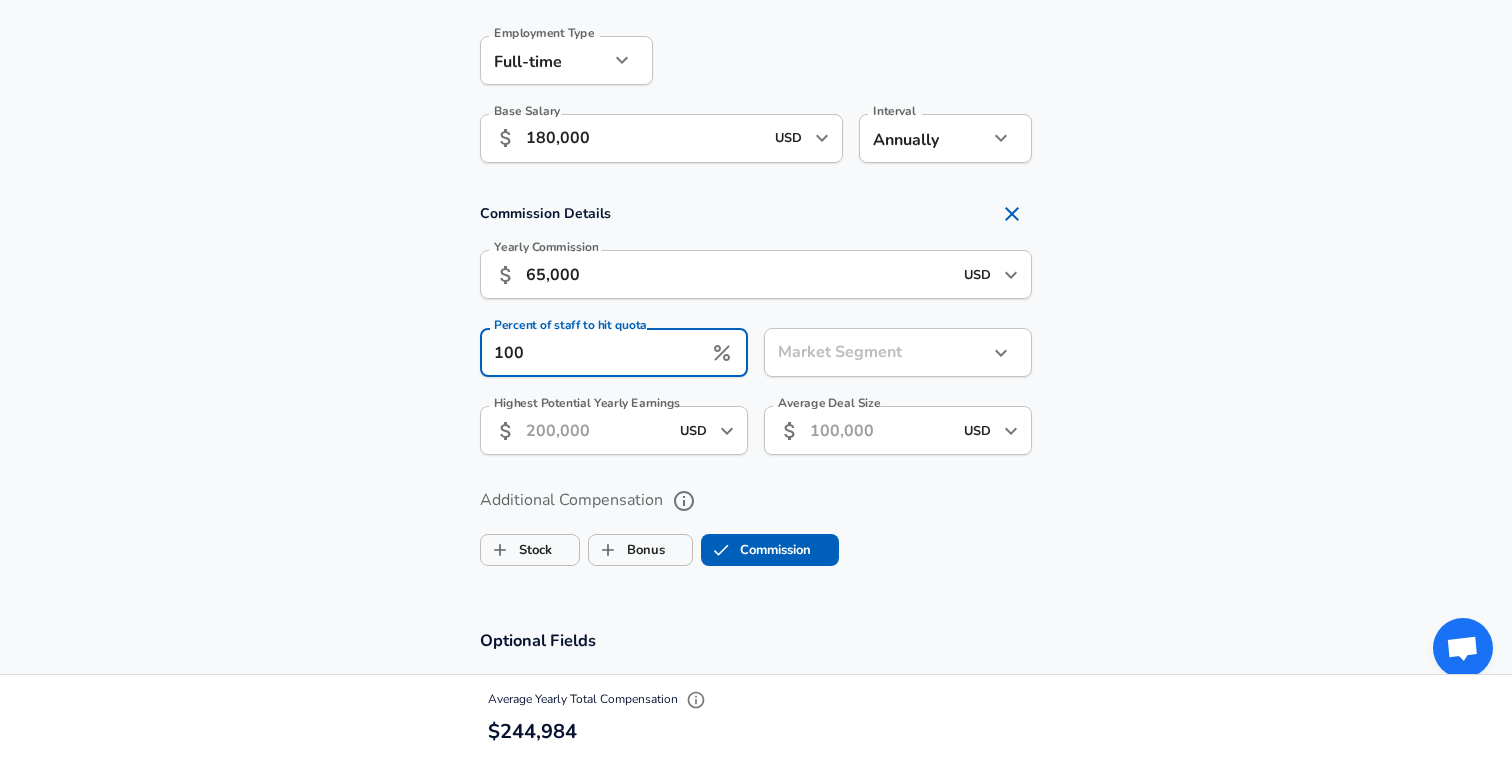type on "100" 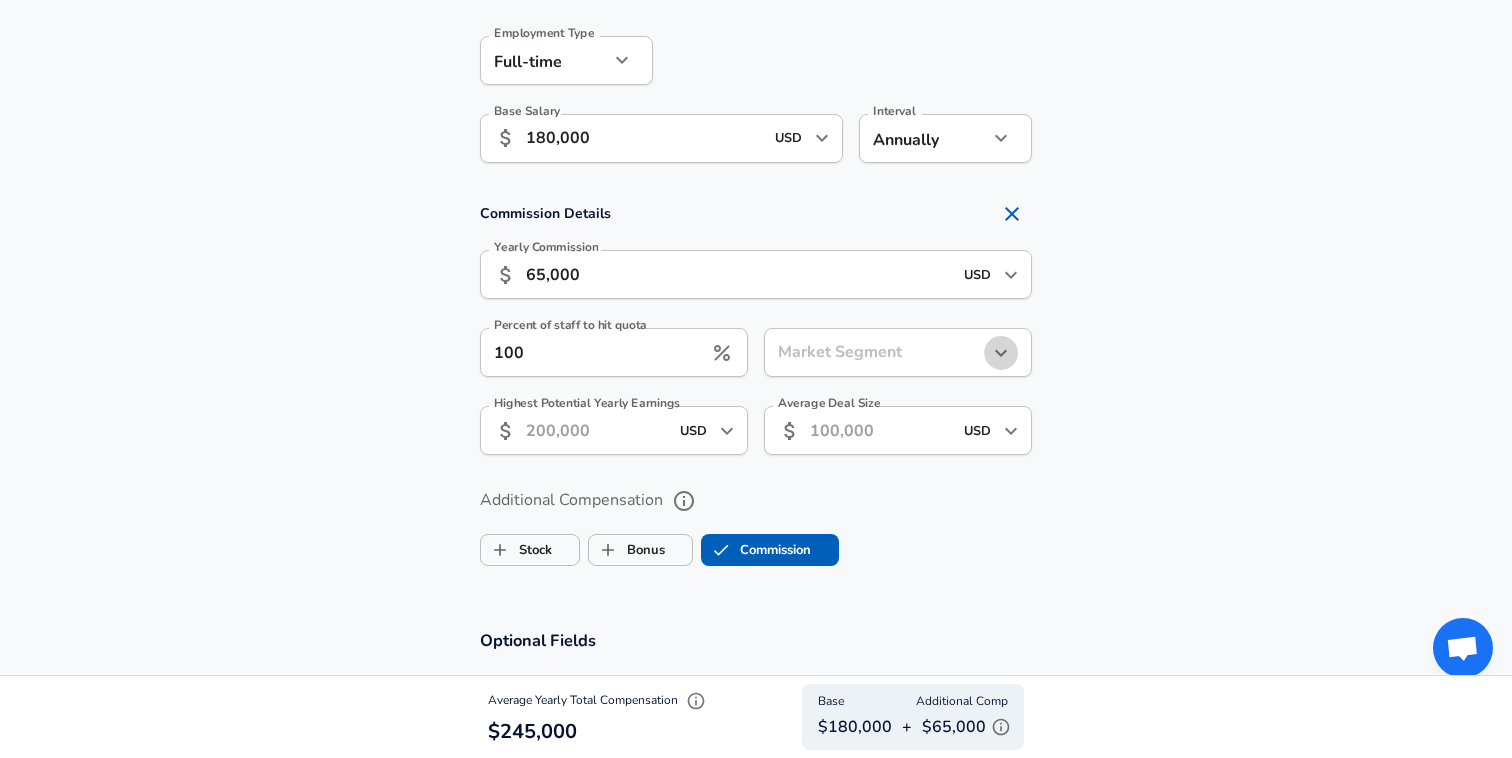 type 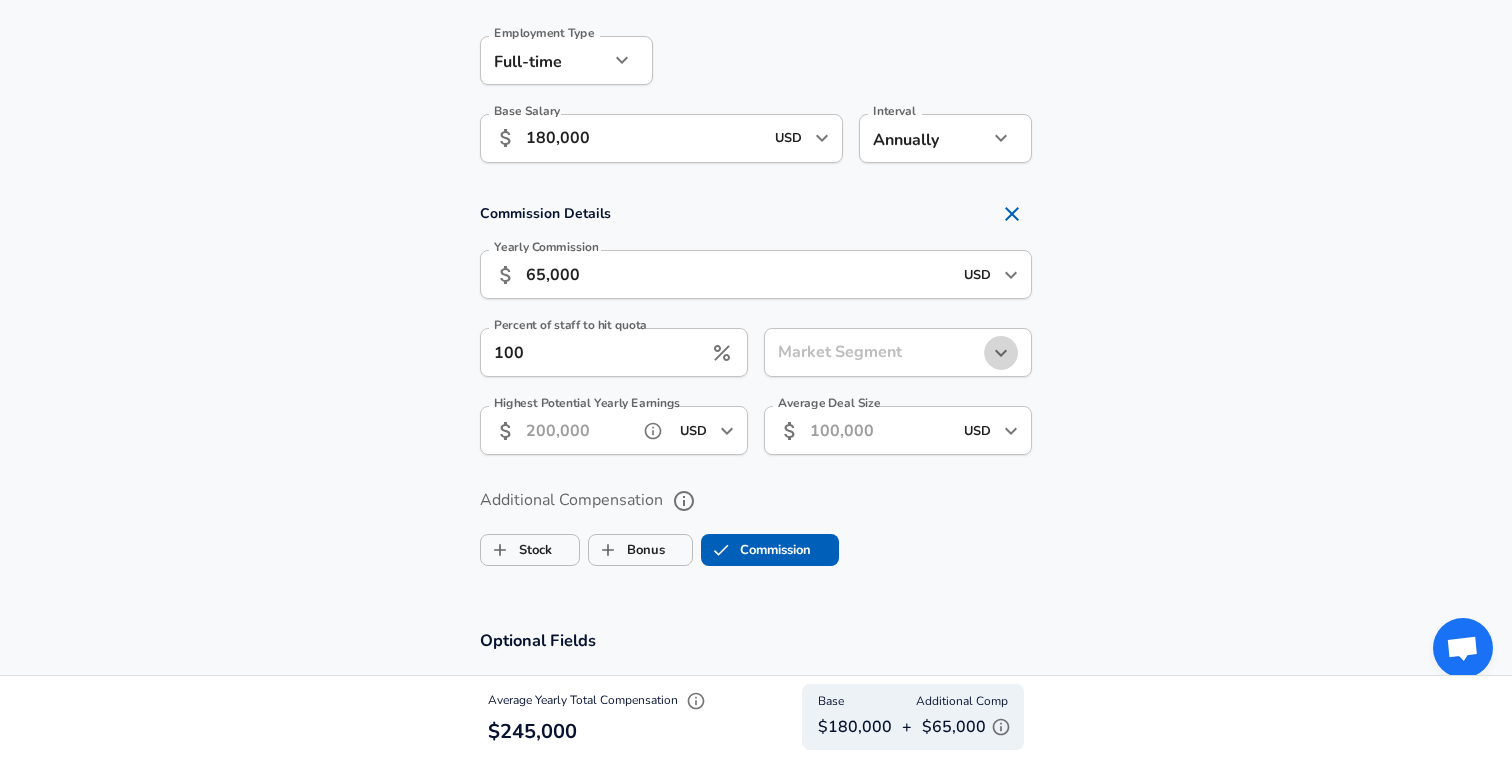 click on "Highest Potential Yearly Earnings" at bounding box center [578, 430] 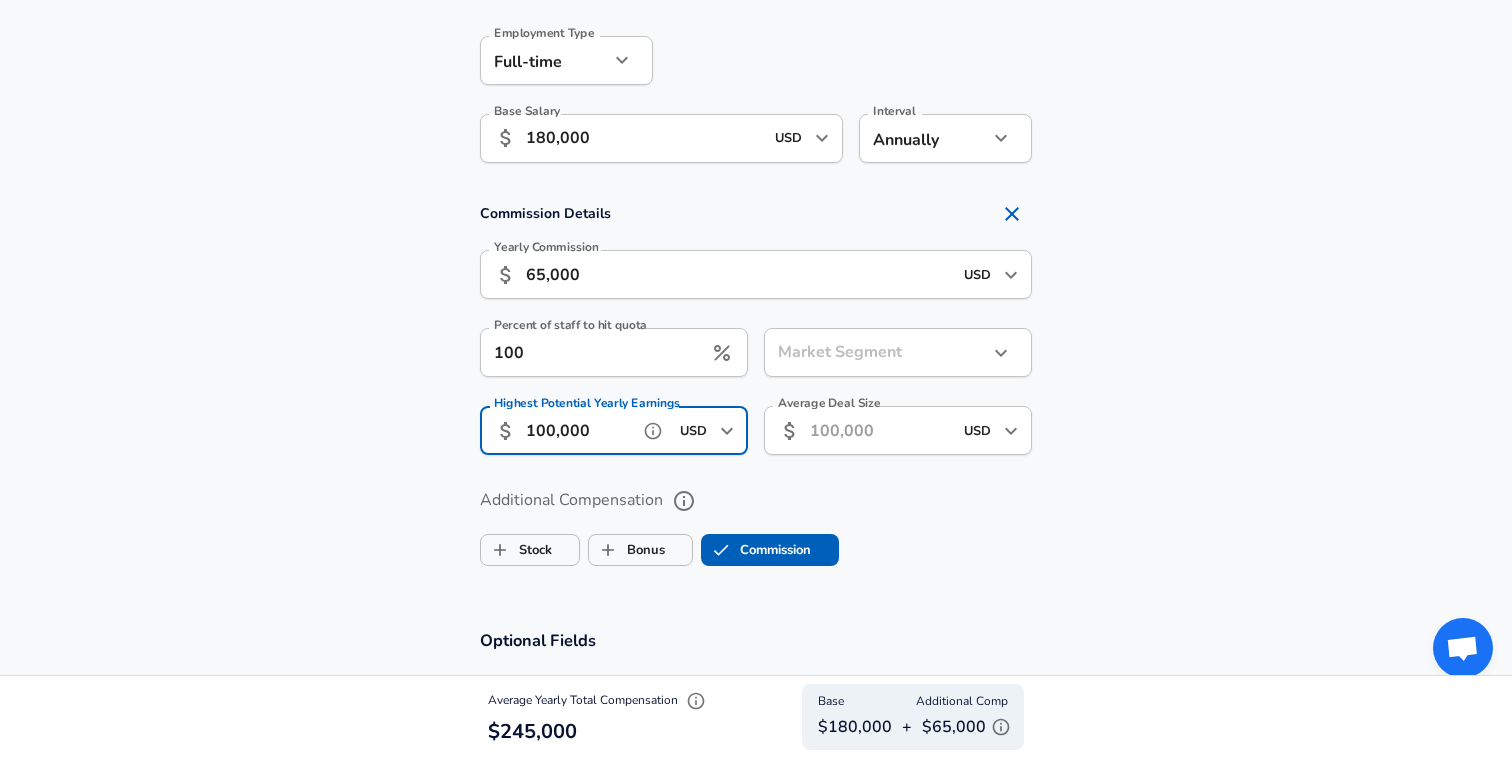 type on "100,000" 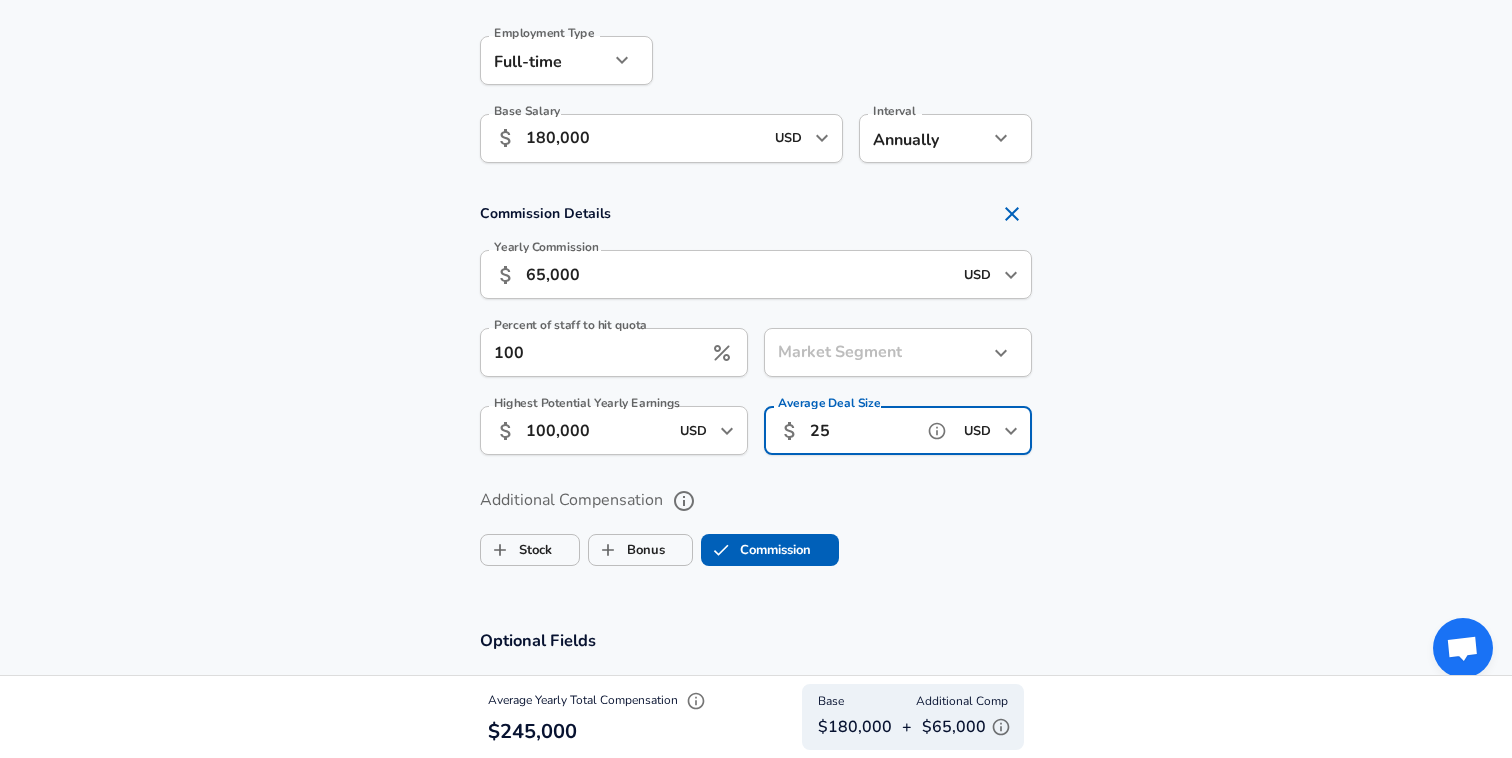 type on "2" 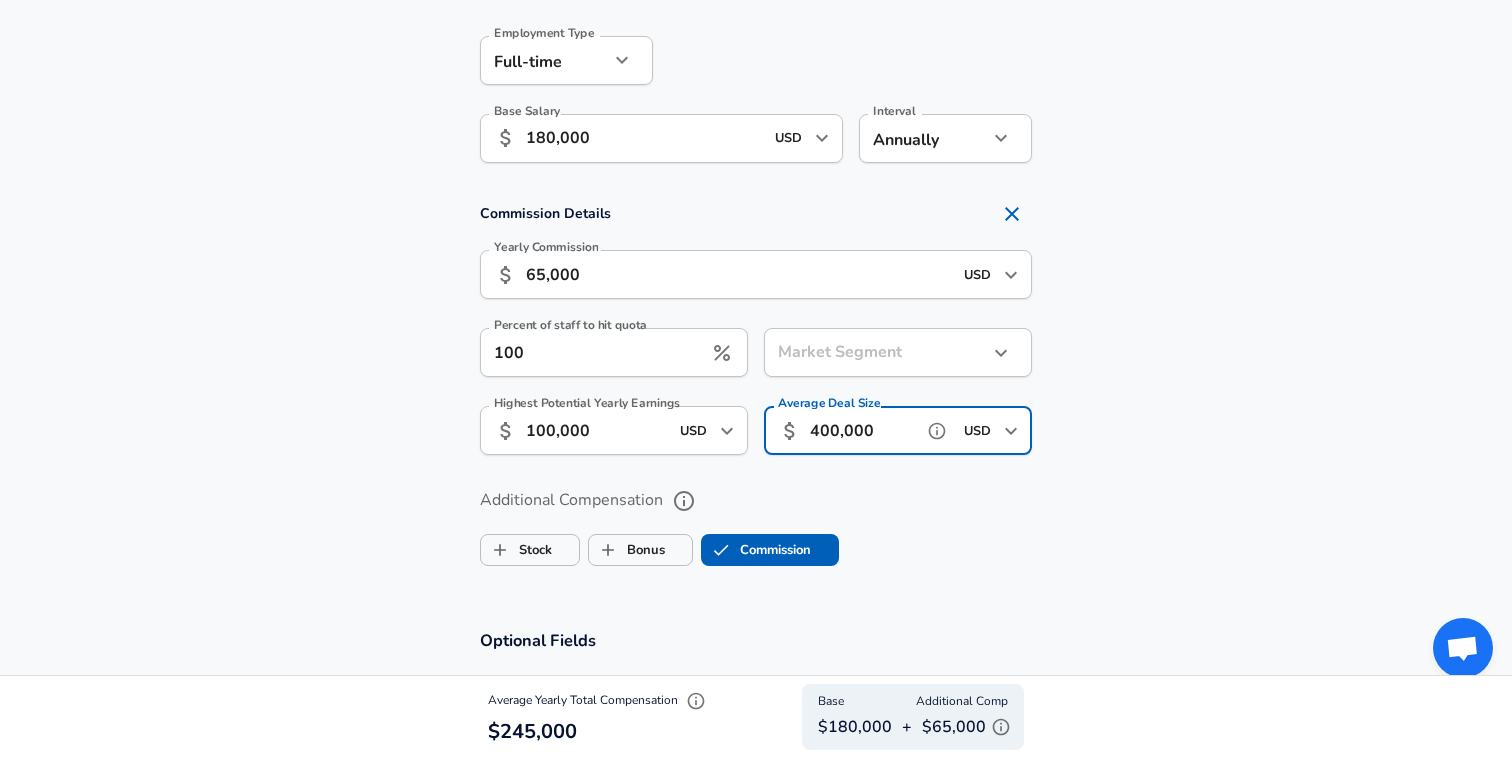 type on "400,000" 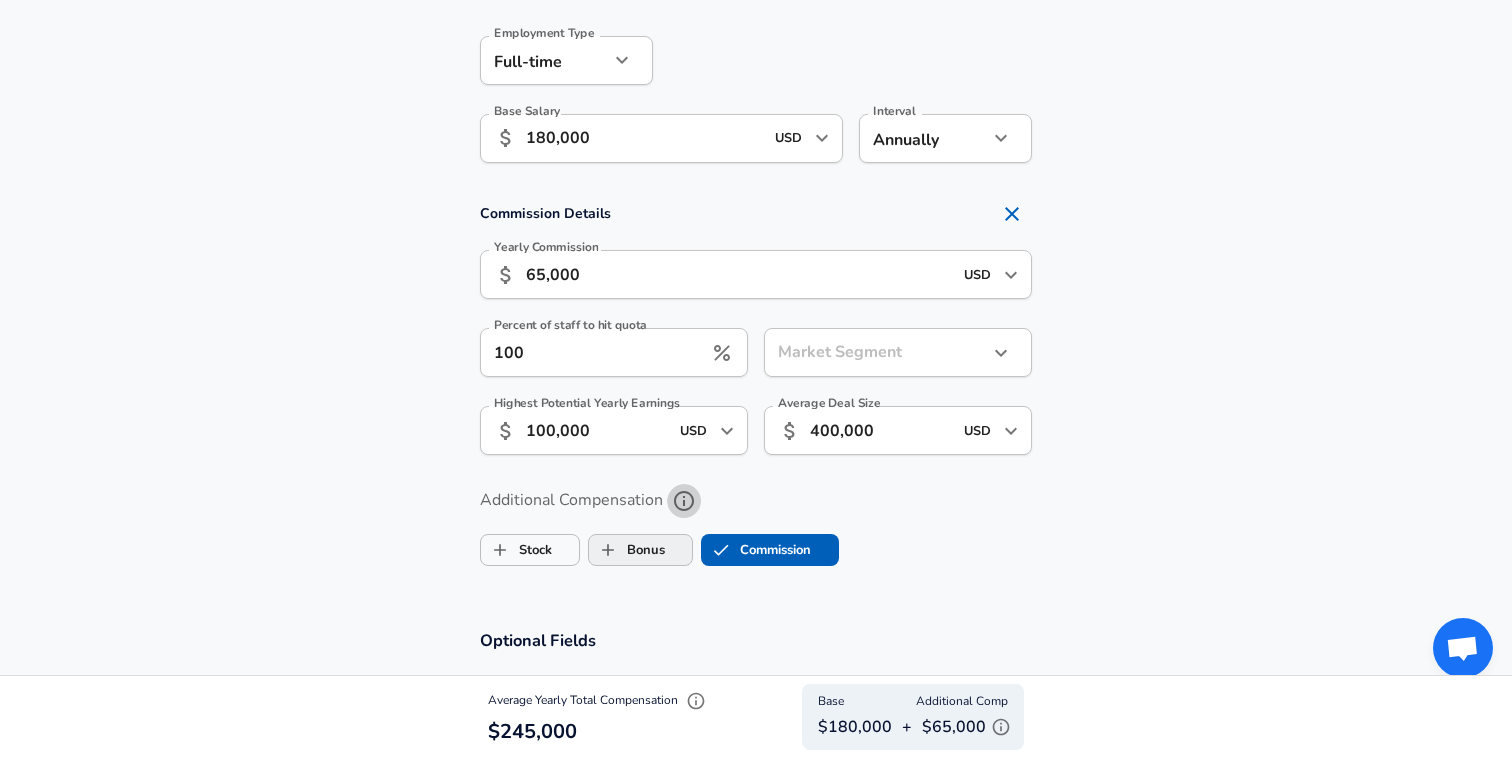 type 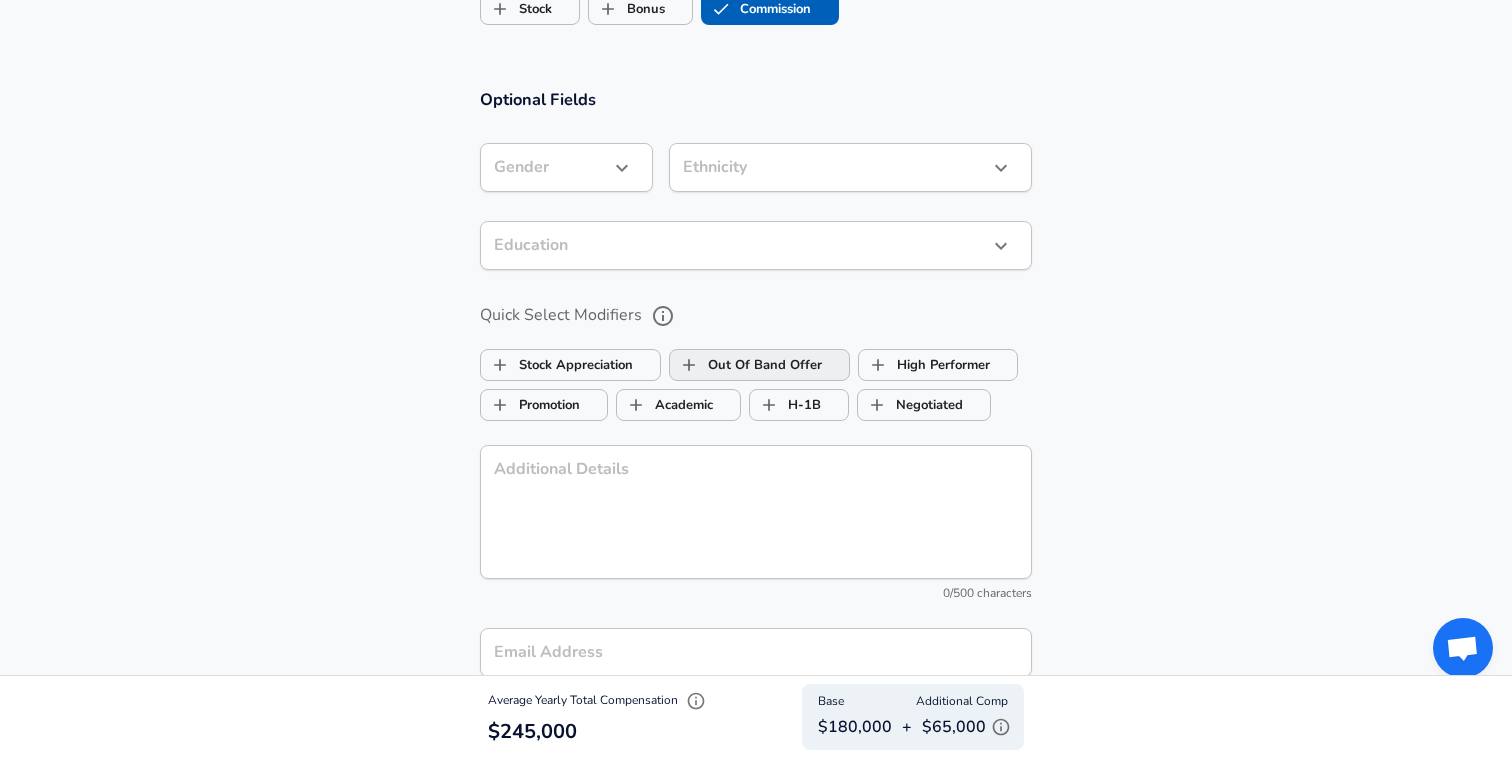 scroll, scrollTop: 1896, scrollLeft: 0, axis: vertical 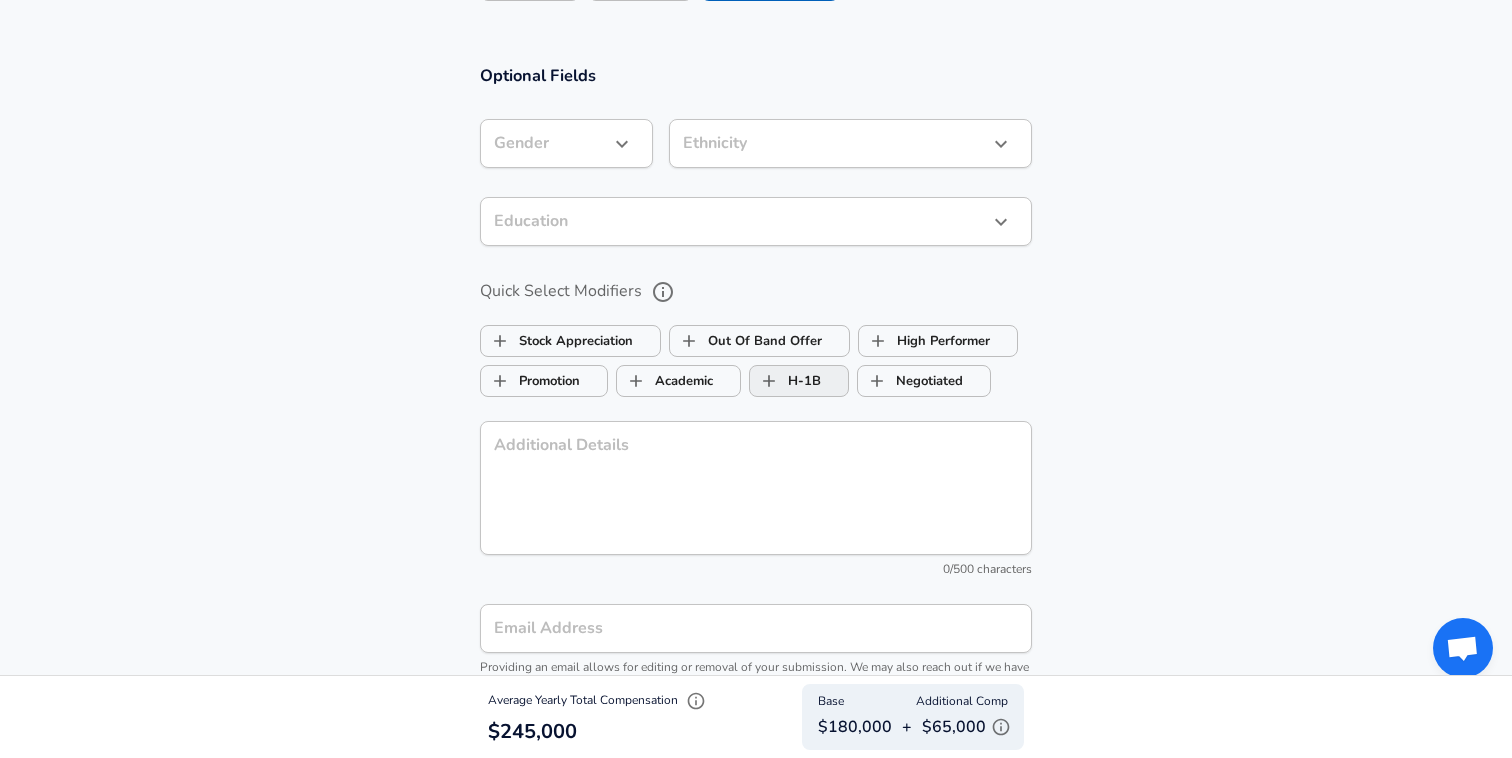 click on "H-1B" at bounding box center (785, 381) 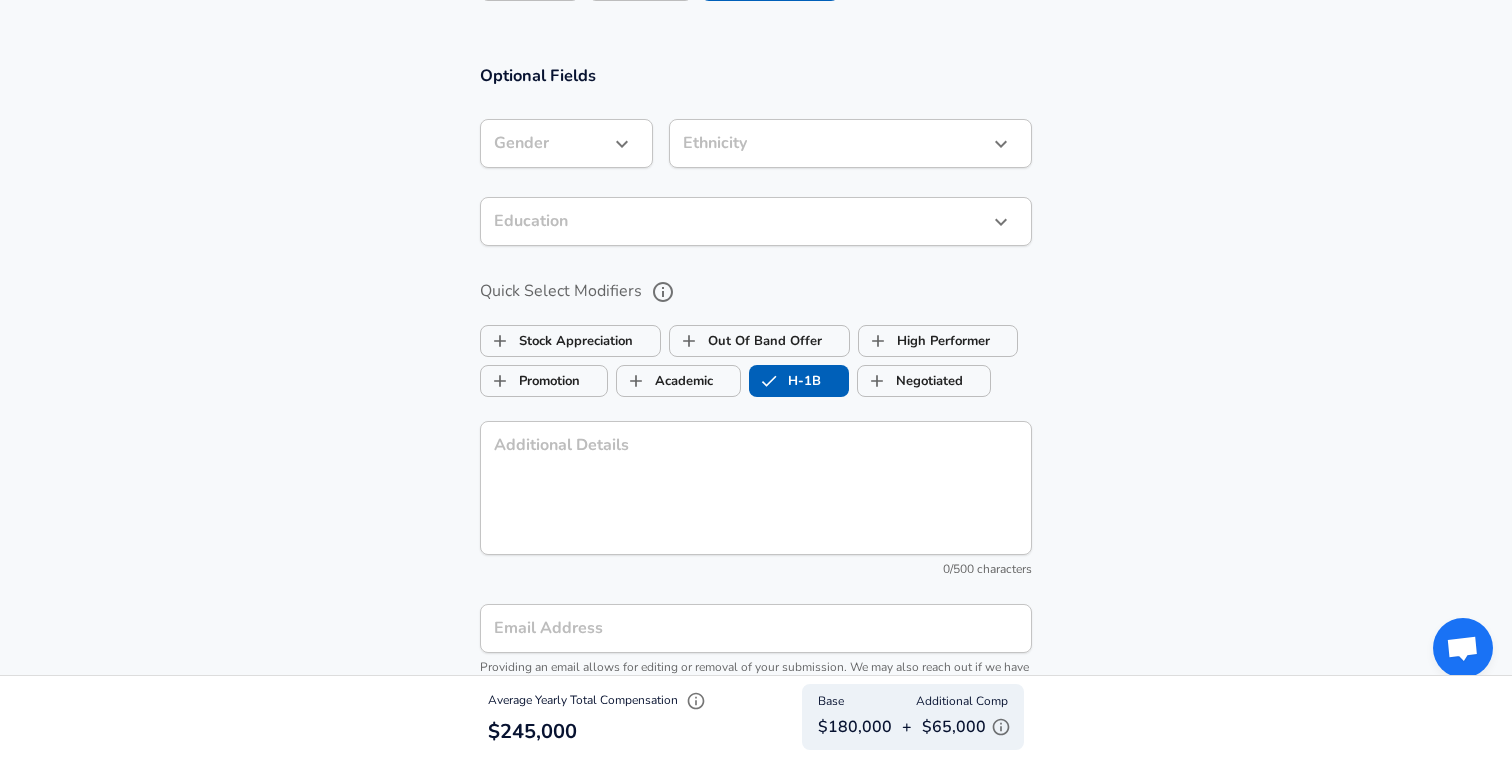 click on "H-1B" at bounding box center (785, 381) 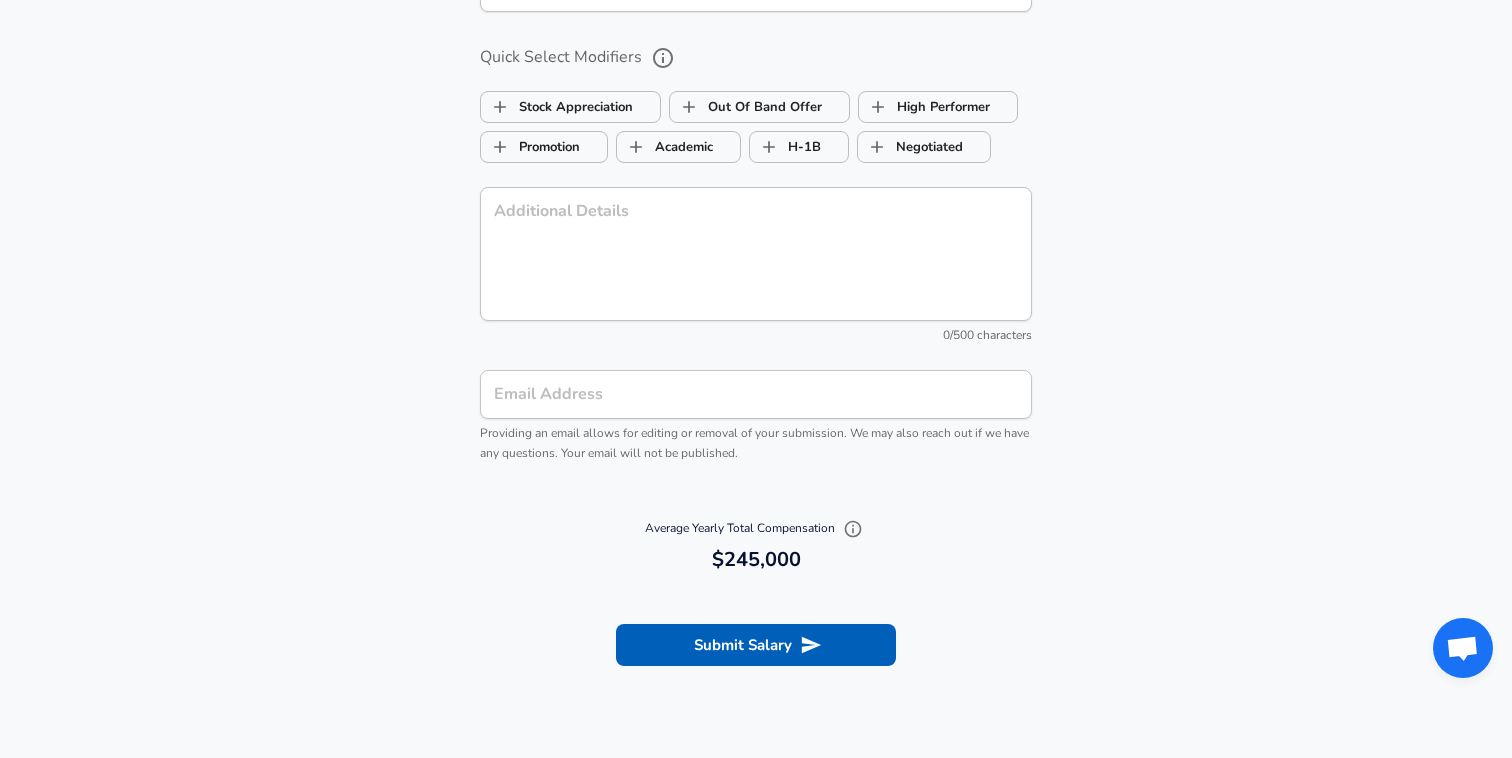 scroll, scrollTop: 2131, scrollLeft: 0, axis: vertical 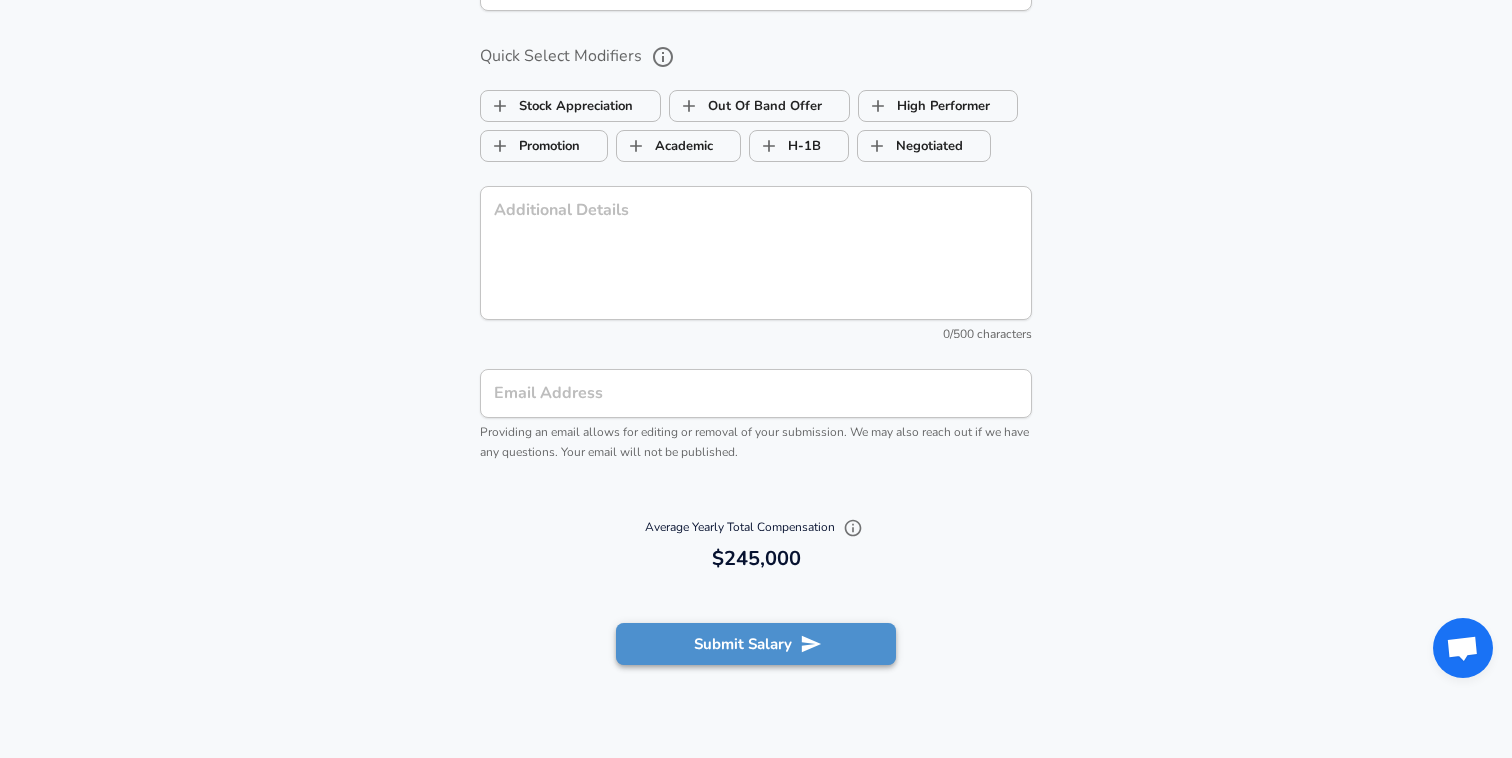 click on "Submit Salary" at bounding box center [756, 644] 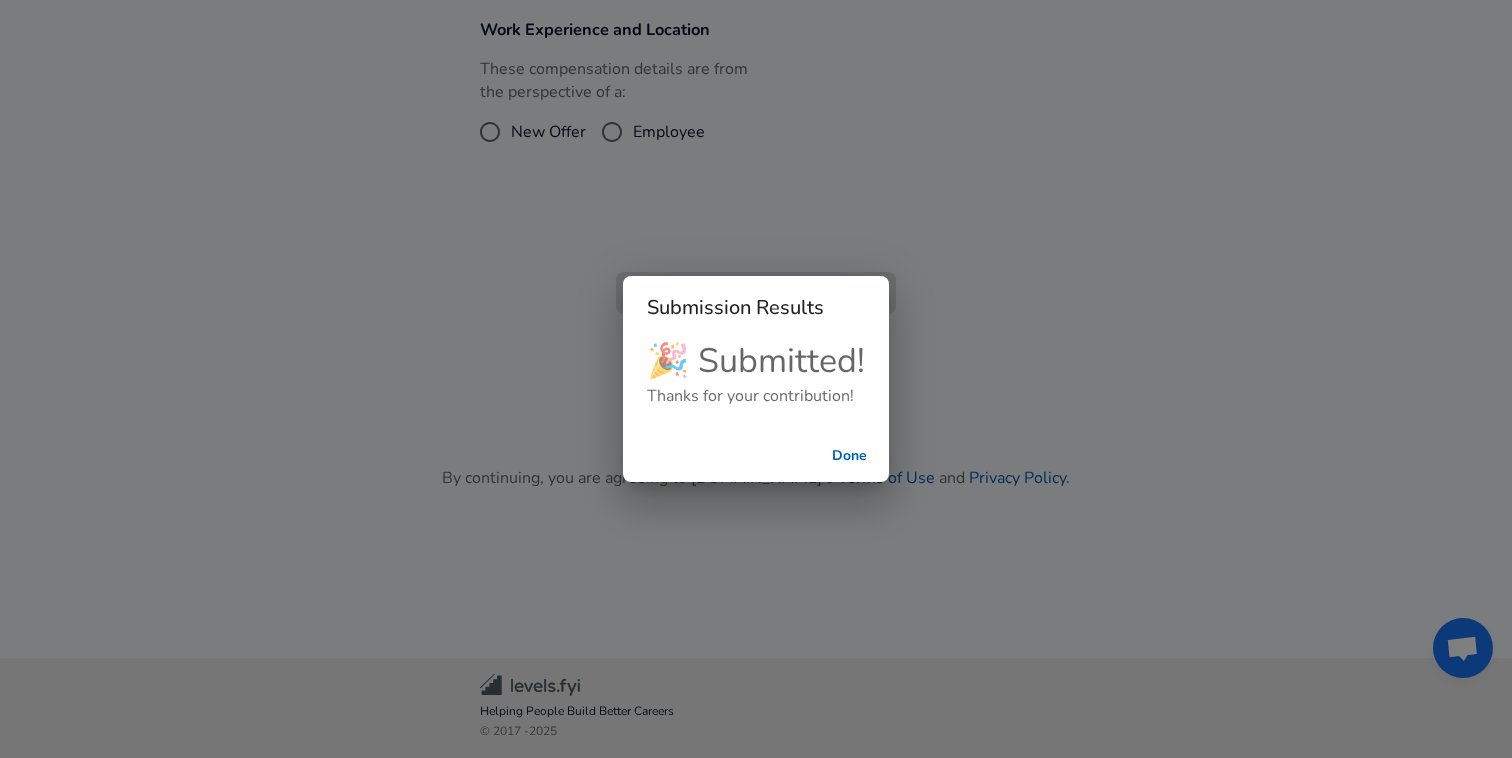 scroll, scrollTop: 415, scrollLeft: 0, axis: vertical 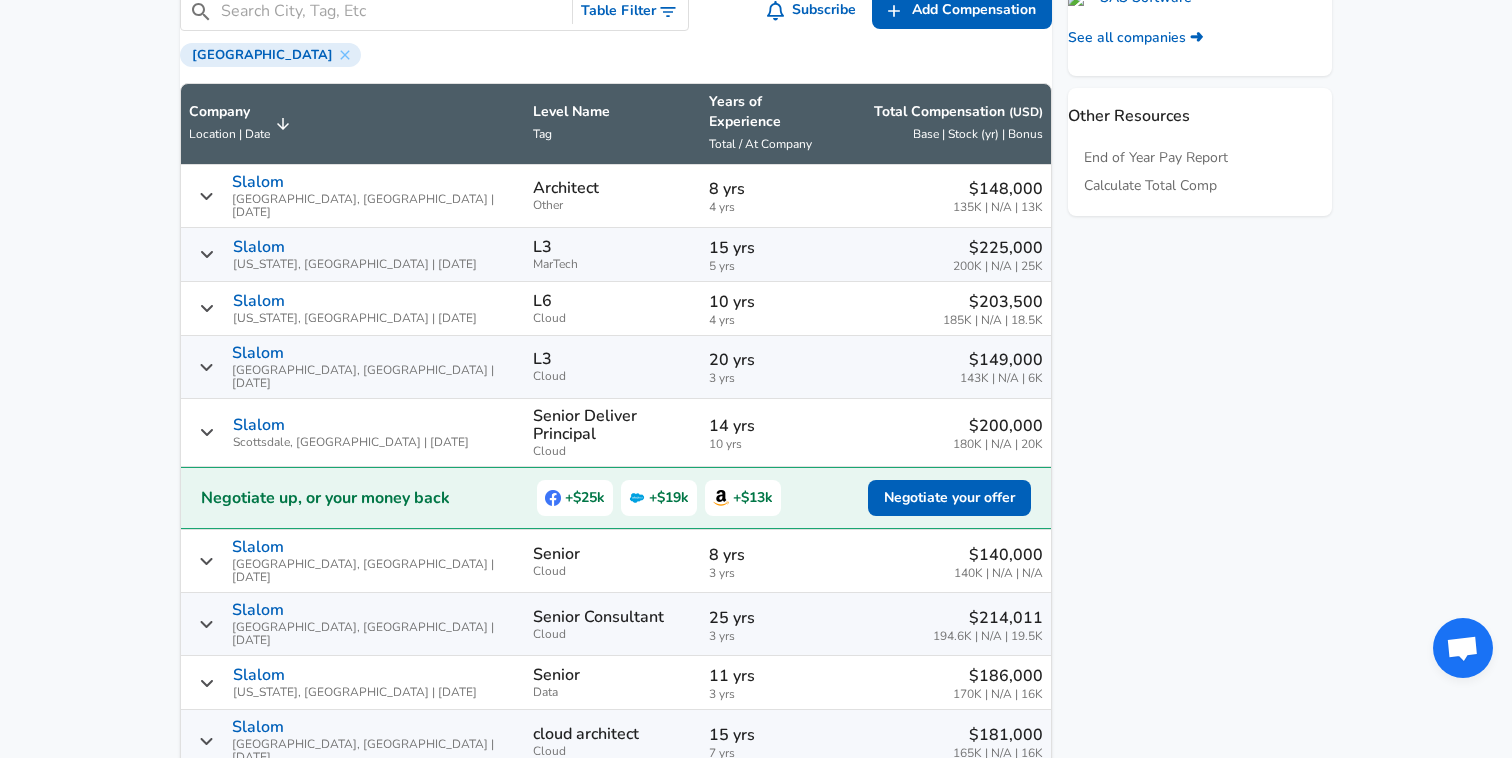 click on "Company Location | Date Level Name Tag Years of Experience Total / At Company Total Compensation   ( USD )   Base | Stock (yr) | Bonus   Slalom Houston, TX   |   06/24/2025 Architect Other 8    yrs   4    yrs $148,000 135K   |   N/A   |   13K Slalom Washington, DC   |   06/22/2025 L3 MarTech 15    yrs   5    yrs $225,000 200K   |   N/A   |   25K Slalom New York, NY   |   06/10/2025 L6 Cloud 10    yrs   4    yrs $203,500 185K   |   N/A   |   18.5K Slalom Philadelphia, PA   |   05/21/2025 L3 Cloud 20    yrs   3    yrs $149,000 143K   |   N/A   |   6K Slalom Scottsdale, AZ   |   05/20/2025 Senior Deliver Principal Cloud 14    yrs   10    yrs $200,000 180K   |   N/A   |   20K Negotiate up, or your money back +$25k +$19k +$13k Negotiate your offer Make More Slalom Denver, CO   |   02/23/2025 Senior Cloud 8    yrs   3    yrs $140,000 140K   |   N/A   |   N/A Slalom Sacramento, CA   |   02/02/2025 Senior Consultant Cloud 25    yrs   3    yrs $214,011 194.6K   |   N/A   |   19.5K Slalom Washington, DC   |   Senior 11" at bounding box center (616, 486) 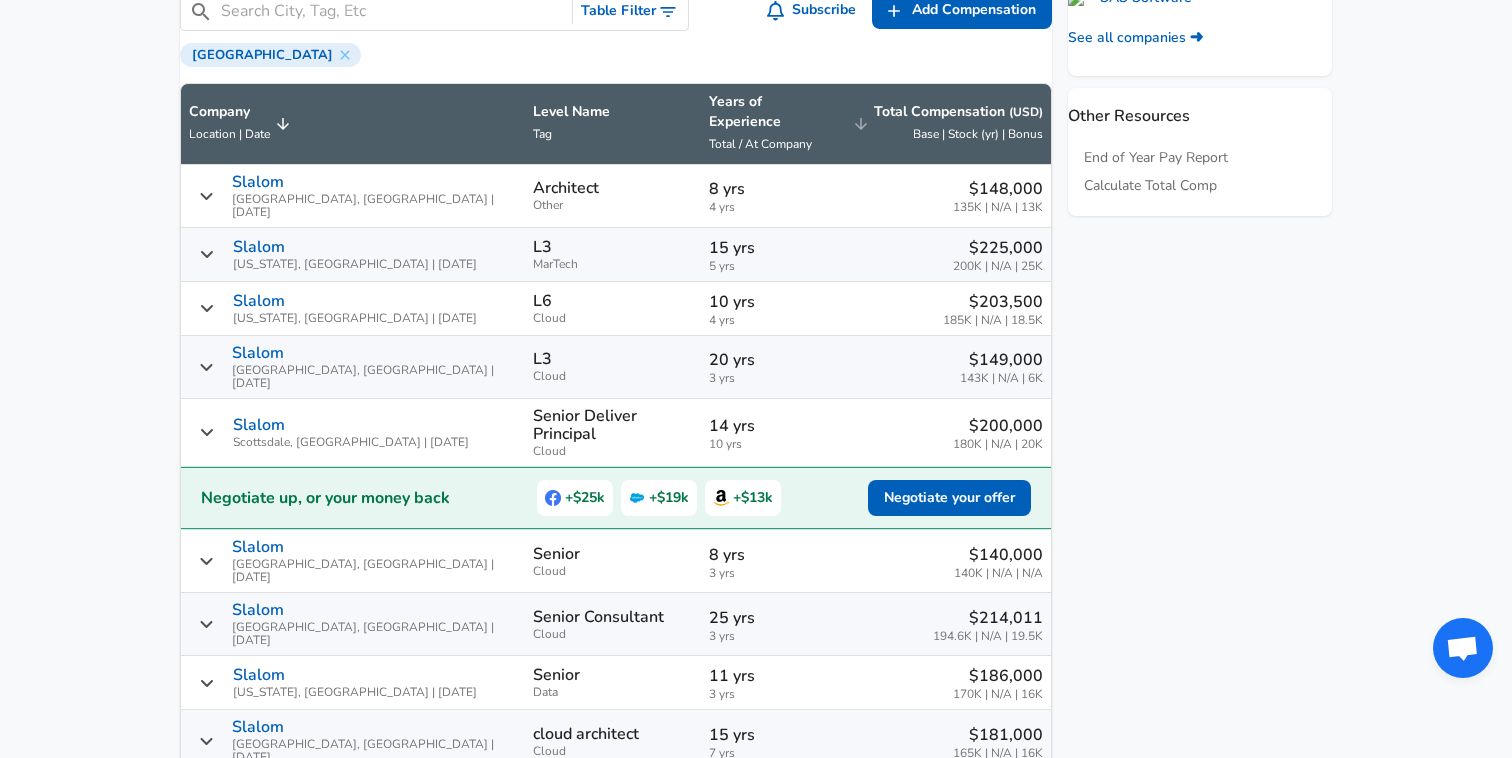click on "Total Compensation   ( USD )" at bounding box center (958, 112) 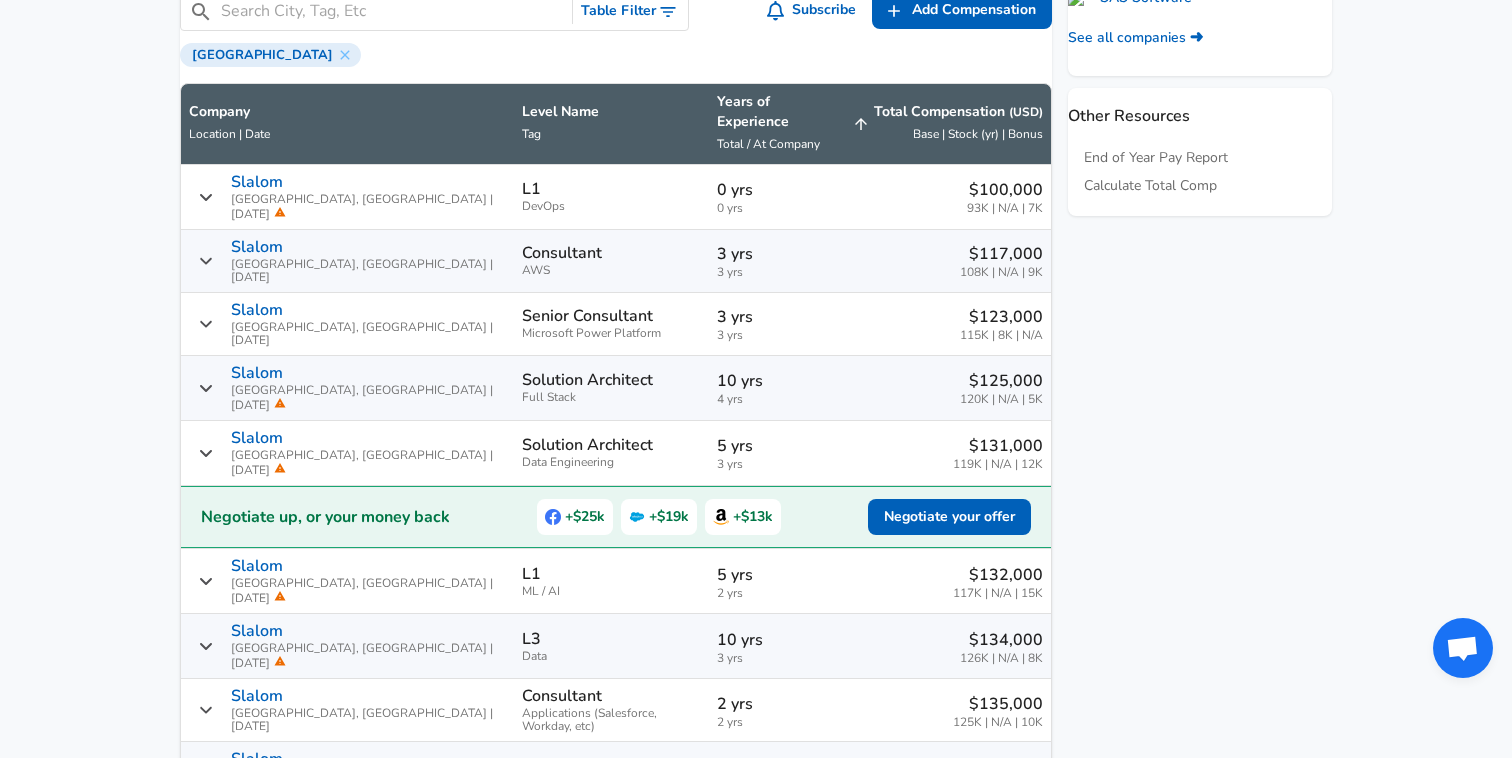 click on "Total Compensation   ( USD )" at bounding box center [958, 112] 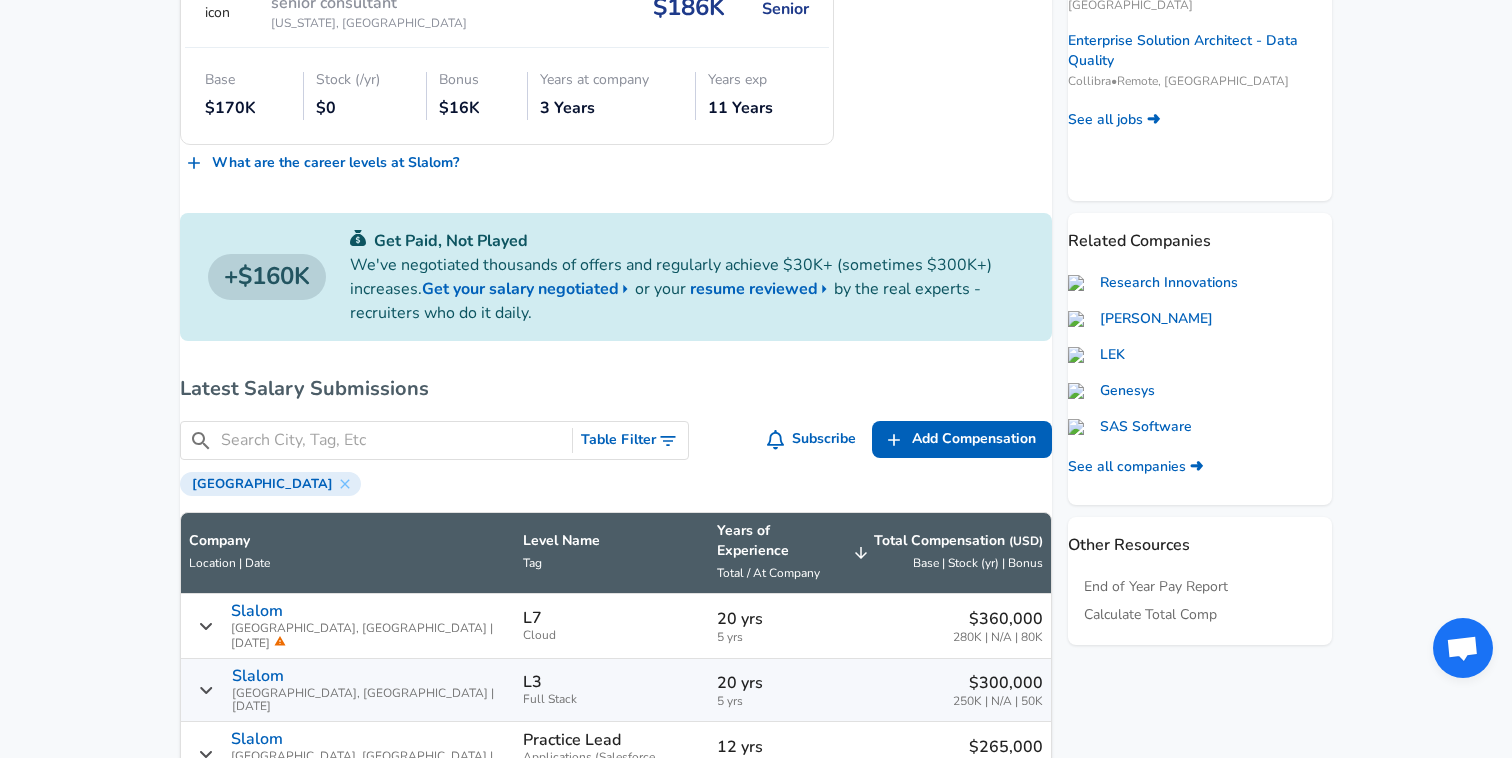 scroll, scrollTop: 0, scrollLeft: 0, axis: both 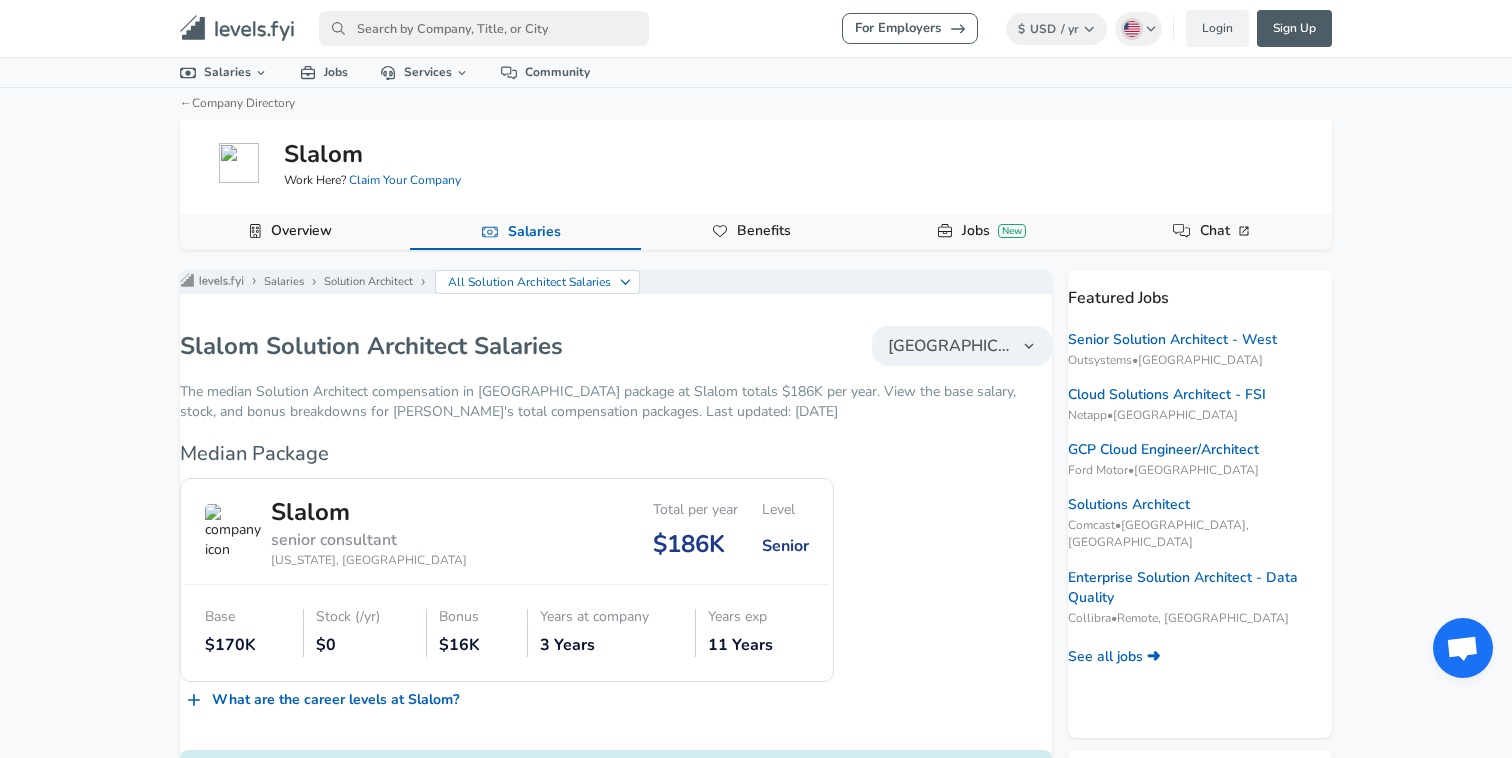 click at bounding box center (484, 28) 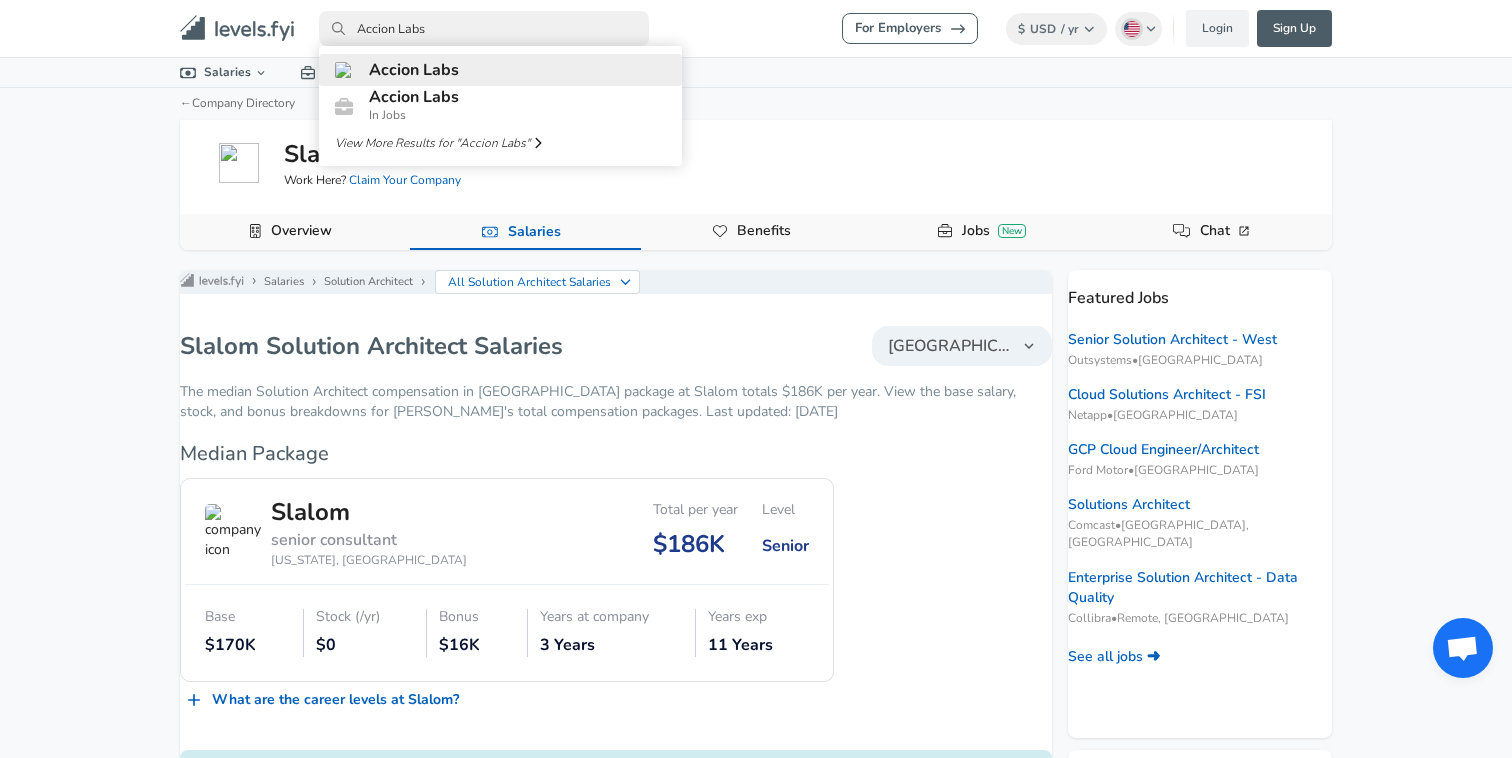 type on "Accion Labs" 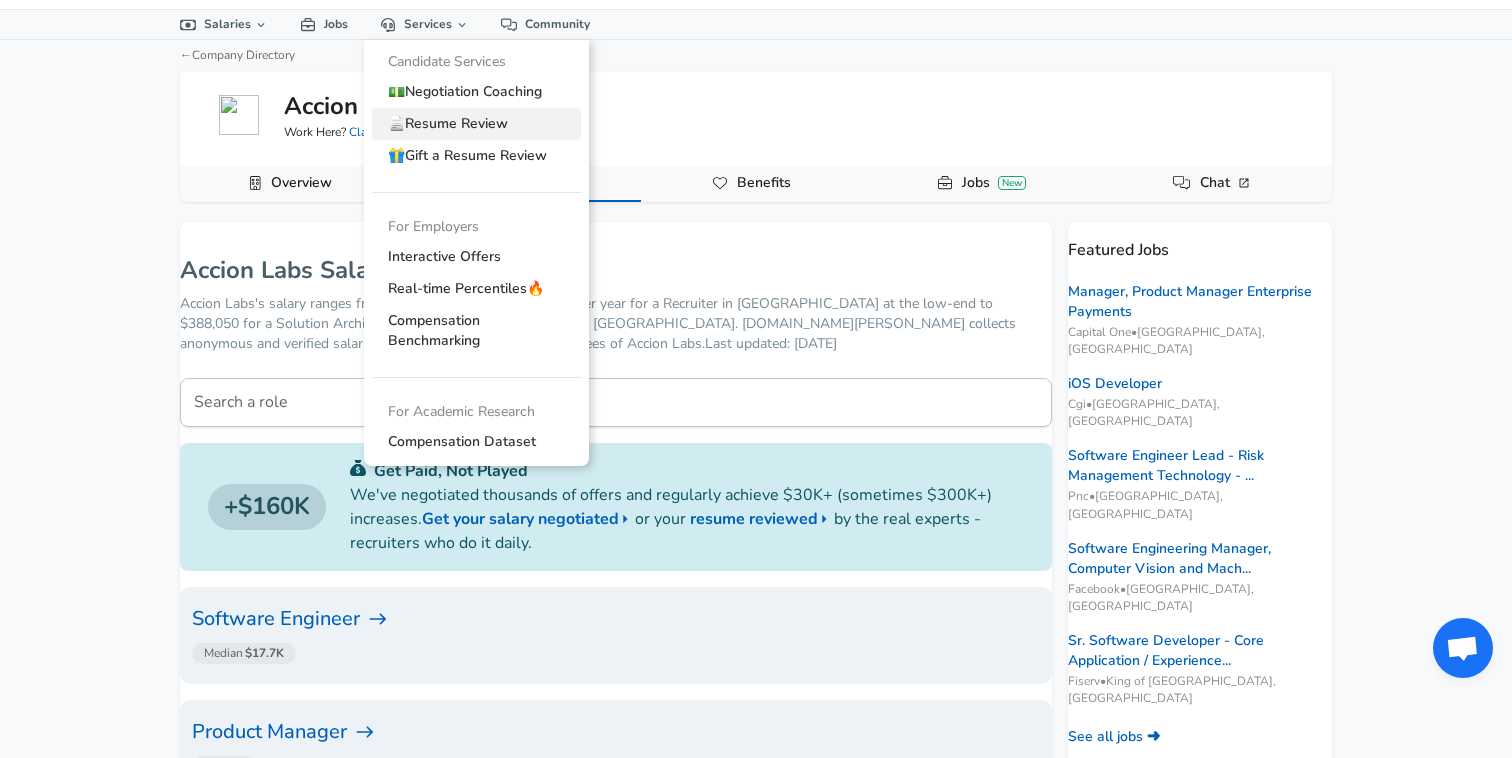 scroll, scrollTop: 159, scrollLeft: 0, axis: vertical 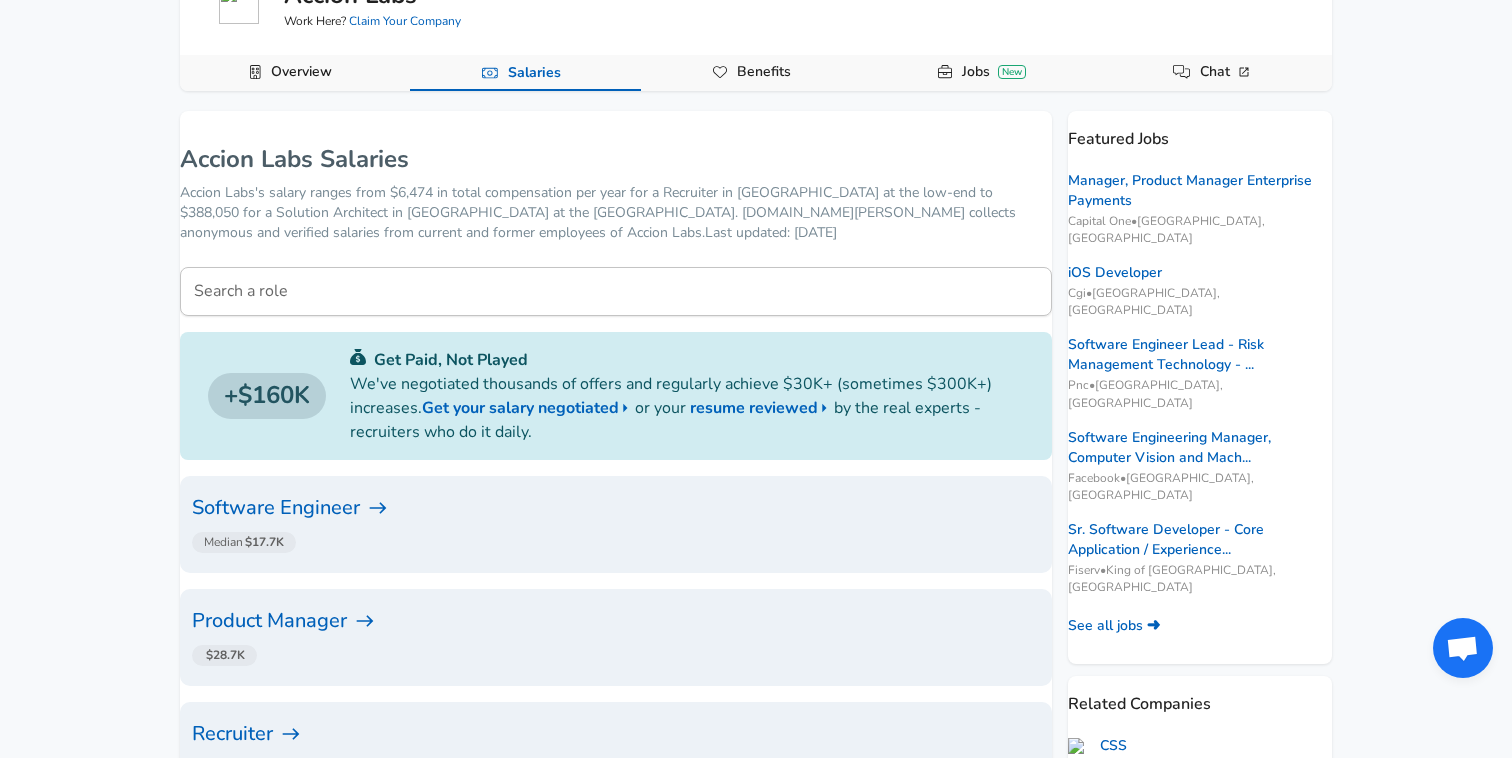 click on "For Employers $ USD / yr Change English (US) Change Login Sign Up All Data By Location By Company By Title Salary Calculator Chart Visualizations Verified Salaries Internships Negotiation Support Compare Benefits Who's Hiring 2024 Pay Report Top Paying Companies Integrate Blog Press Google Software Engineer Product Manager New York City Area Data Scientist View Individual Data Points   Levels FYI Logo Salaries 📂   All Data 🌎   By Location 🏢   By Company 🖋    By Title 🏭️    By Industry 📍   Salary Heatmap 📈   Chart Visualizations 🔥   Real-time Percentiles 🎓   Internships ❣️   Compare Benefits 🎬   2024 Pay Report 🏆   Top Paying Companies 💸   Calculate Meeting Cost #️⃣   Salary Calculator Contribute Add Salary Add Company Benefits Add Level Mapping Jobs Services Candidate Services 💵  Negotiation Coaching 📄  Resume Review 🎁  Gift a Resume Review For Employers Interactive Offers Real-time Percentiles  🔥 Compensation Benchmarking For Academic Research ←" at bounding box center [756, 220] 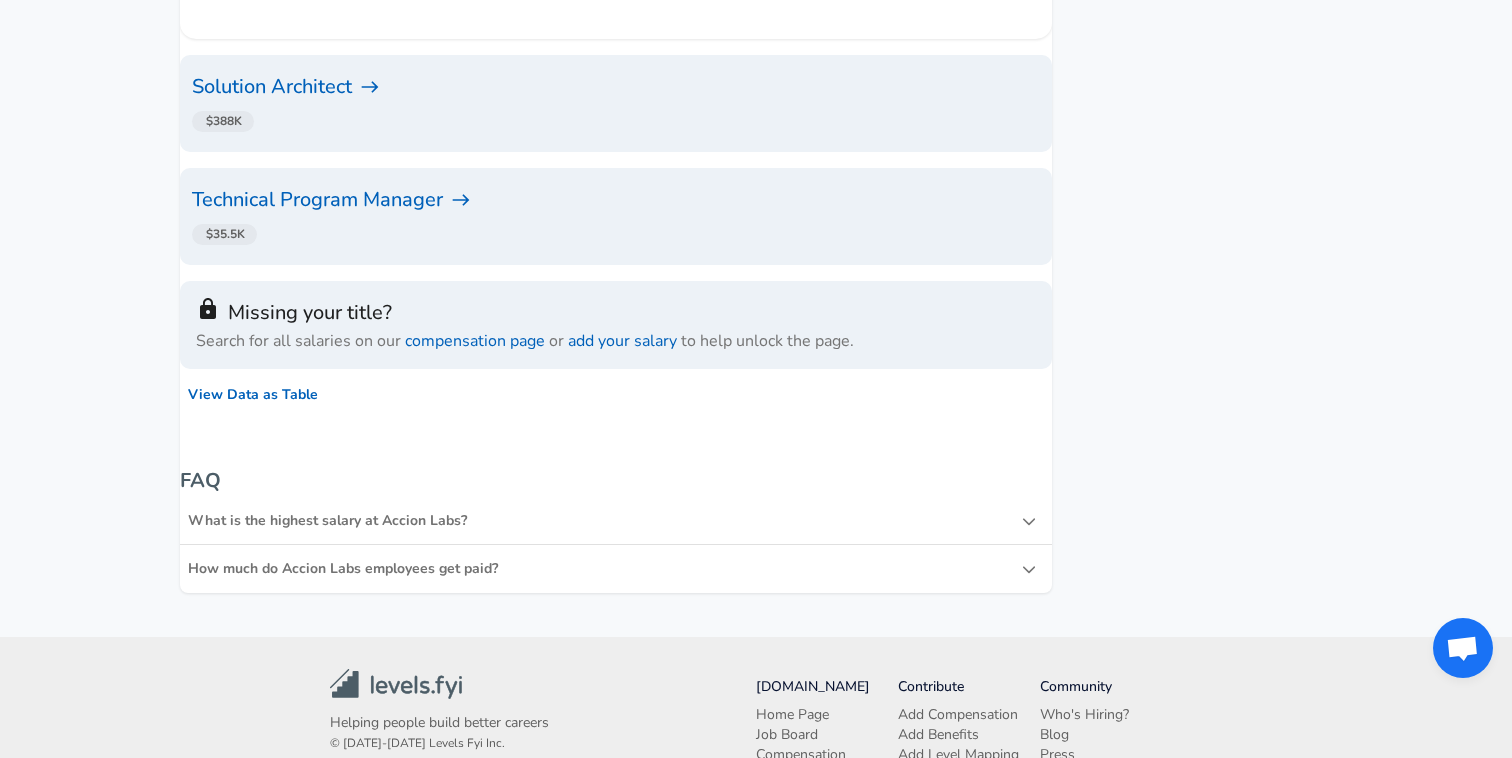 scroll, scrollTop: 1476, scrollLeft: 0, axis: vertical 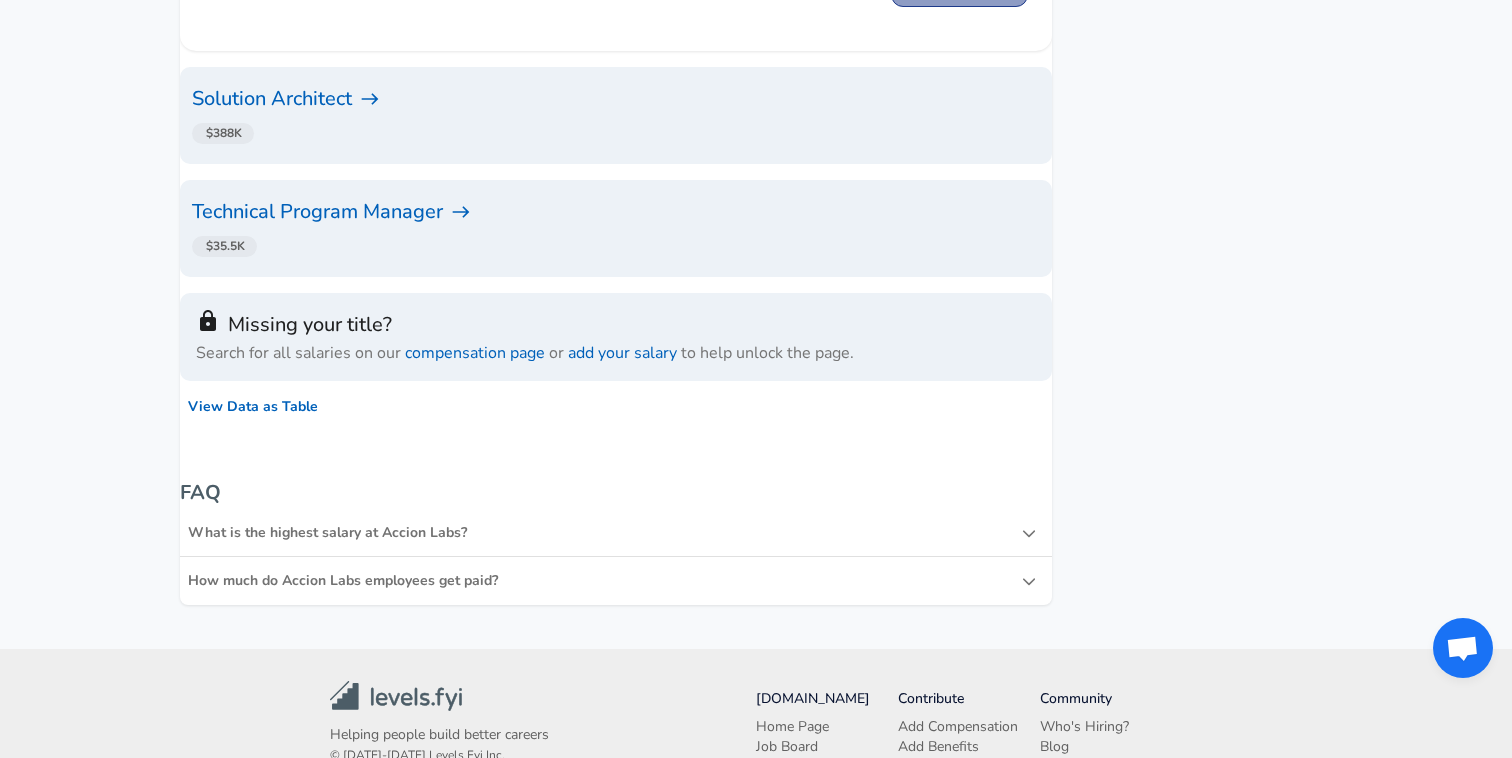 click on "$388K" at bounding box center (612, 133) 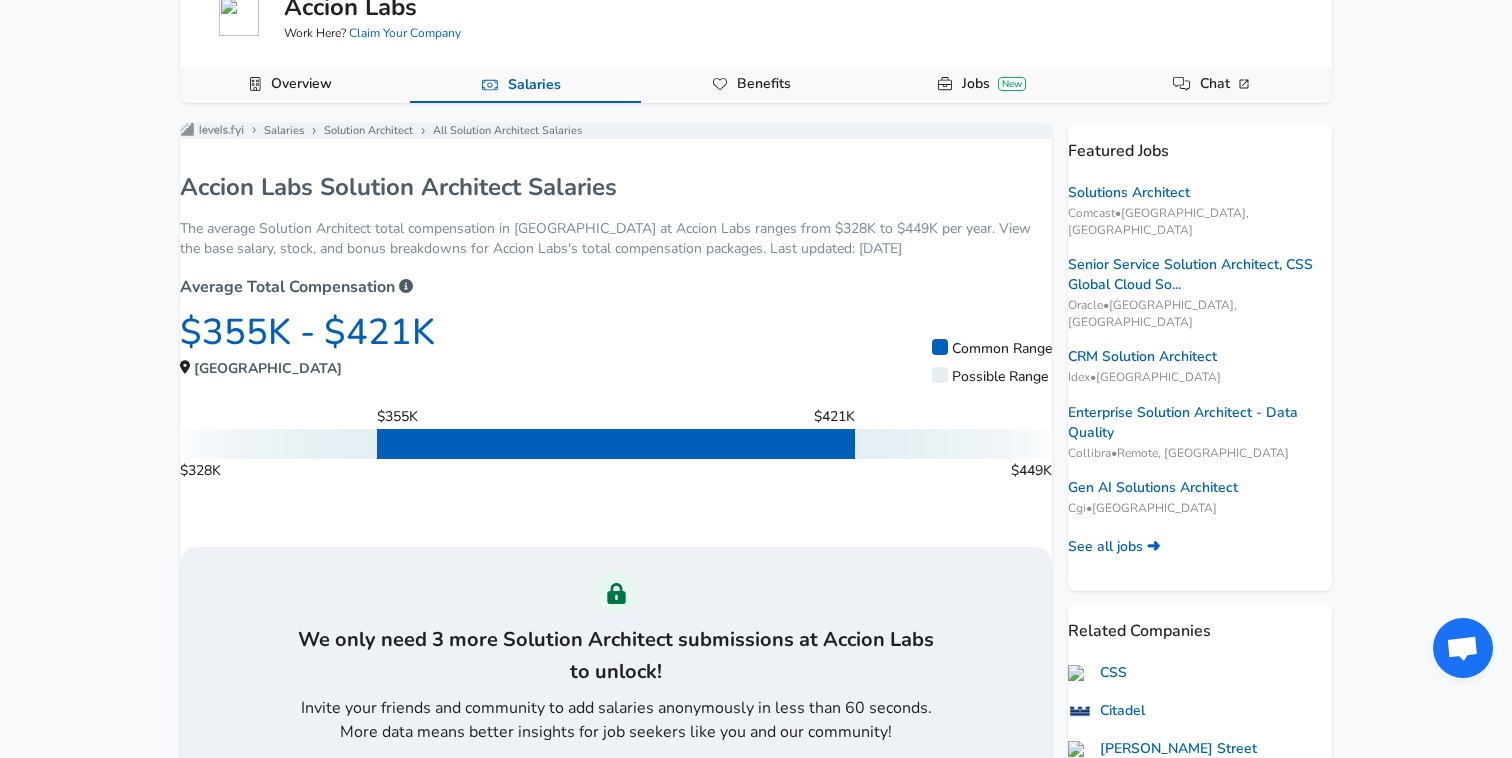 scroll, scrollTop: 157, scrollLeft: 0, axis: vertical 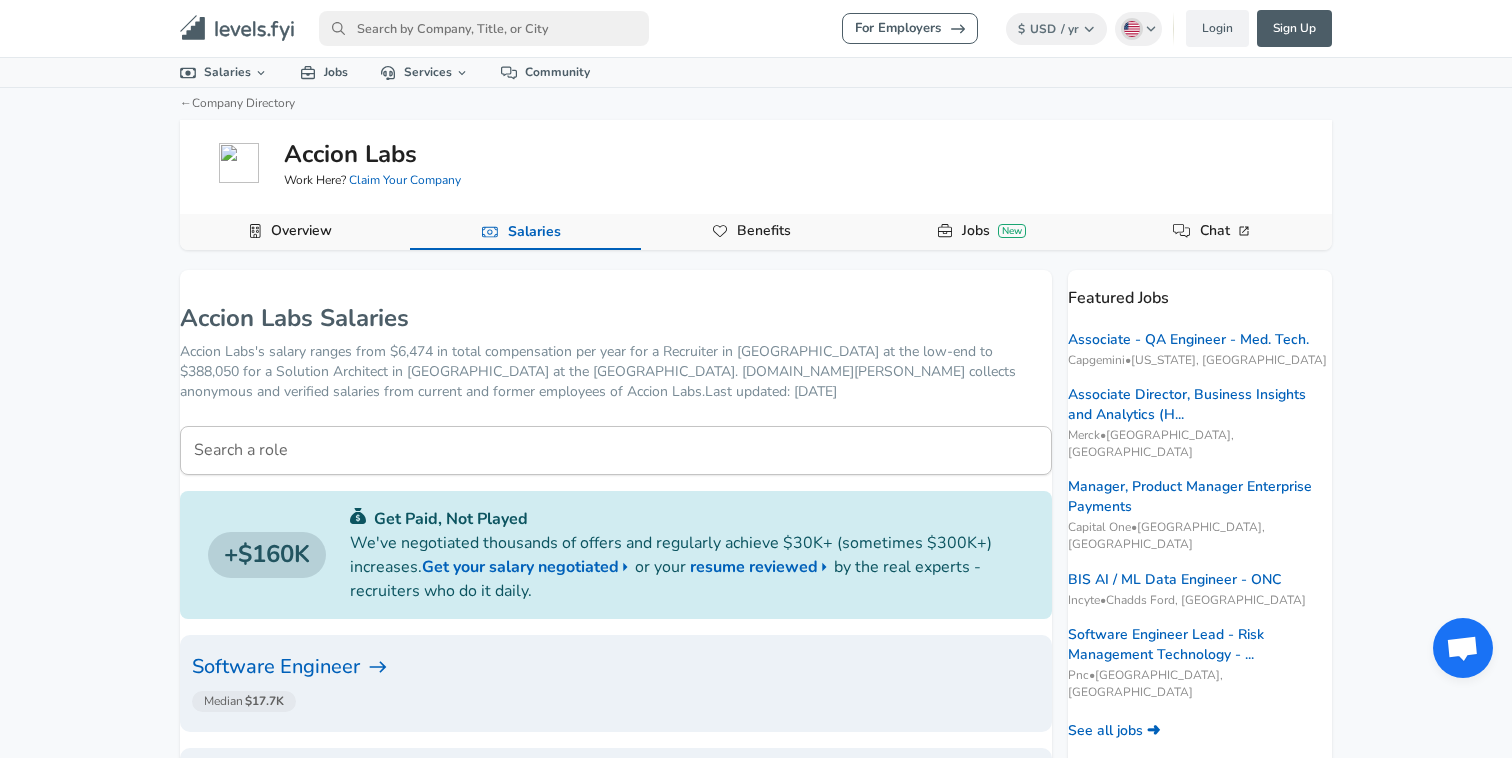 click on "Benefits" at bounding box center [764, 231] 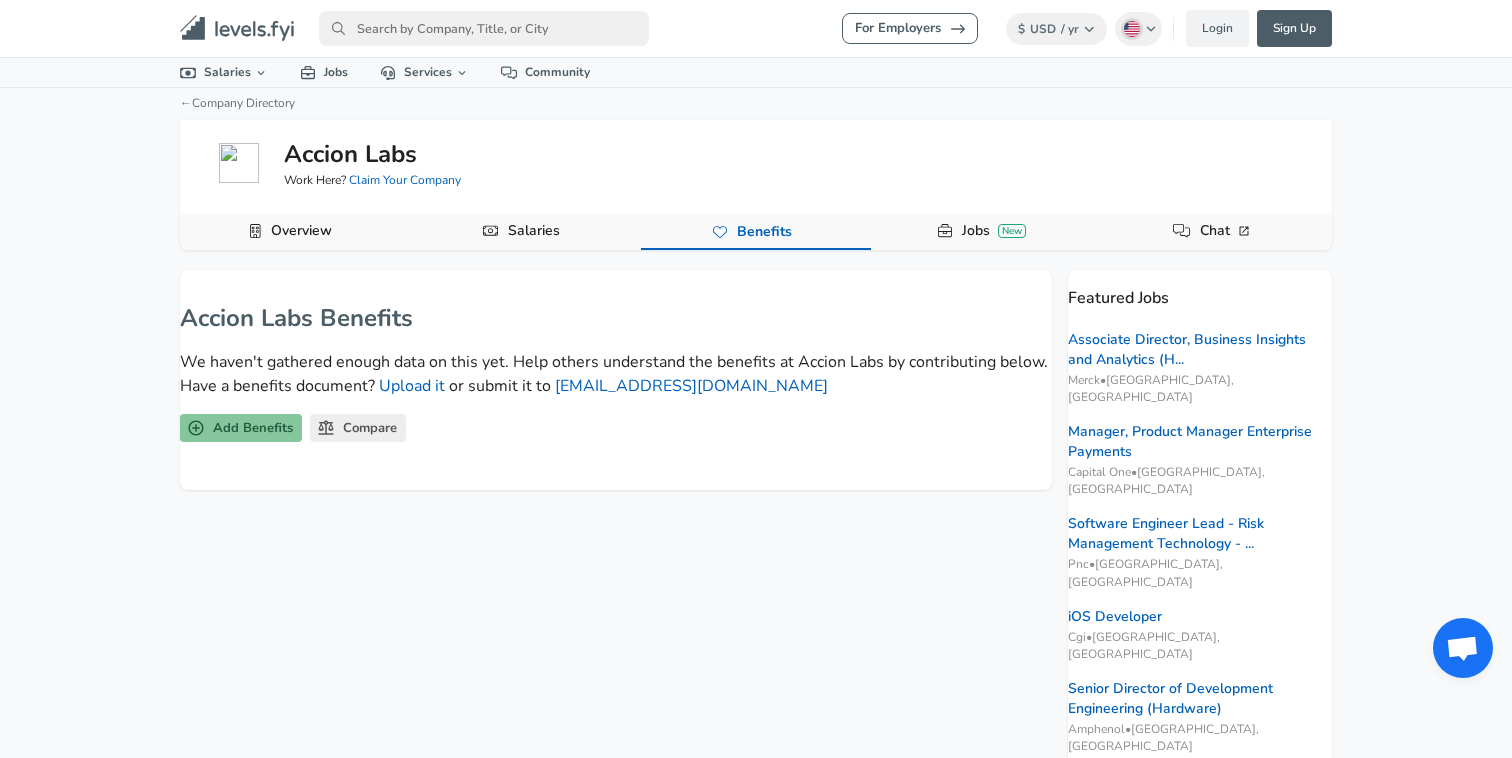click on "Add Benefits" at bounding box center (241, 428) 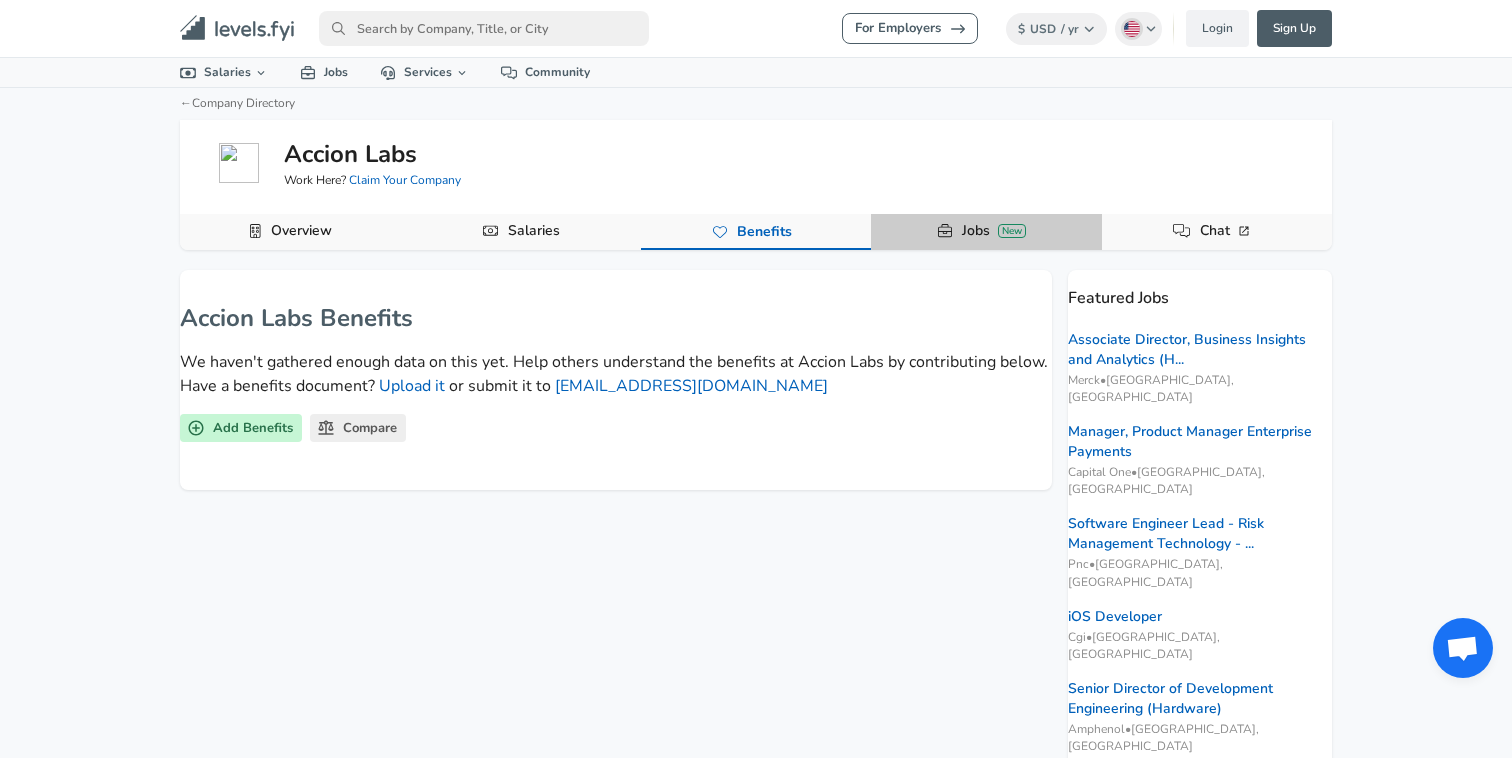 click on "Jobs New" at bounding box center (994, 231) 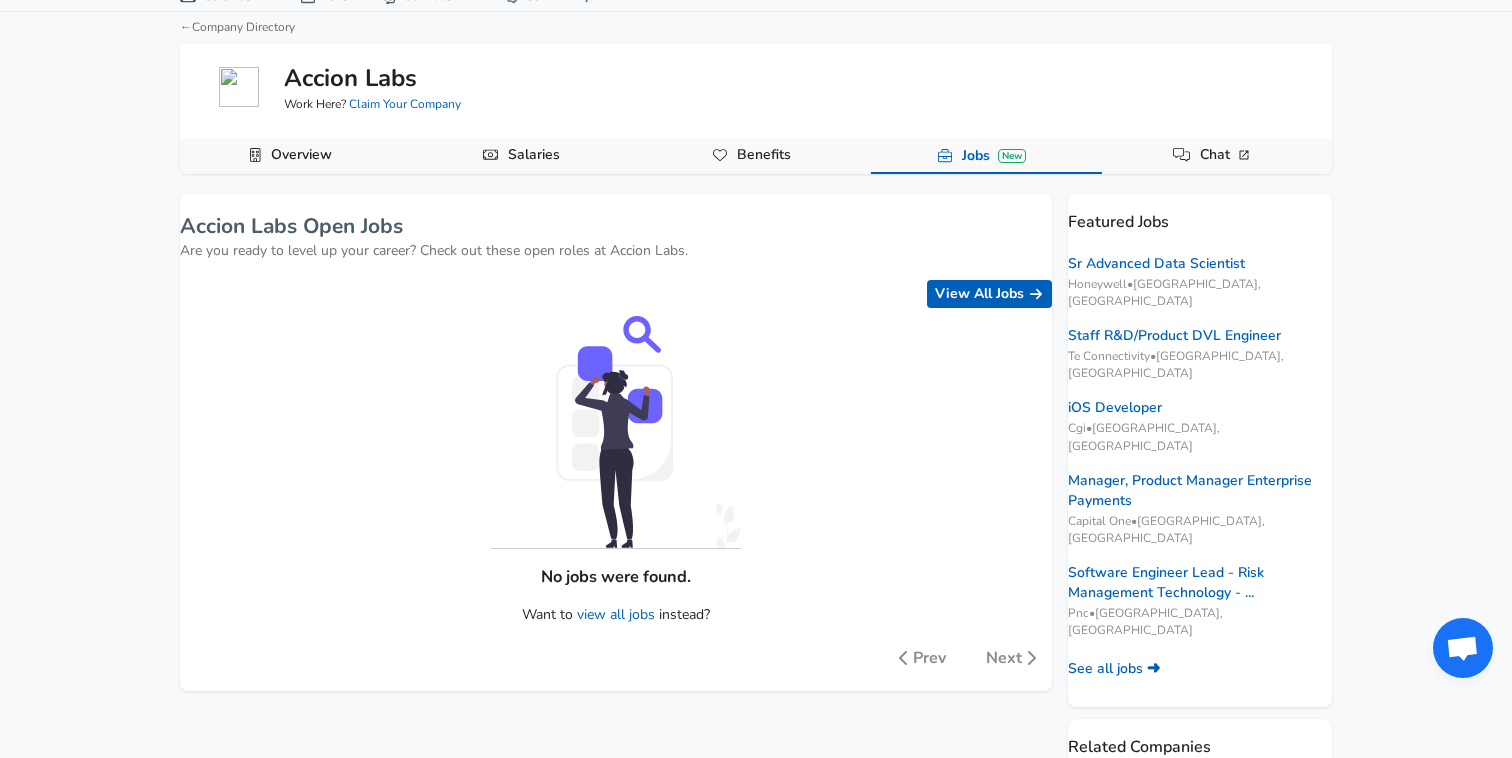 scroll, scrollTop: 87, scrollLeft: 0, axis: vertical 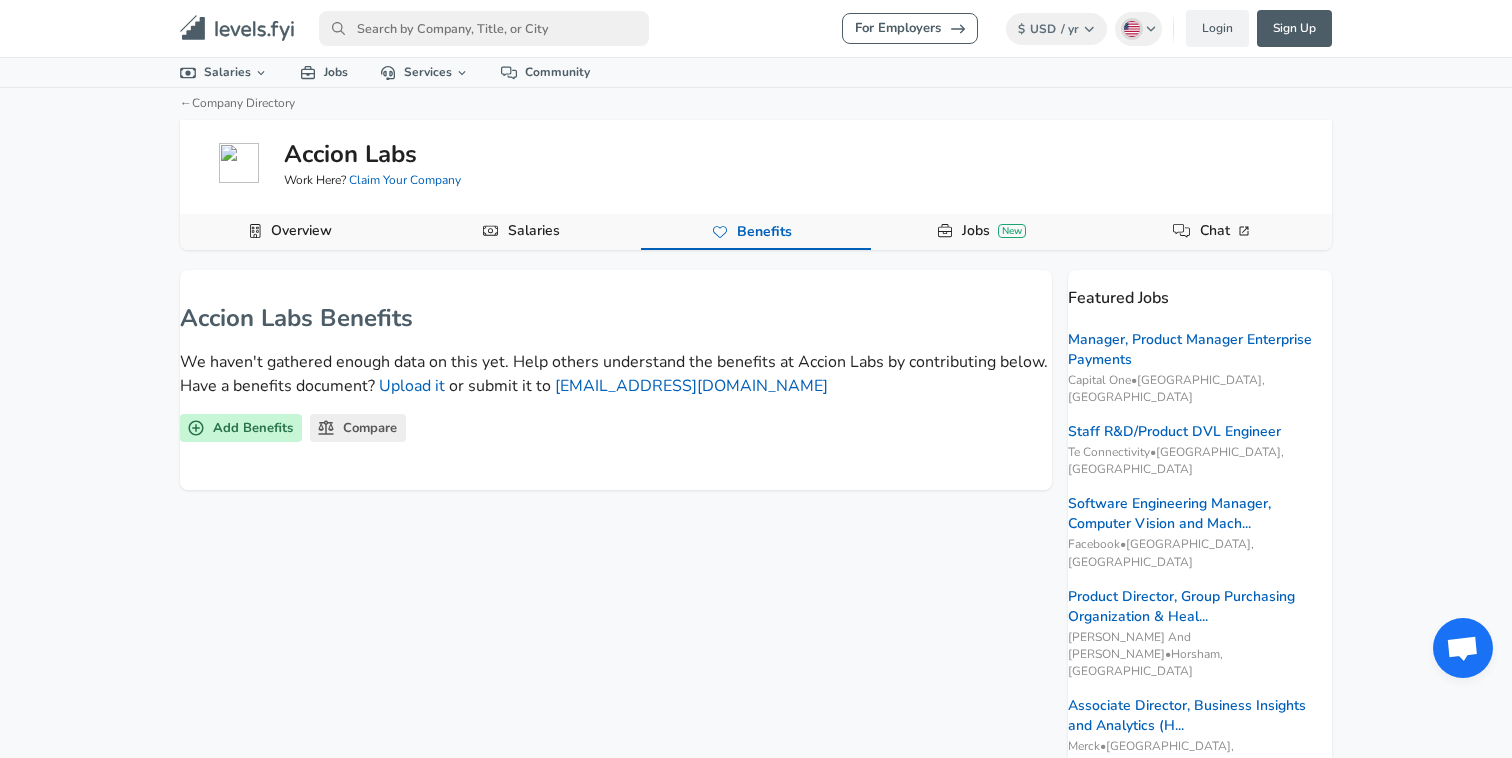 click at bounding box center (484, 28) 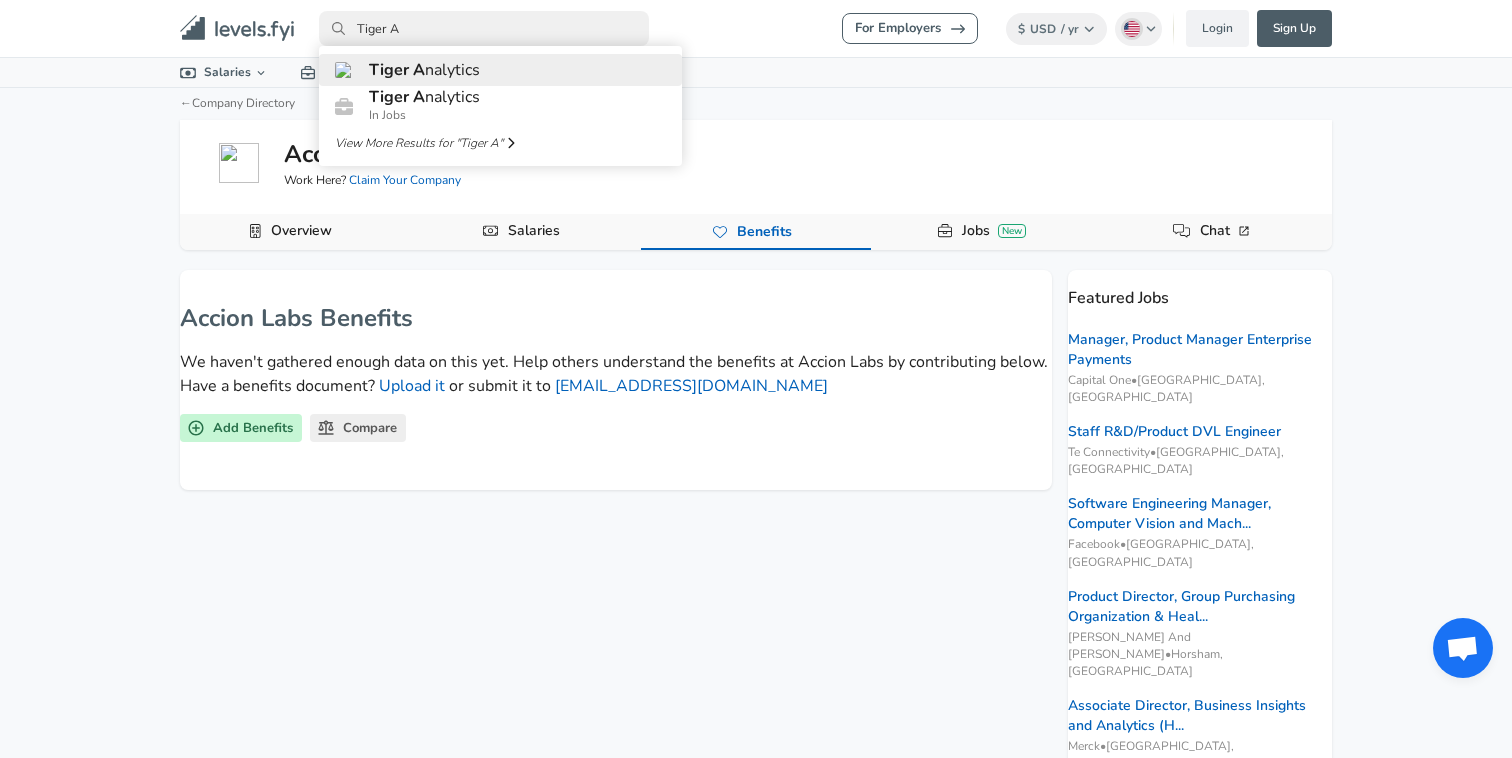 type on "Tiger A" 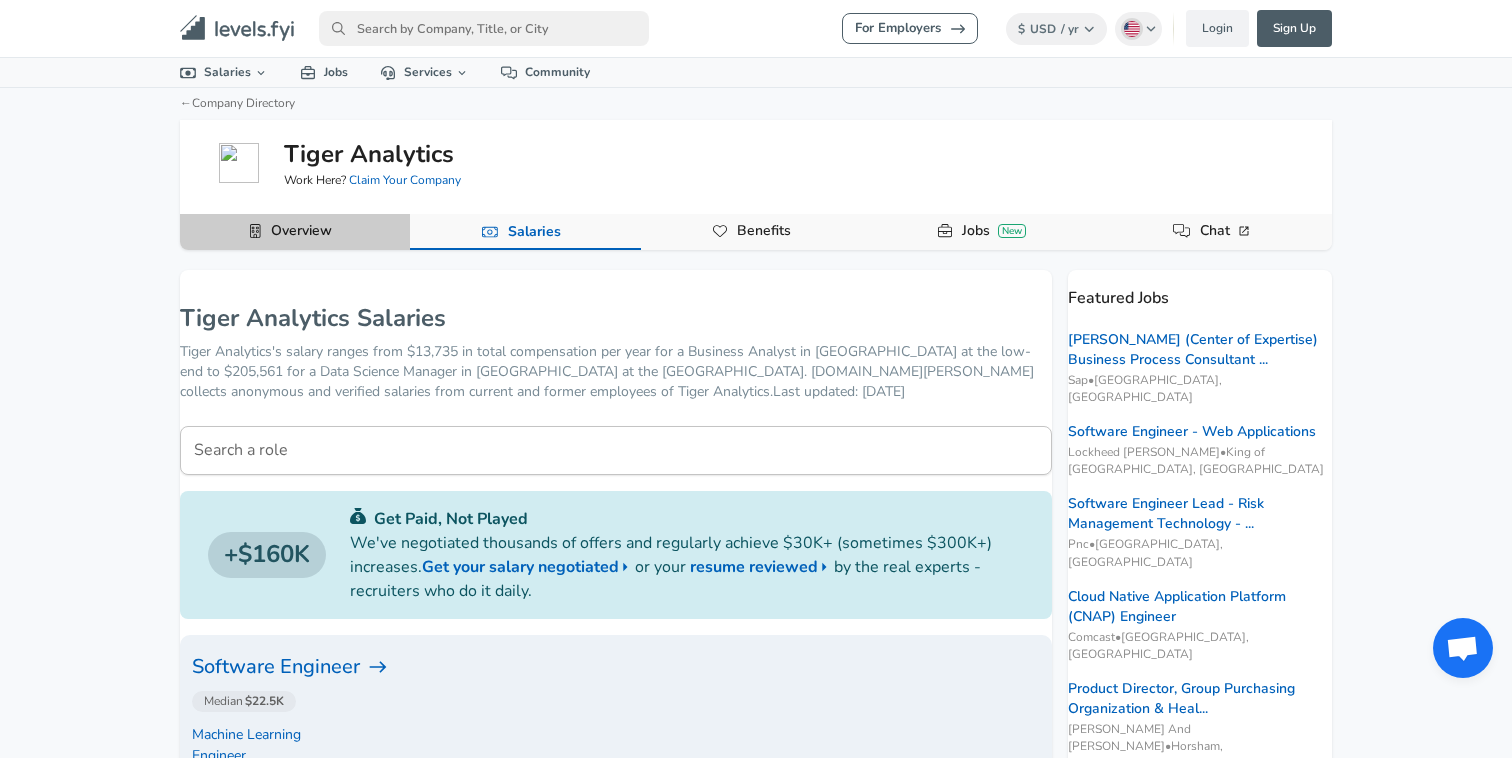 click on "Overview" at bounding box center [301, 231] 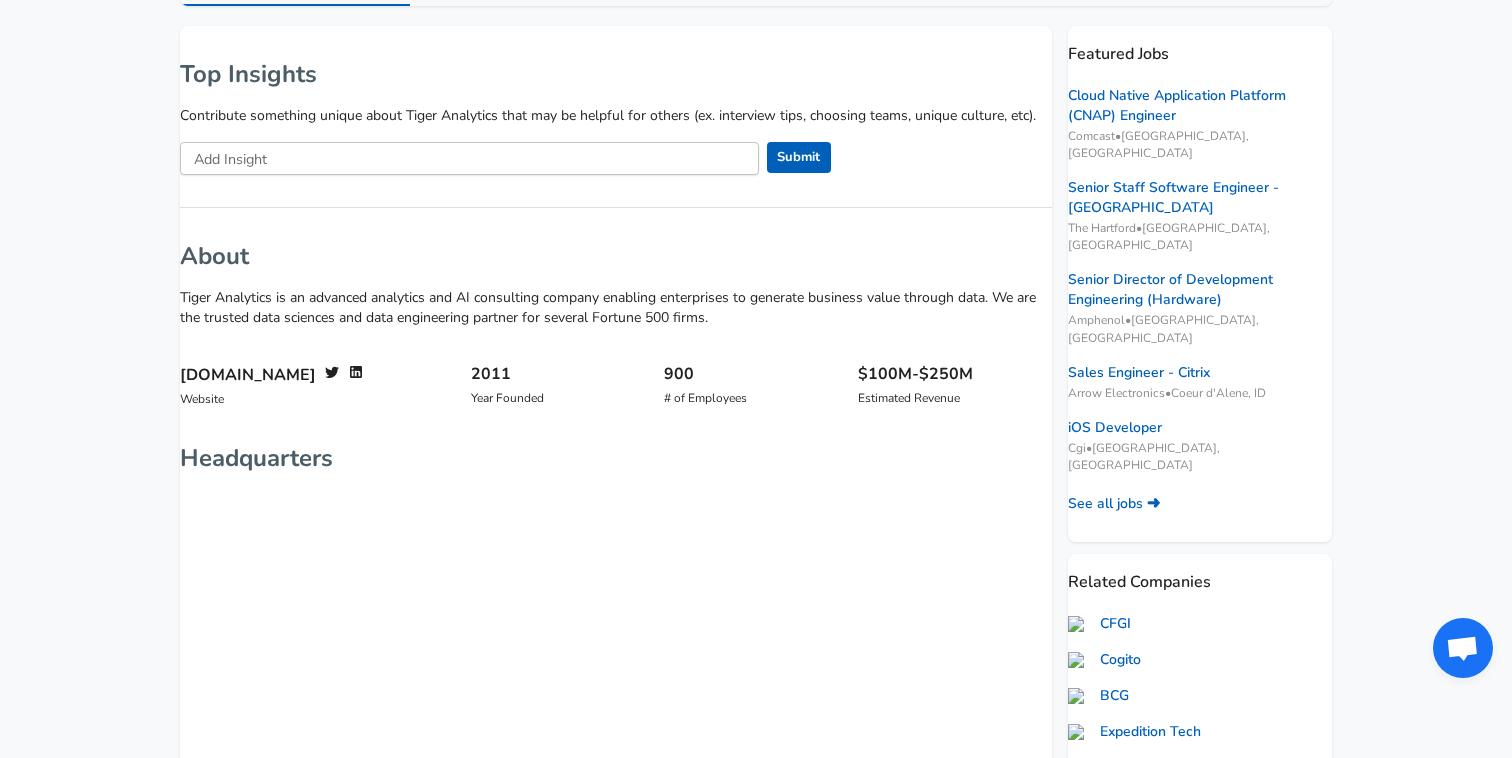scroll, scrollTop: 63, scrollLeft: 0, axis: vertical 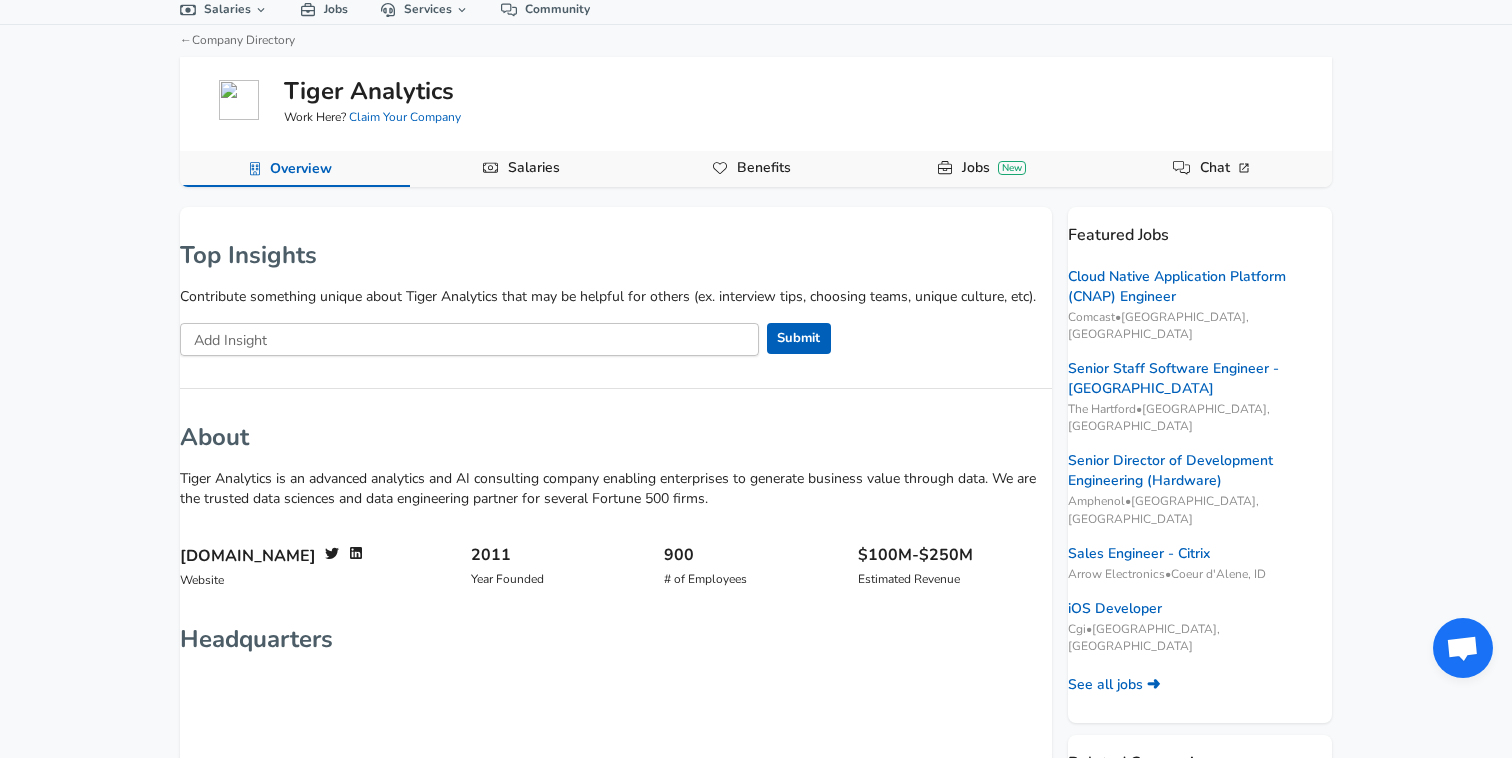 click on "Salaries" at bounding box center [534, 168] 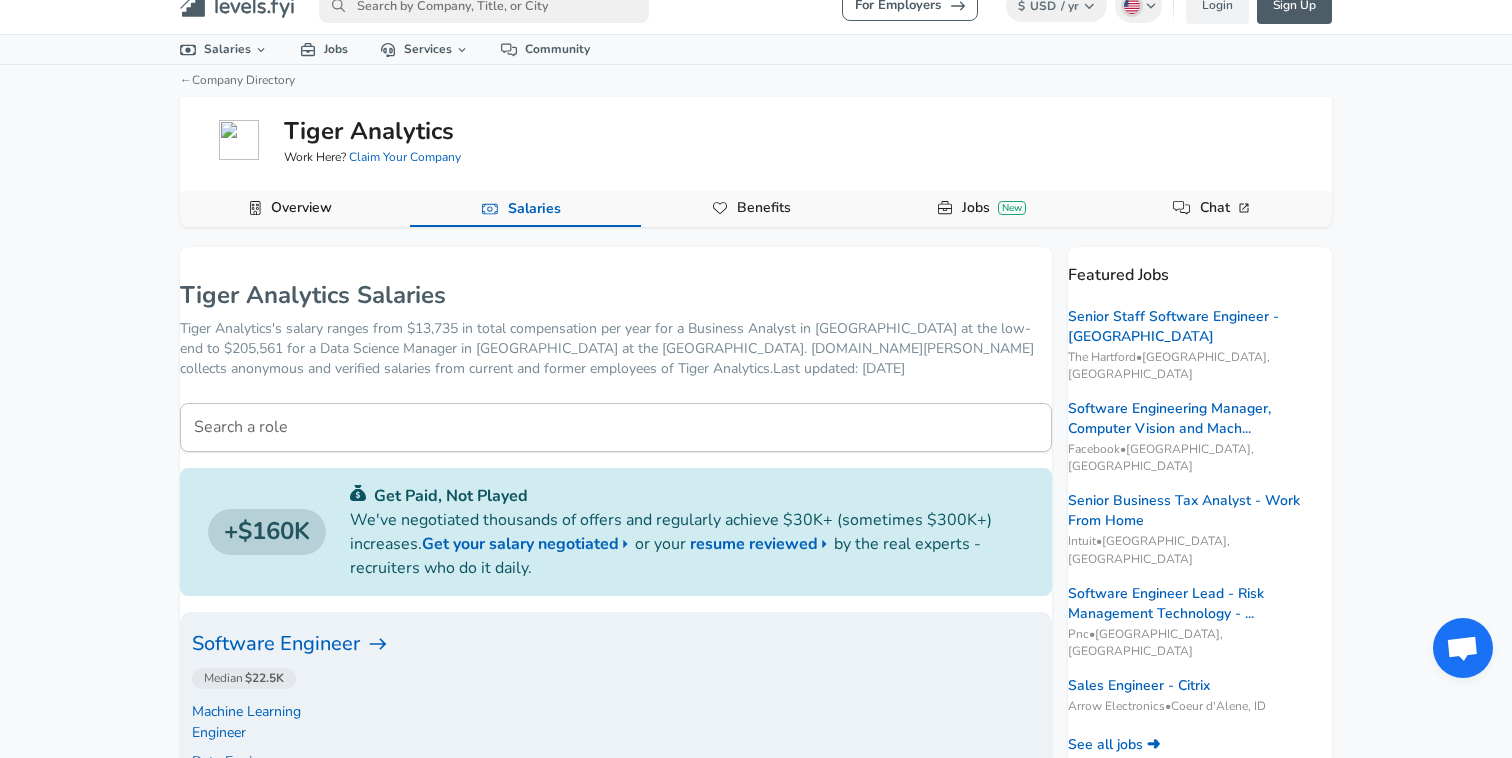 scroll, scrollTop: 11, scrollLeft: 0, axis: vertical 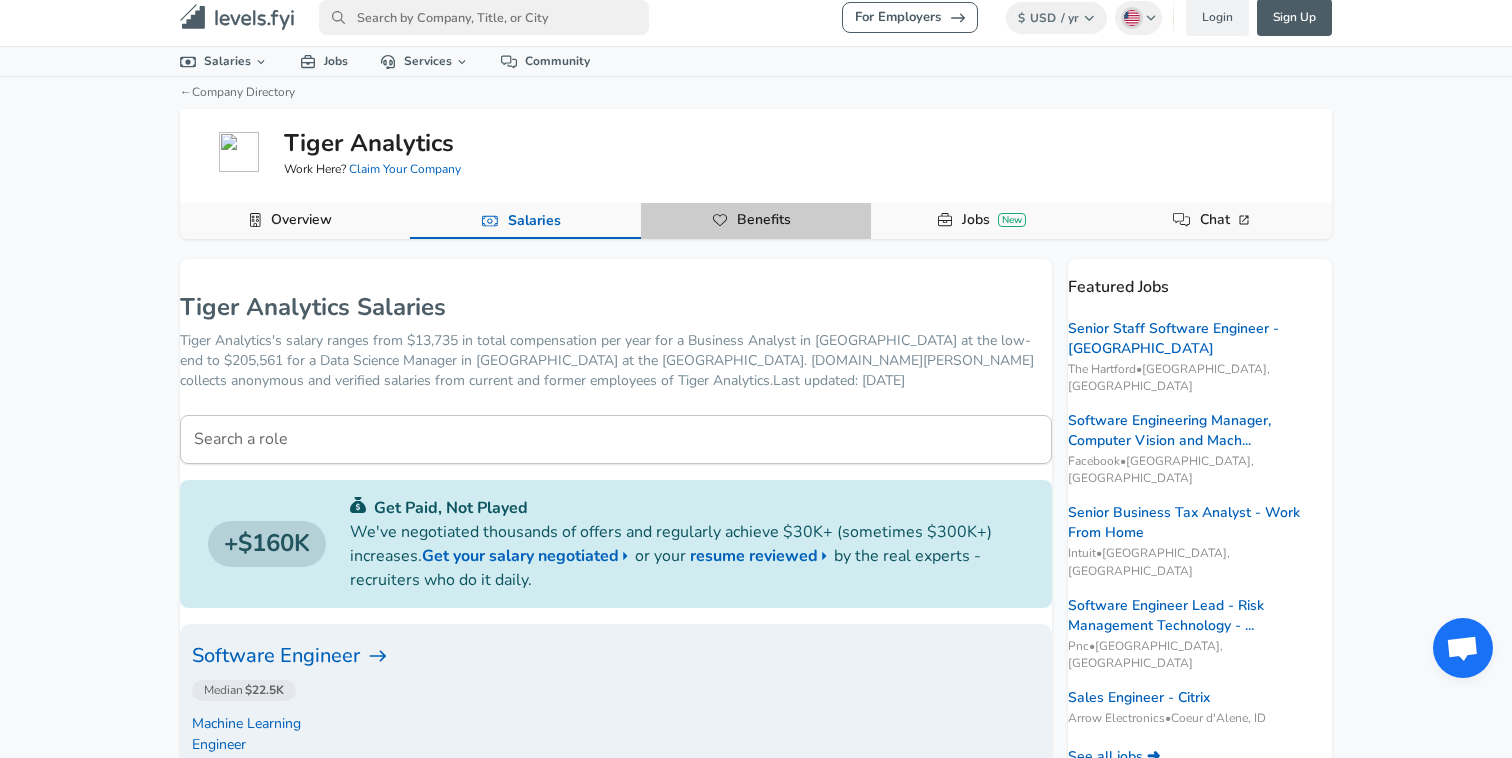 click on "Benefits" at bounding box center (295, 221) 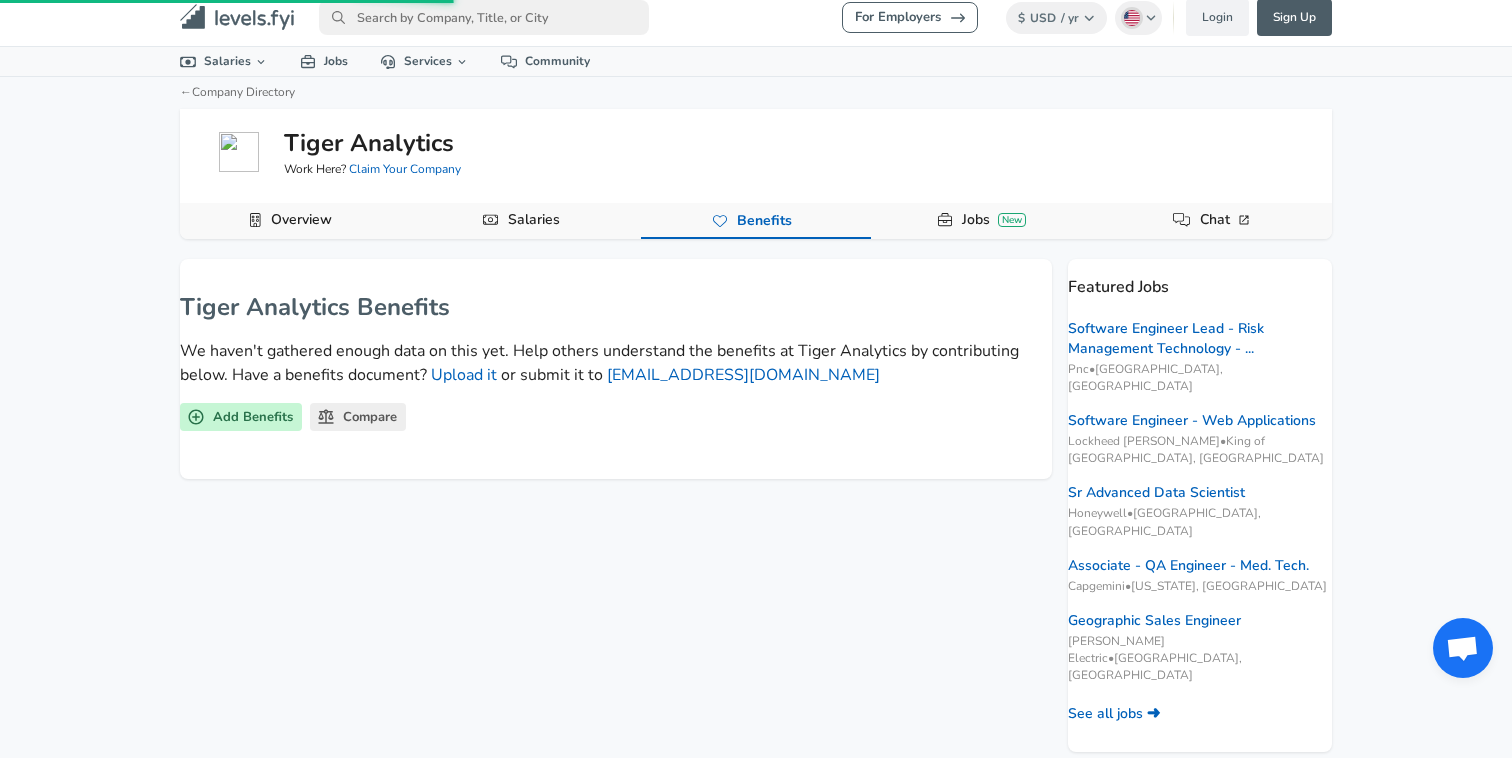scroll, scrollTop: 0, scrollLeft: 0, axis: both 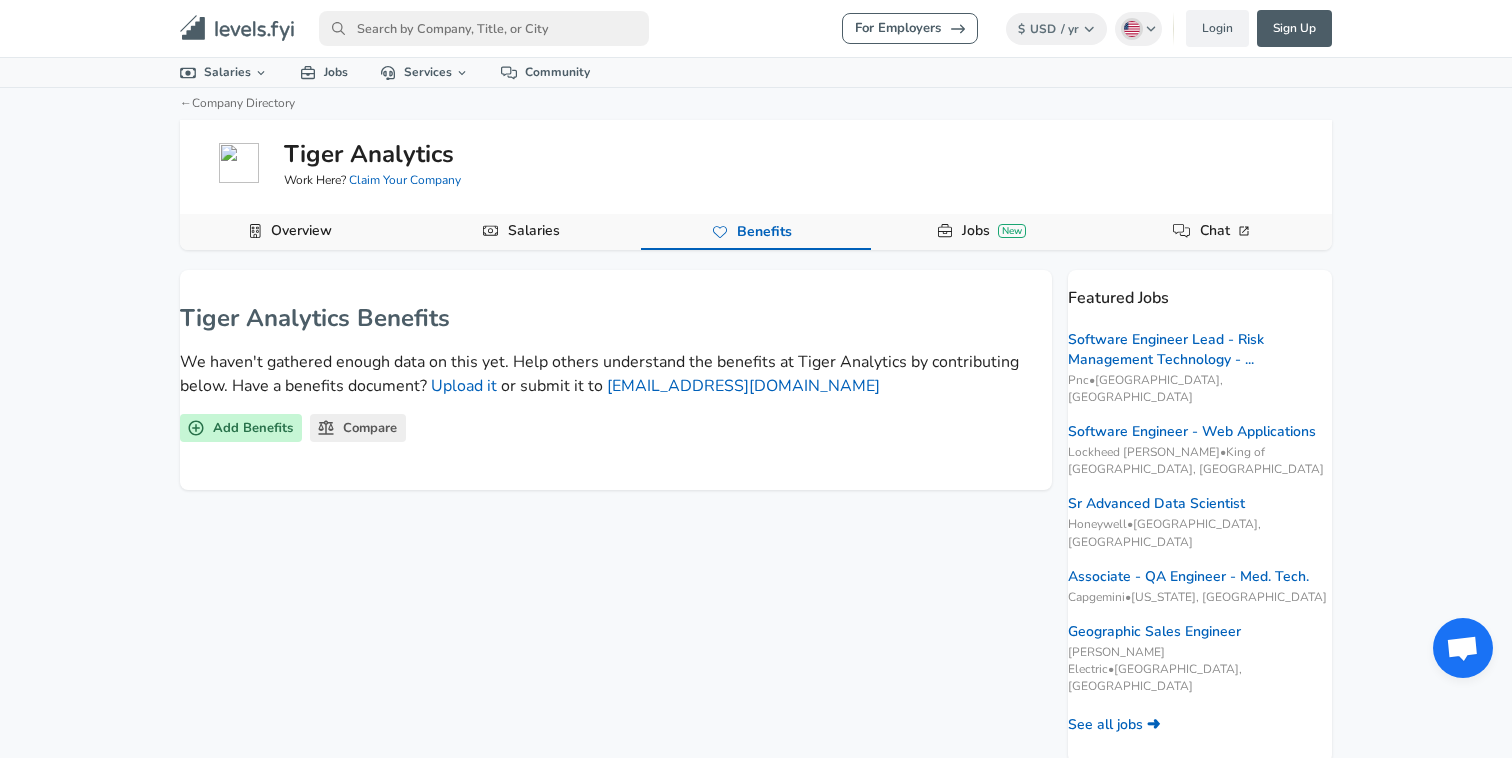 click on "Jobs New" at bounding box center (994, 231) 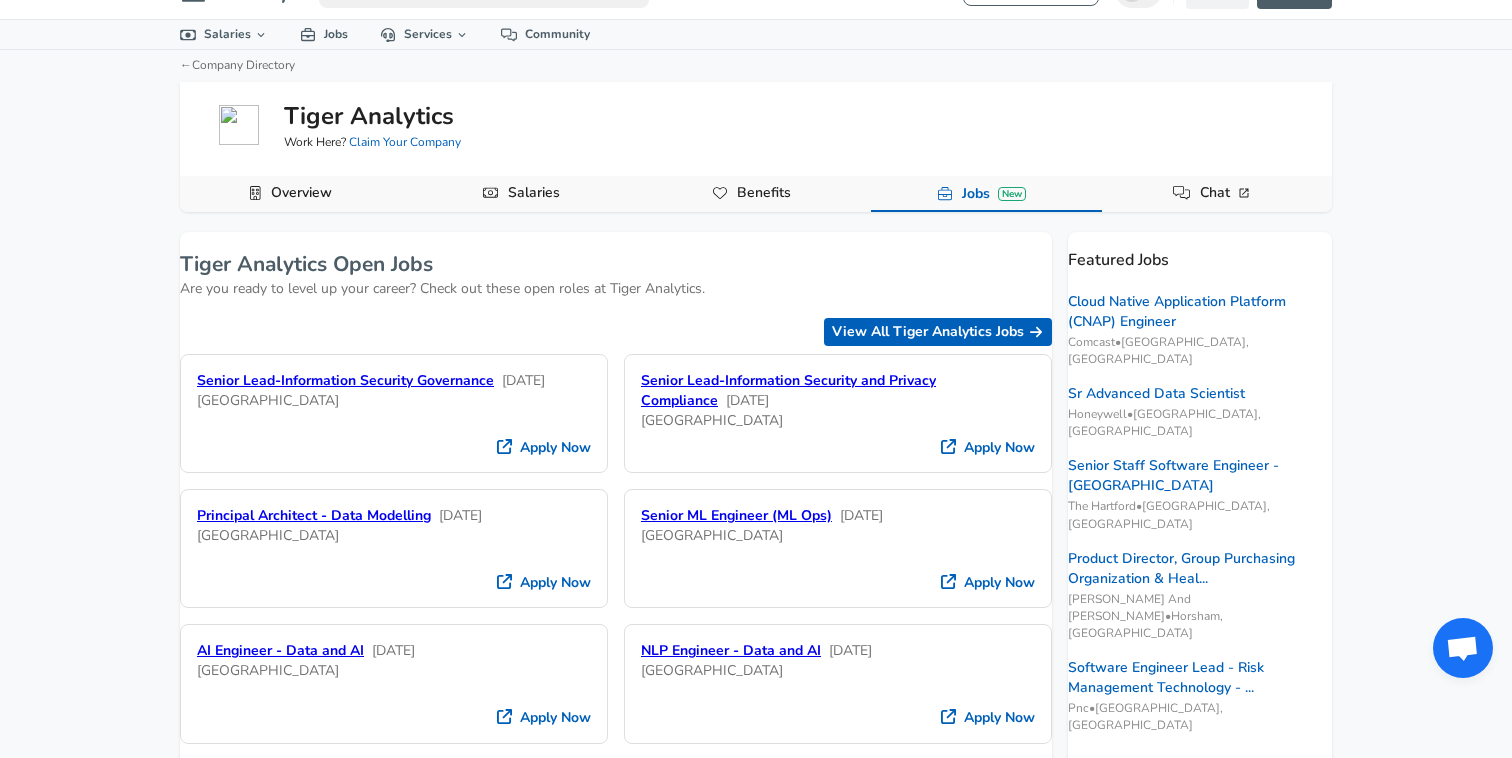 scroll, scrollTop: 43, scrollLeft: 0, axis: vertical 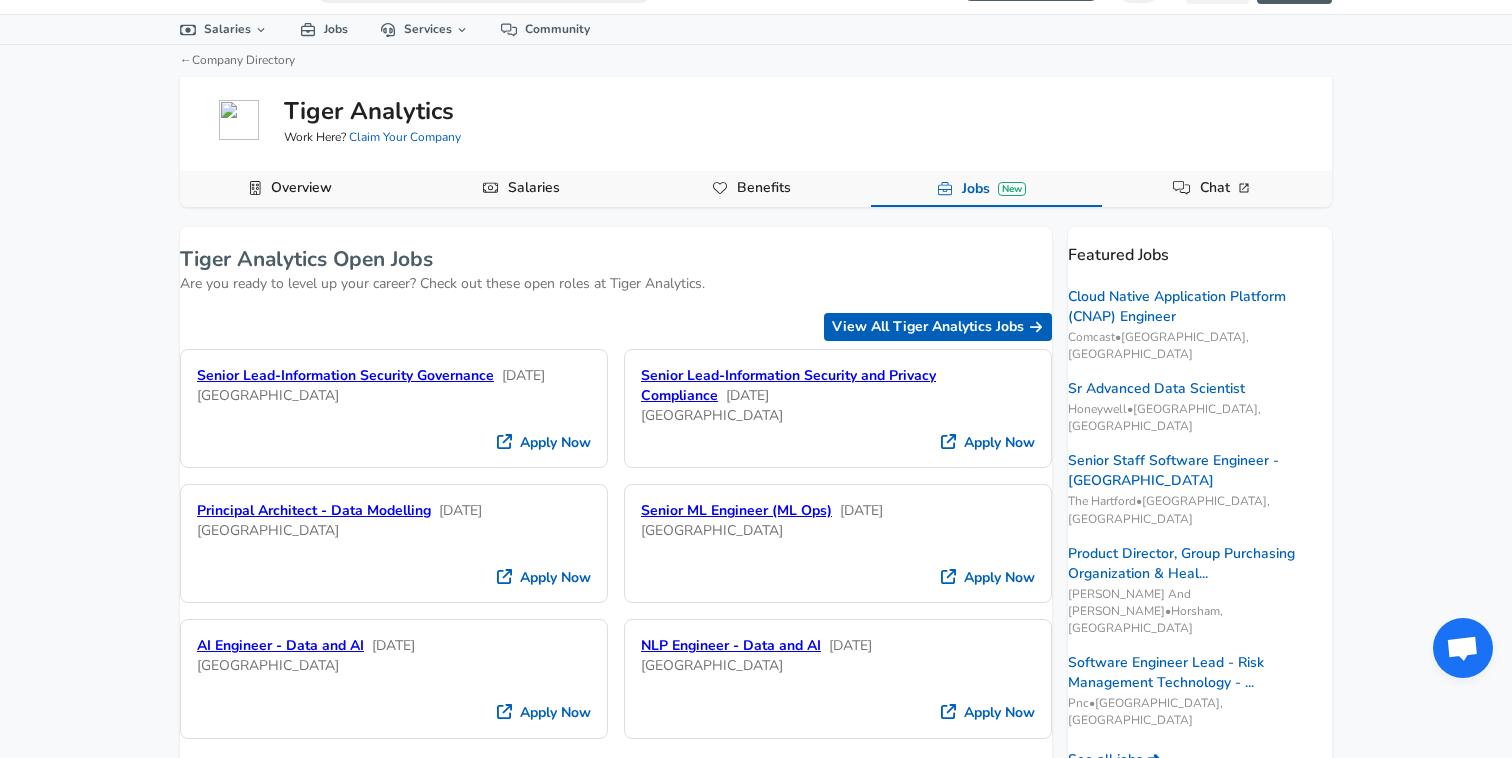 click on "Senior Lead-Information Security Governance" at bounding box center [345, 375] 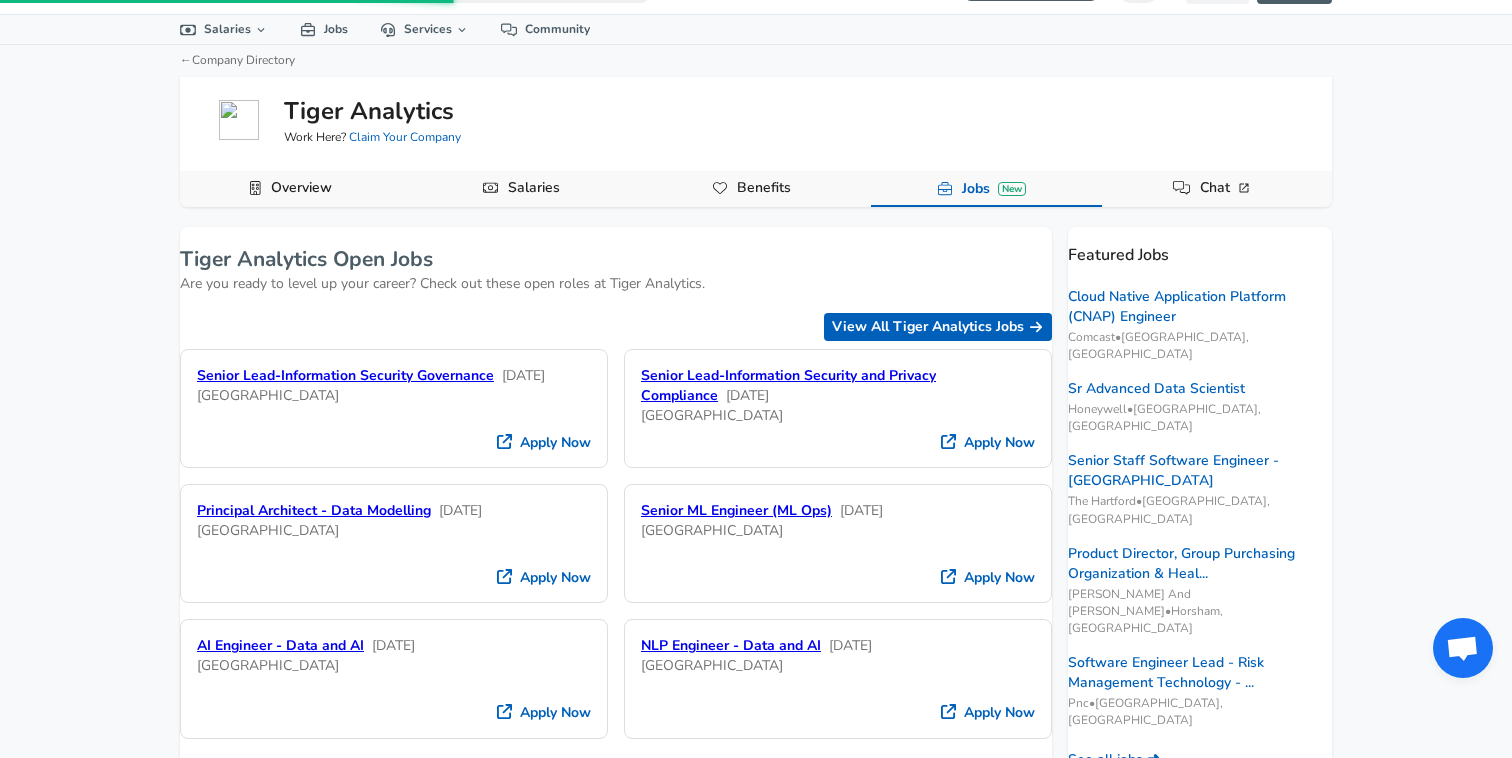 scroll, scrollTop: 0, scrollLeft: 0, axis: both 